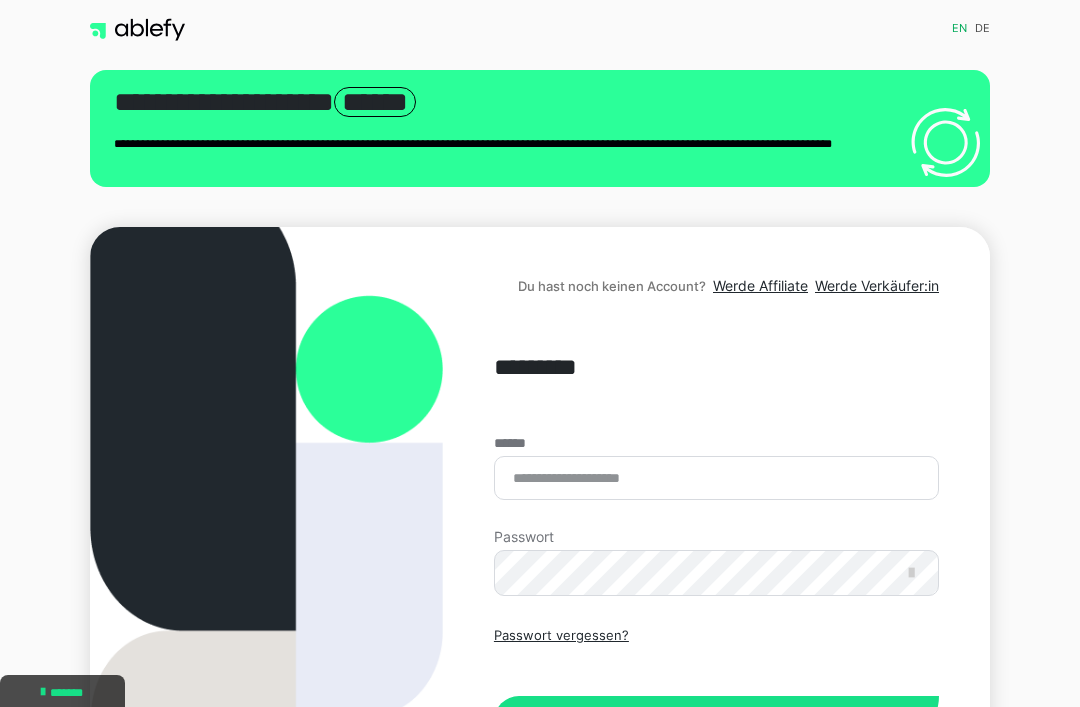 scroll, scrollTop: 328, scrollLeft: 0, axis: vertical 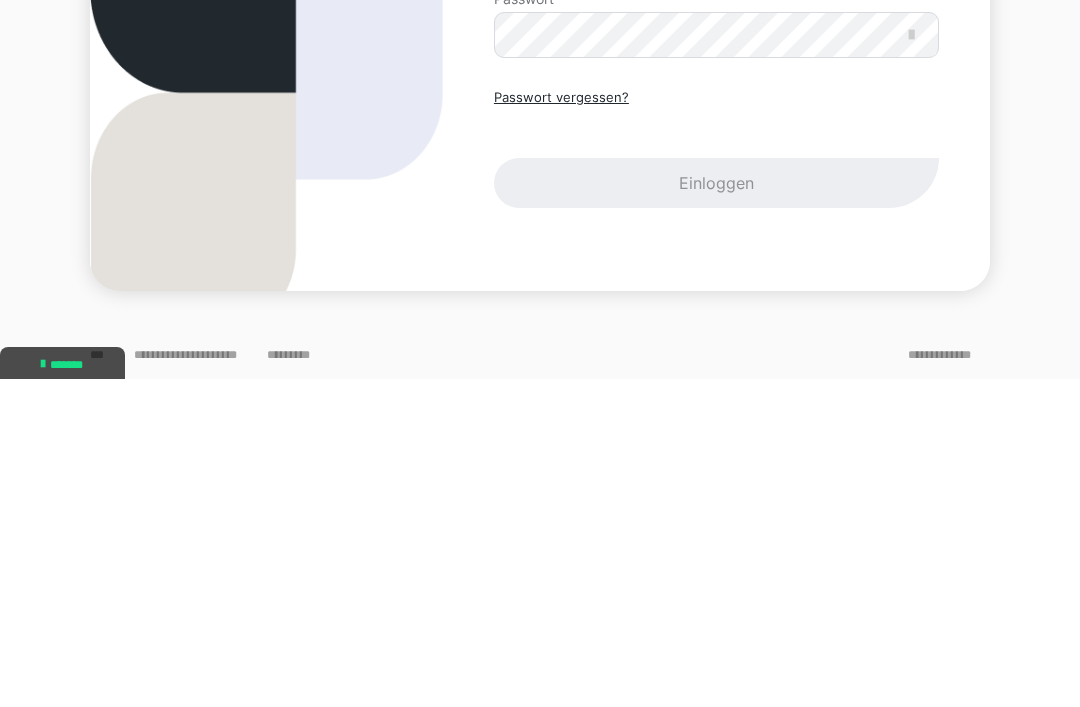 type on "**********" 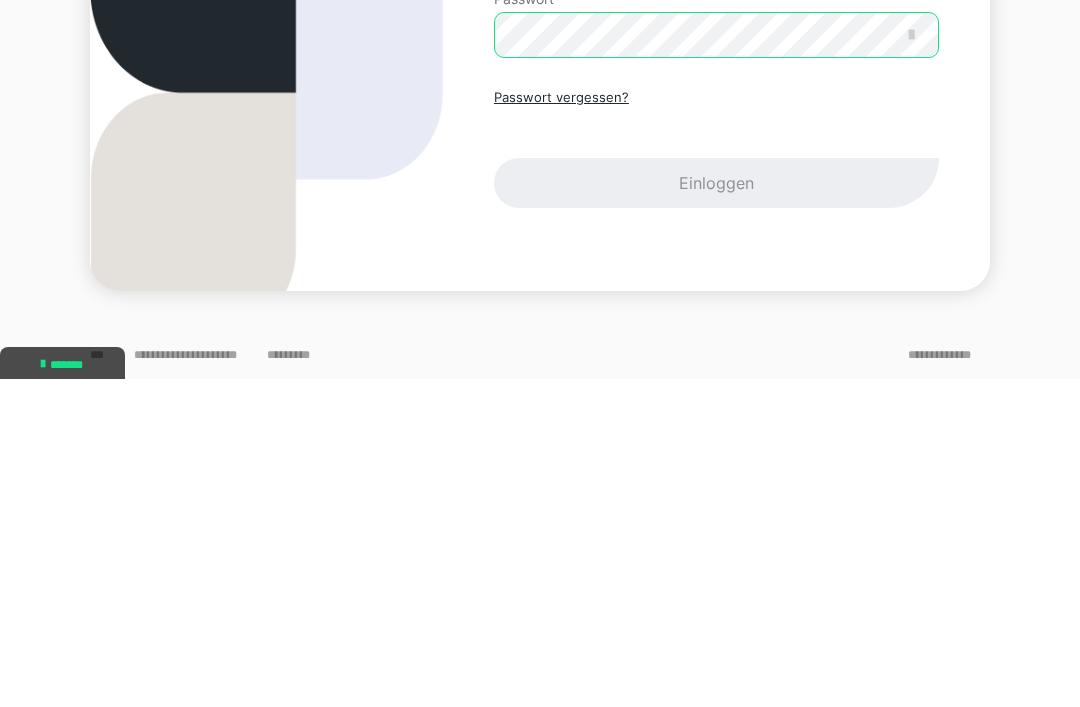 scroll, scrollTop: 16, scrollLeft: 0, axis: vertical 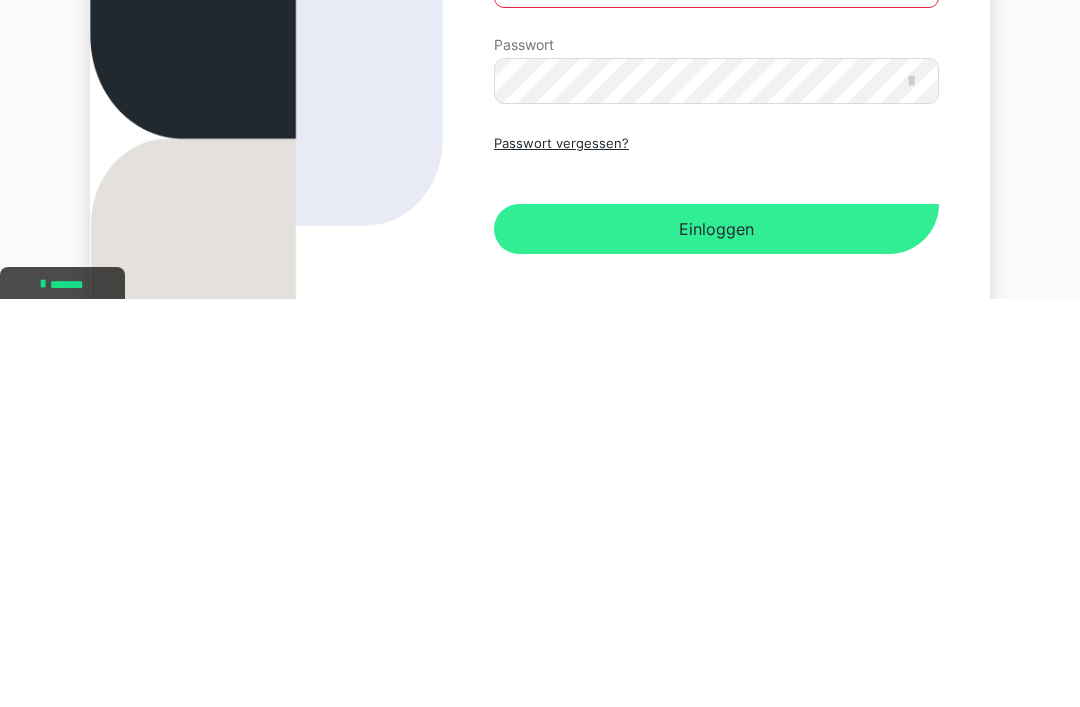click on "Einloggen" at bounding box center [716, 637] 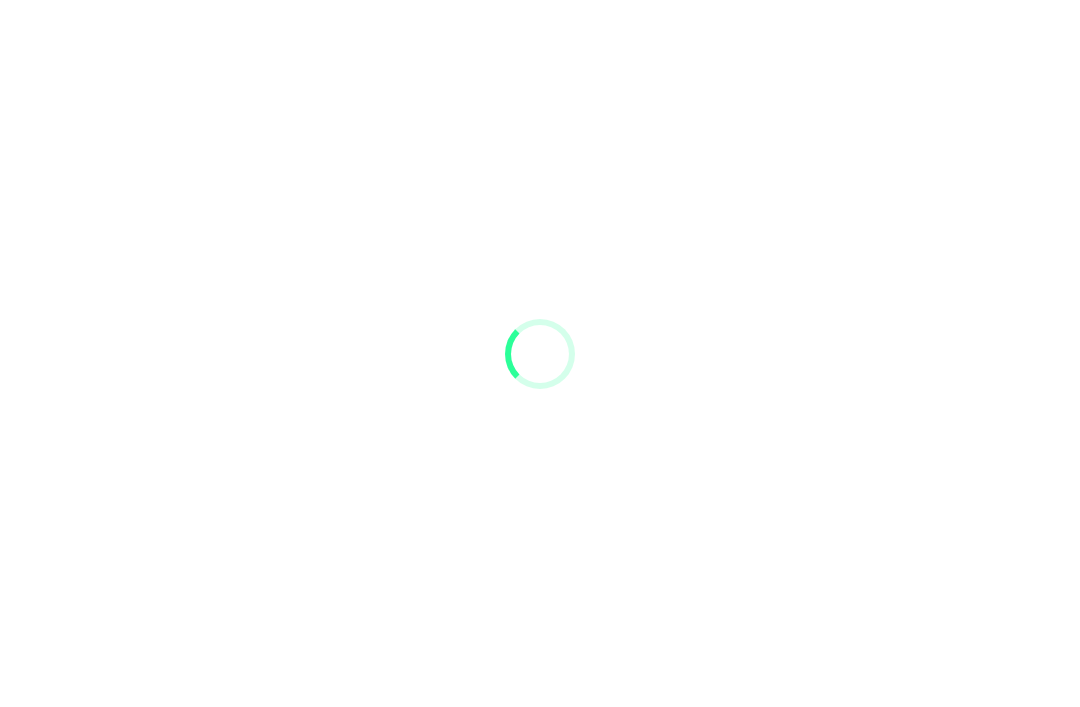 scroll, scrollTop: 0, scrollLeft: 0, axis: both 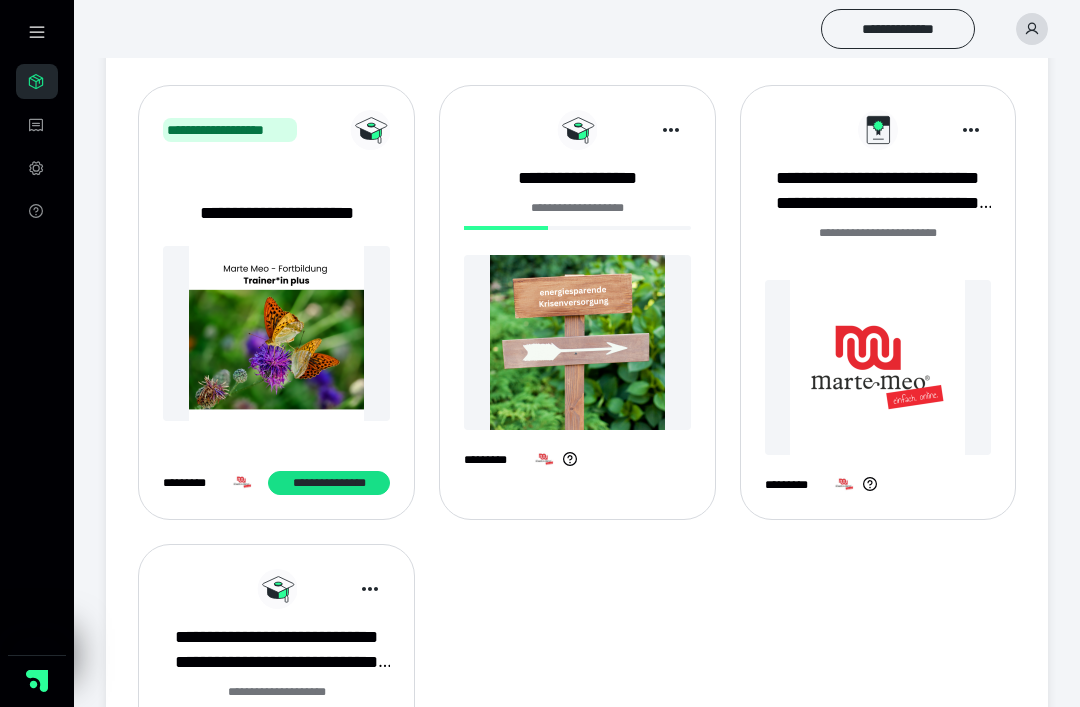 click at bounding box center [577, 342] 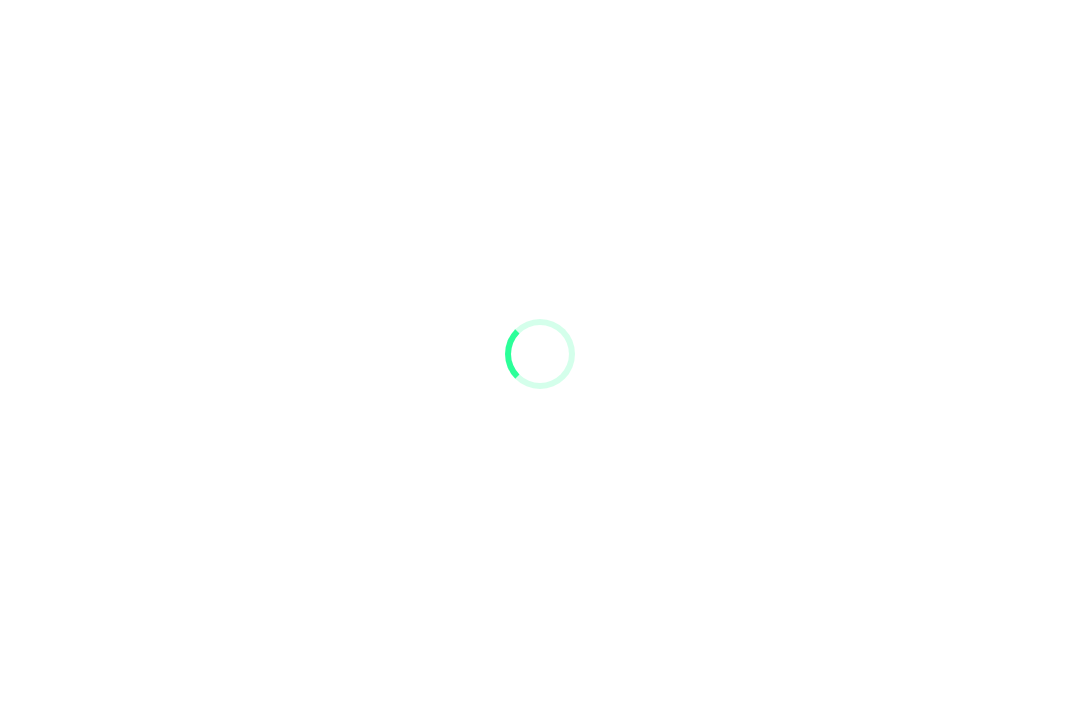 scroll, scrollTop: 0, scrollLeft: 0, axis: both 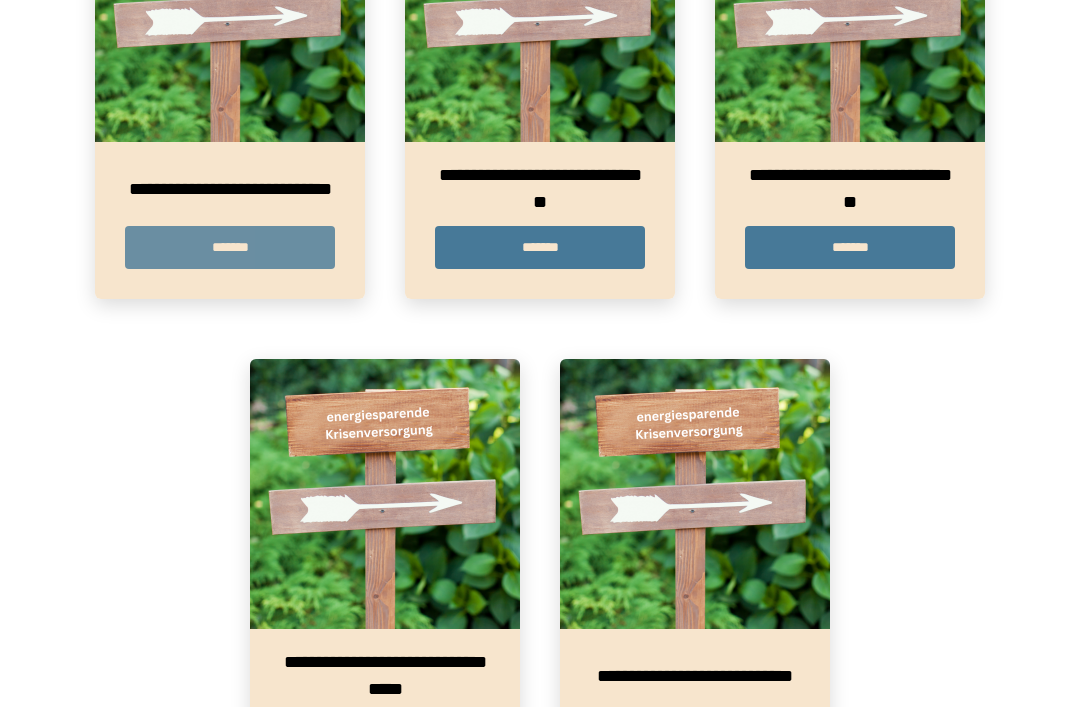 click on "*******" at bounding box center [230, 247] 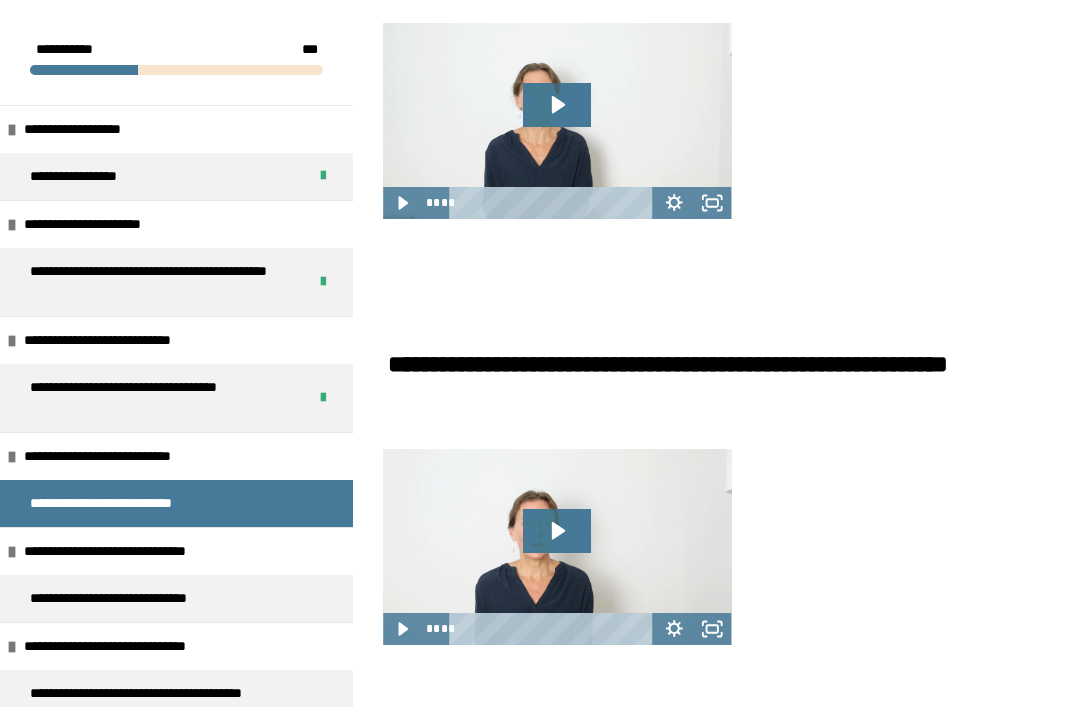 scroll, scrollTop: 296, scrollLeft: 0, axis: vertical 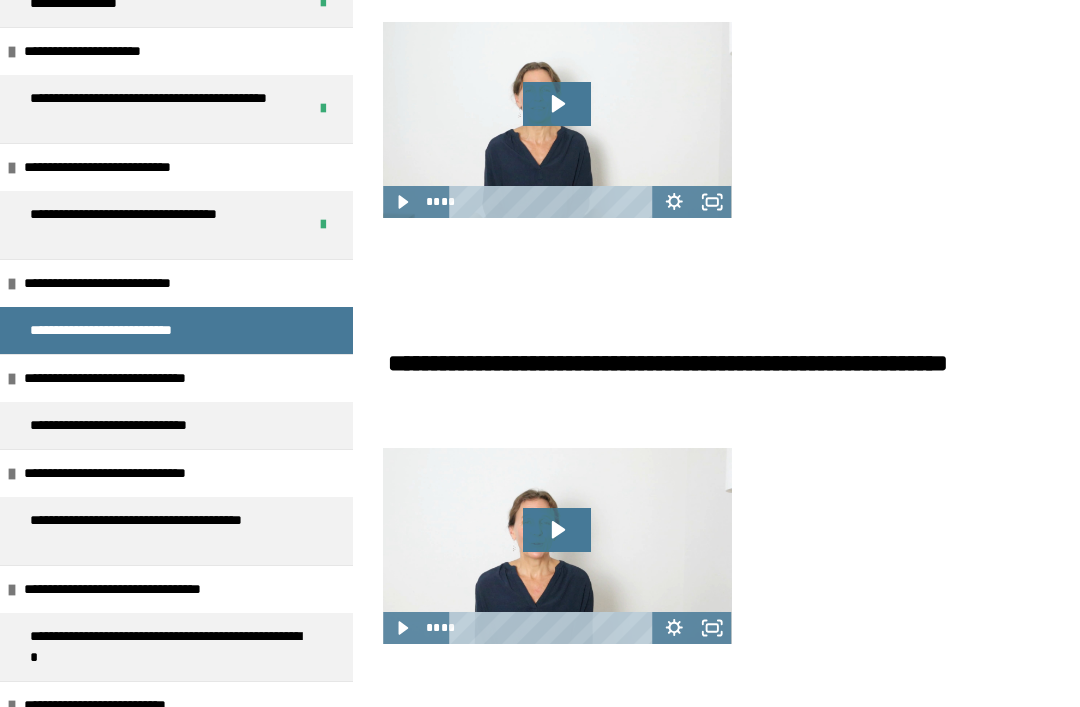 click 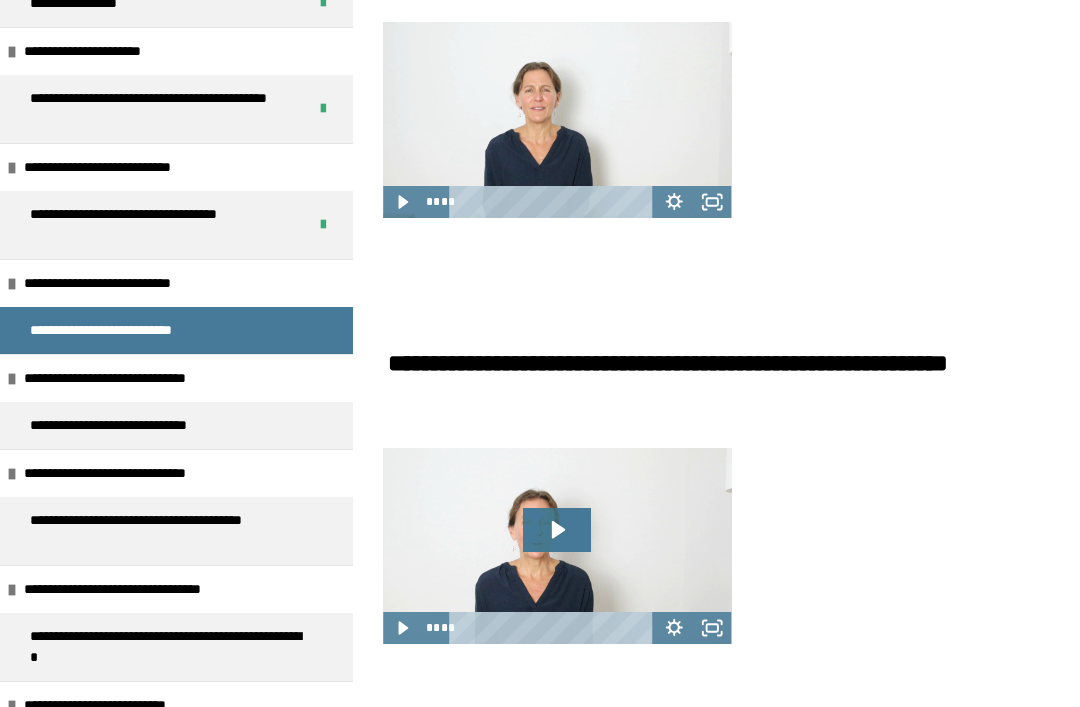 click 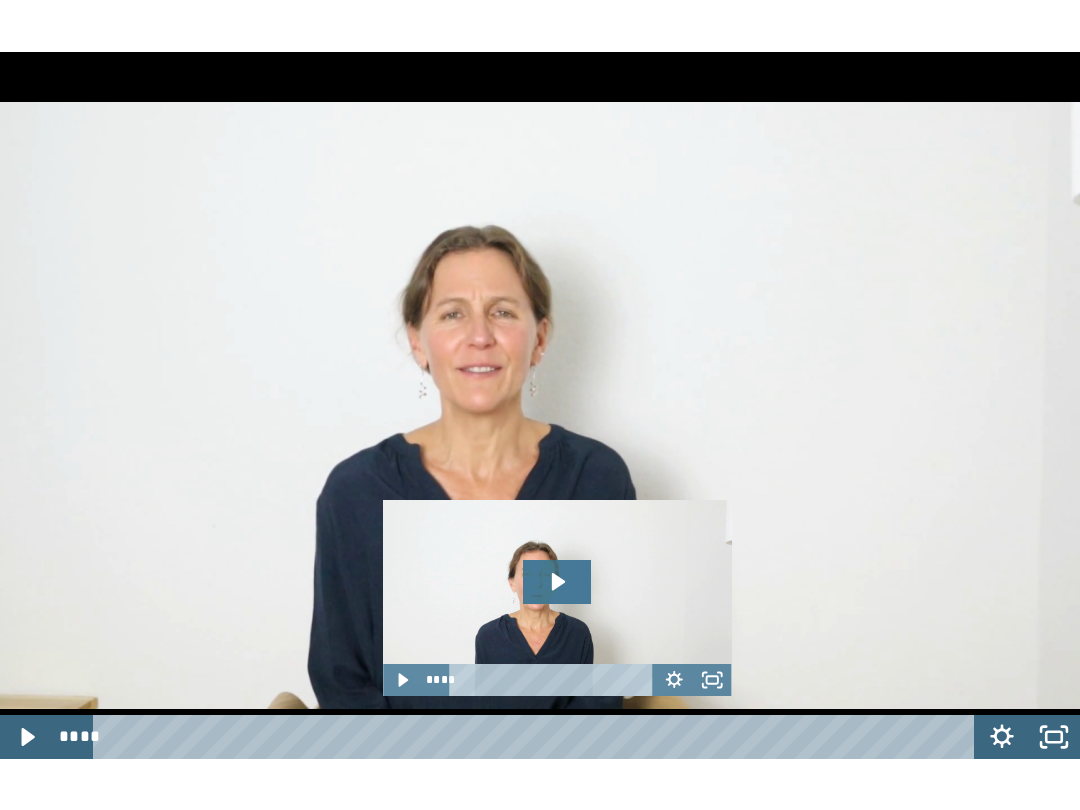 scroll, scrollTop: 135, scrollLeft: 0, axis: vertical 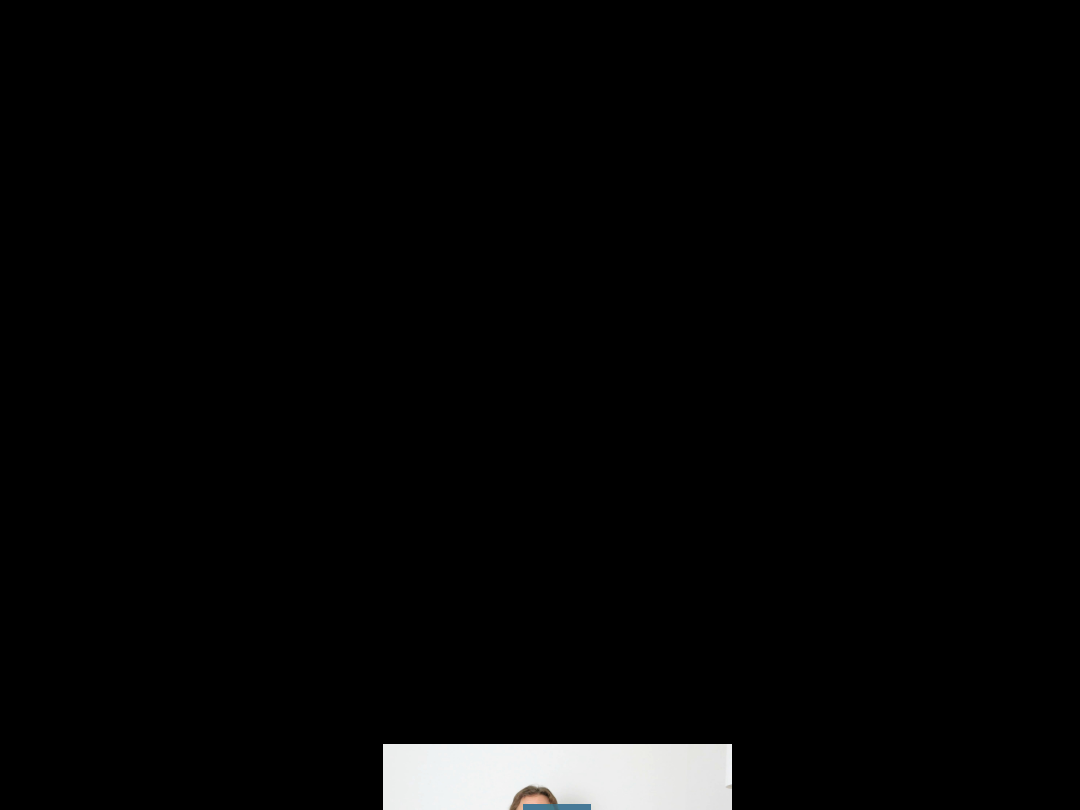 click at bounding box center [540, 405] 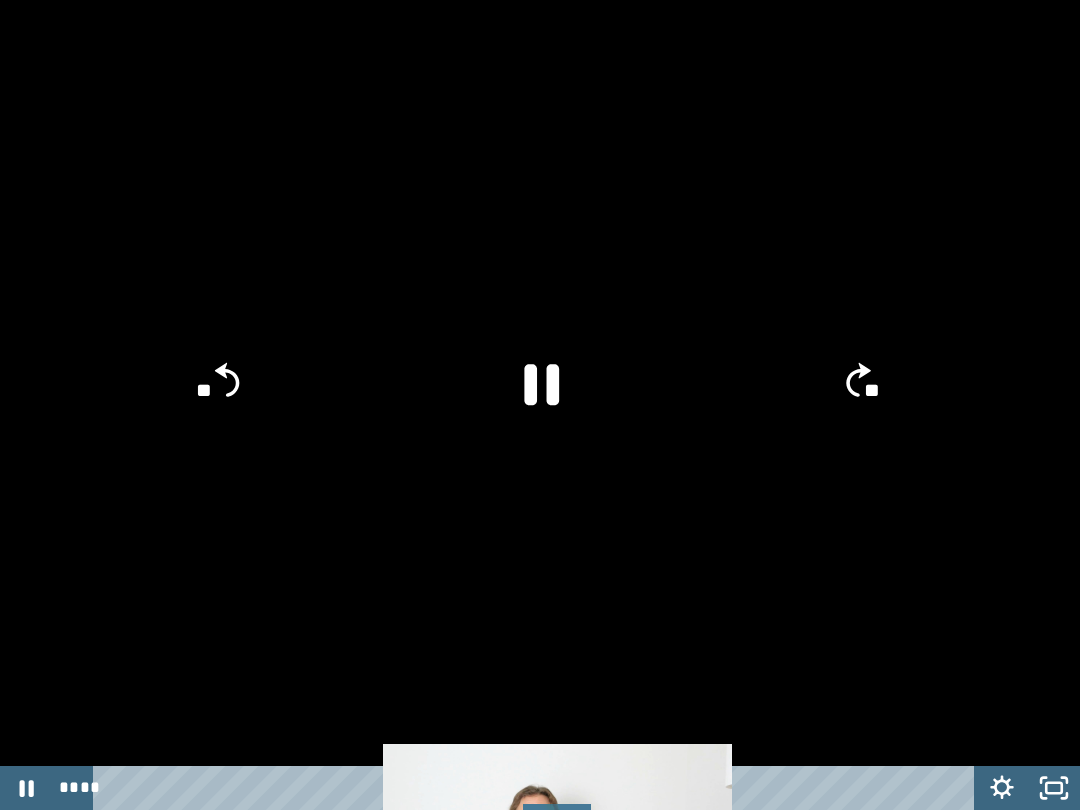 click 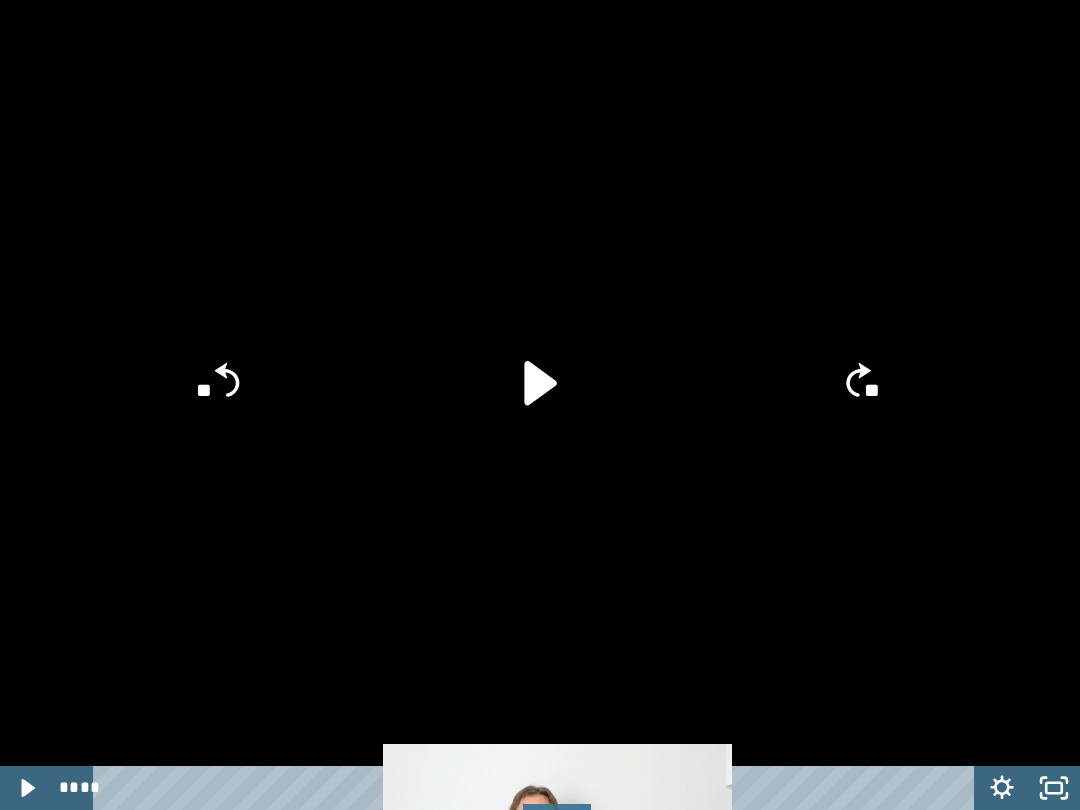 click 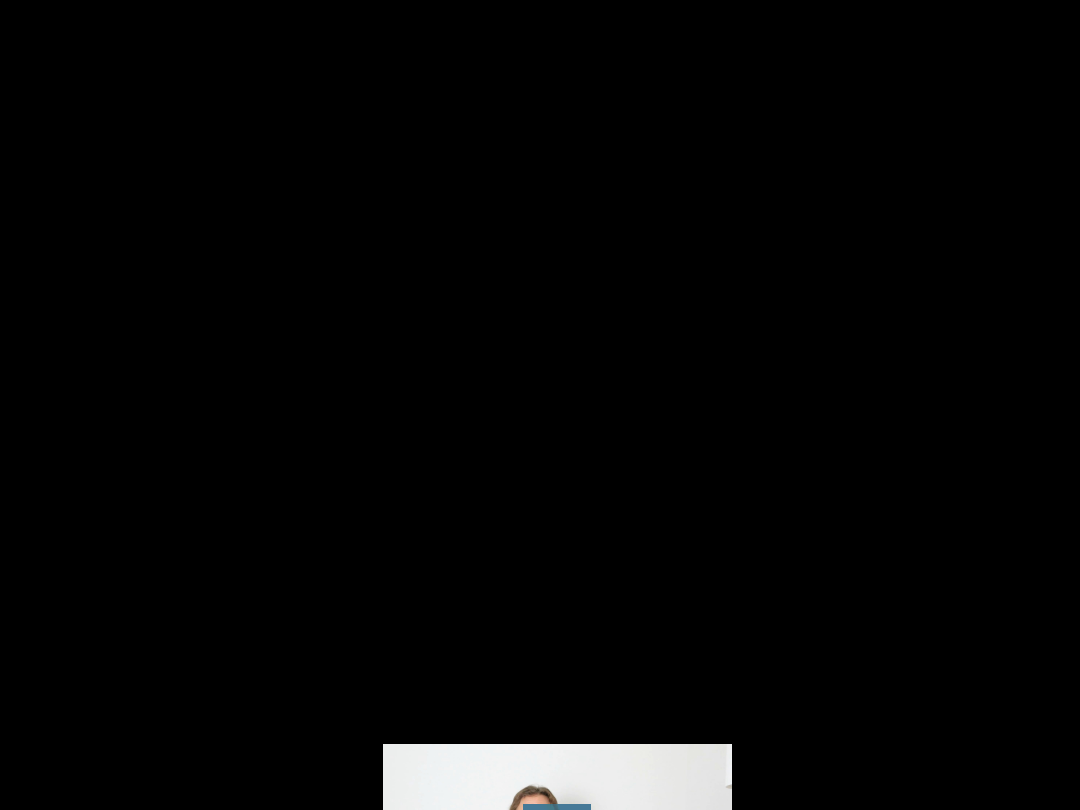 click at bounding box center (540, 405) 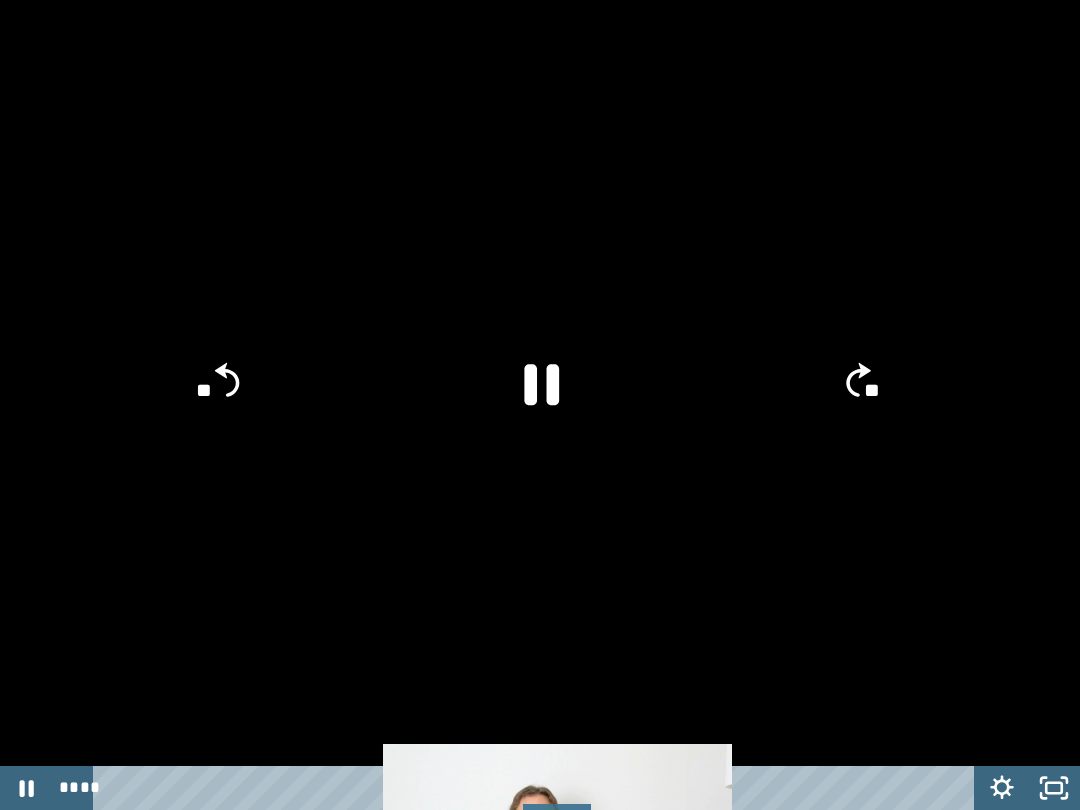 click 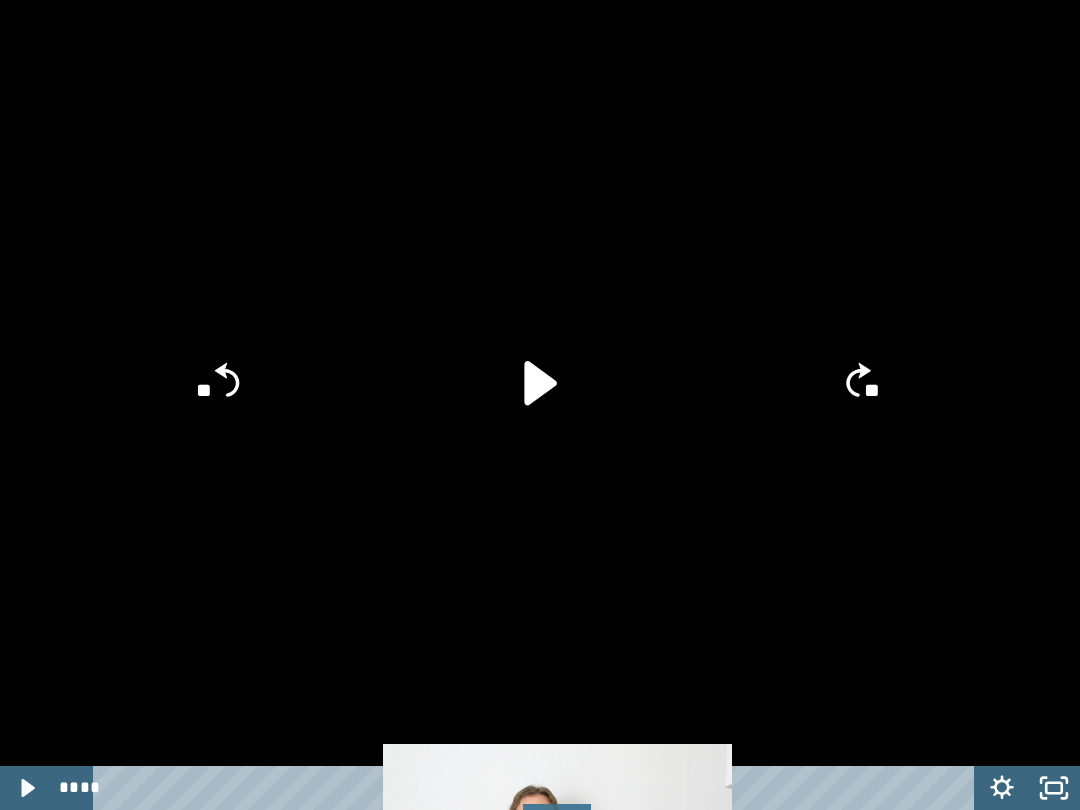 click 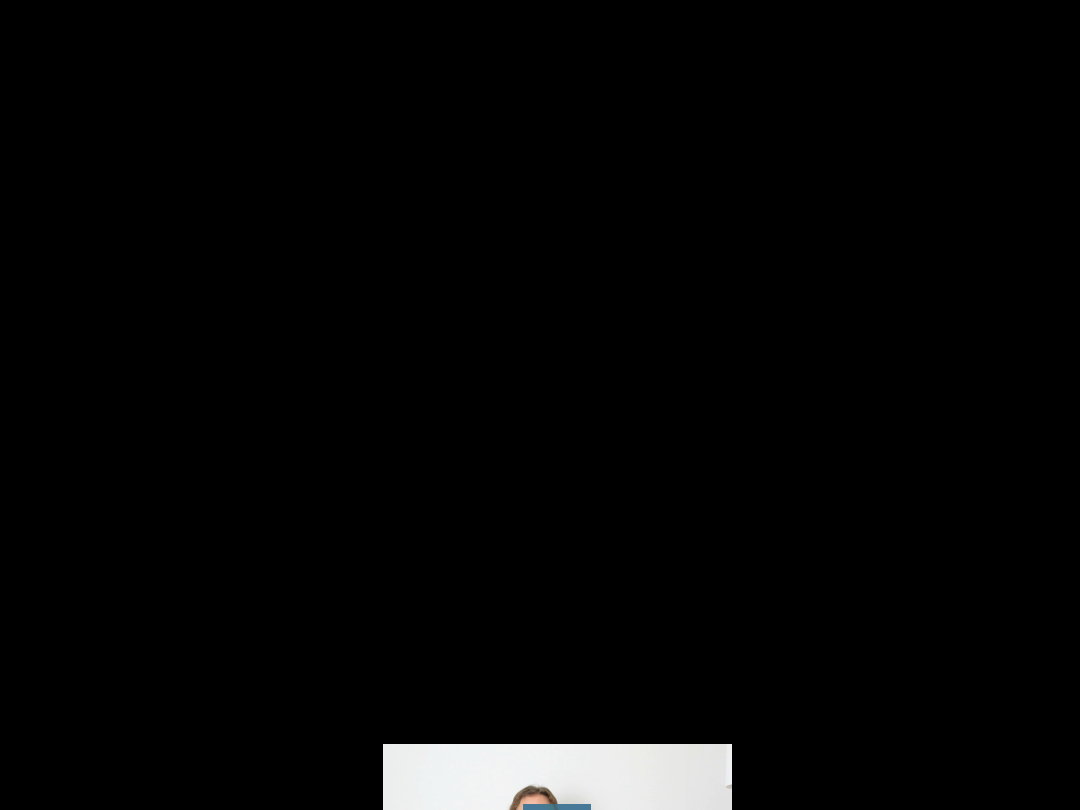 click at bounding box center [540, 405] 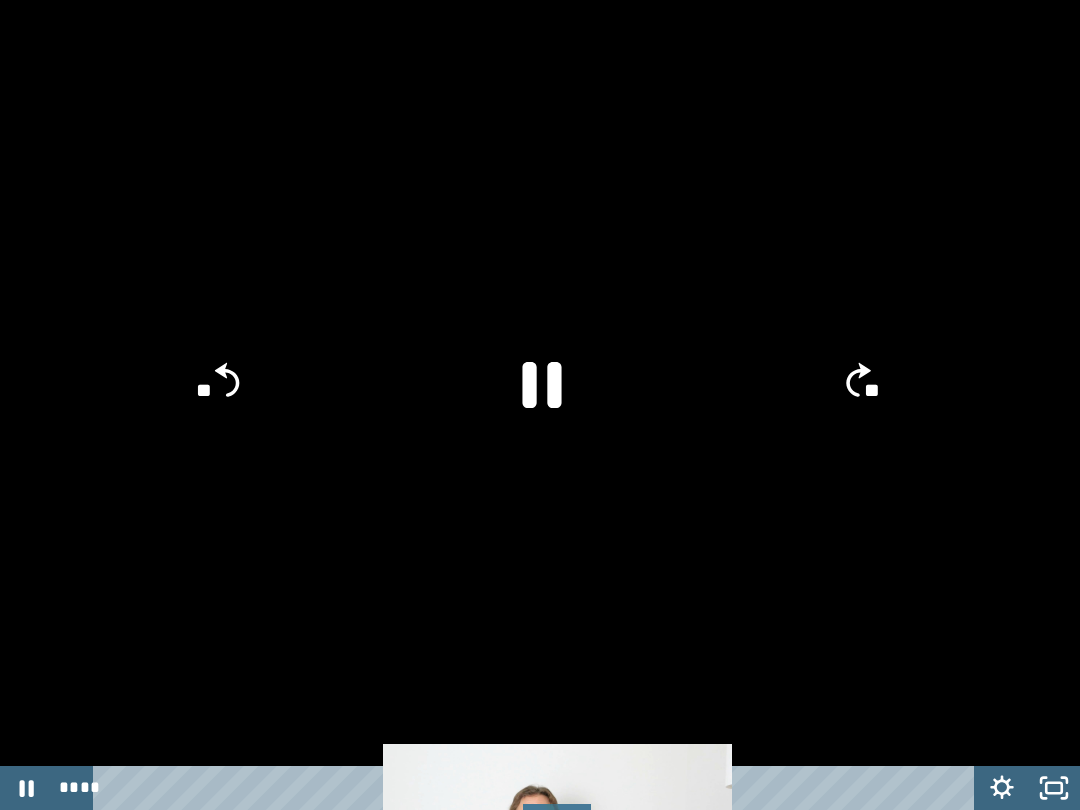 click 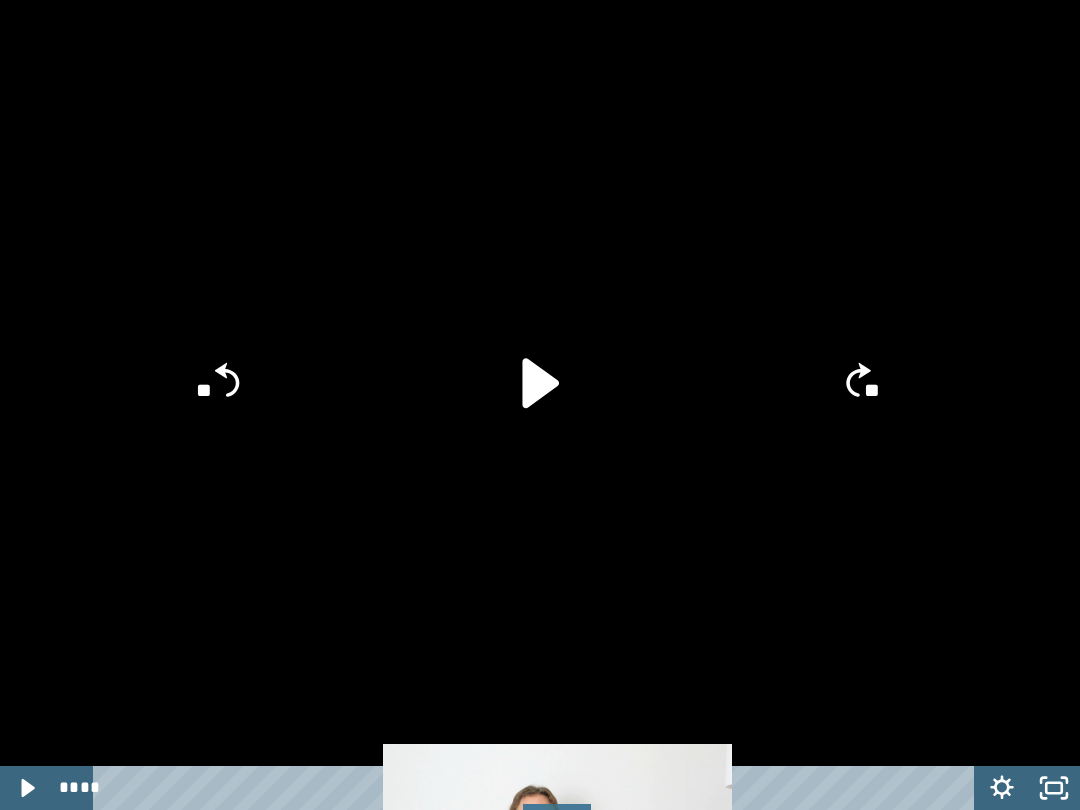 click 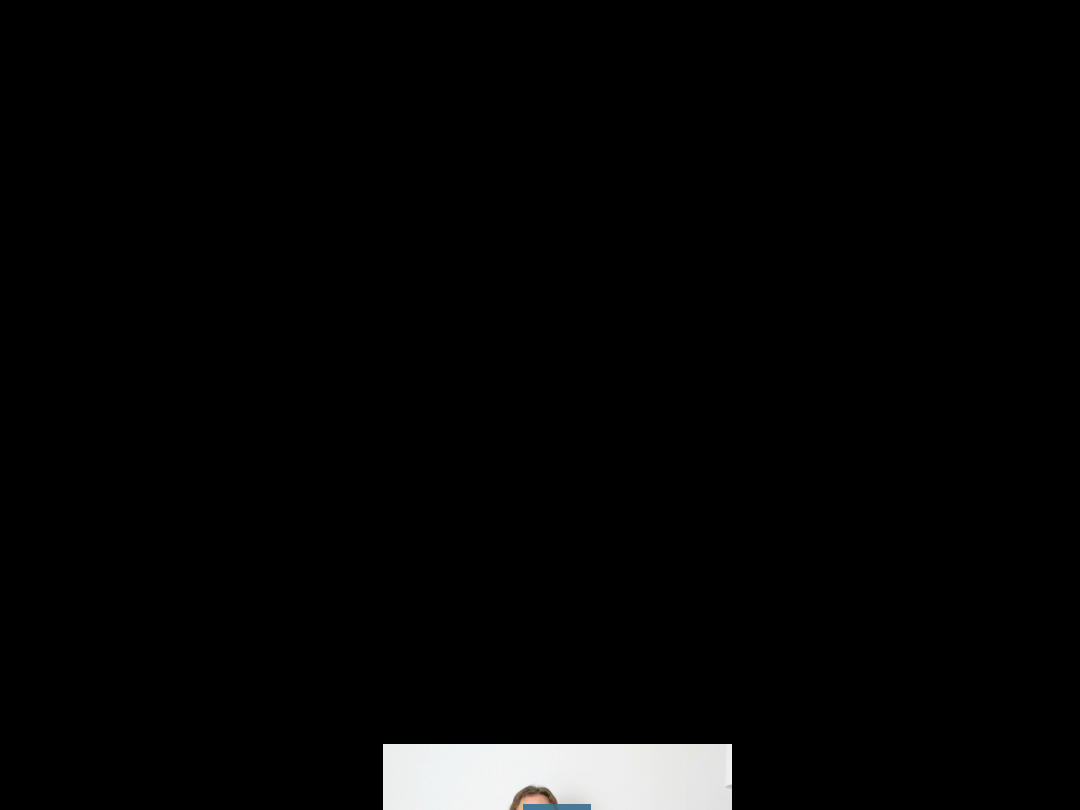 click at bounding box center (540, 405) 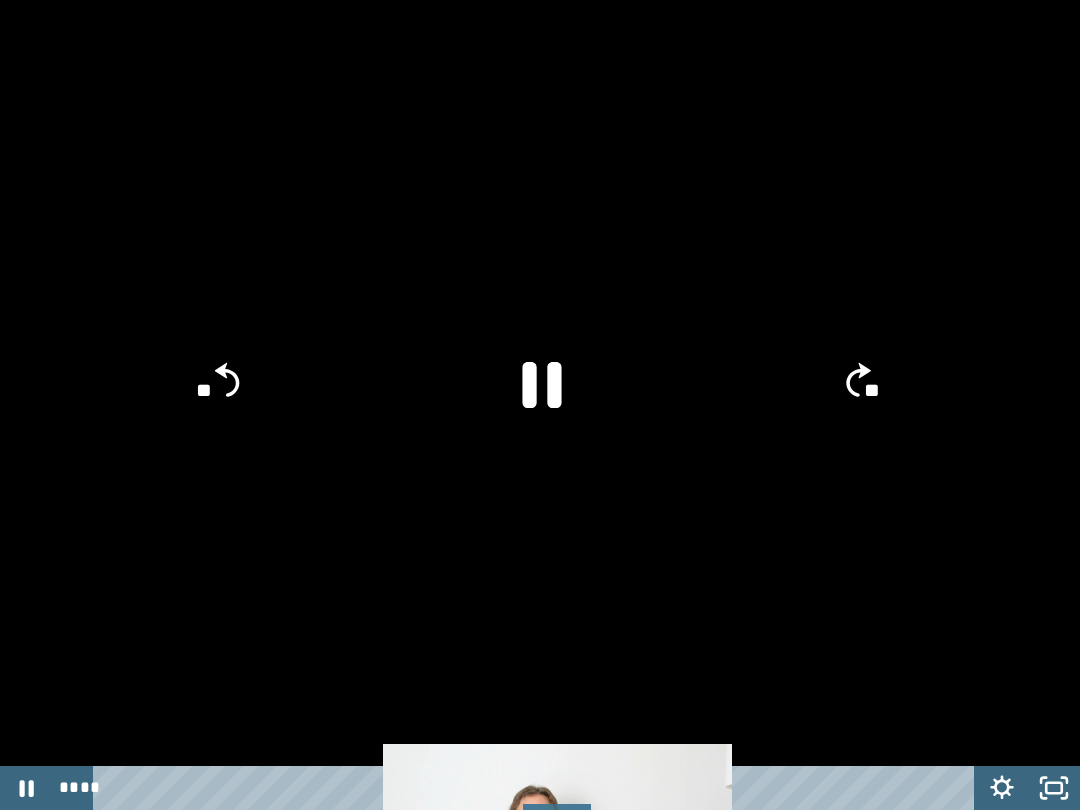 click 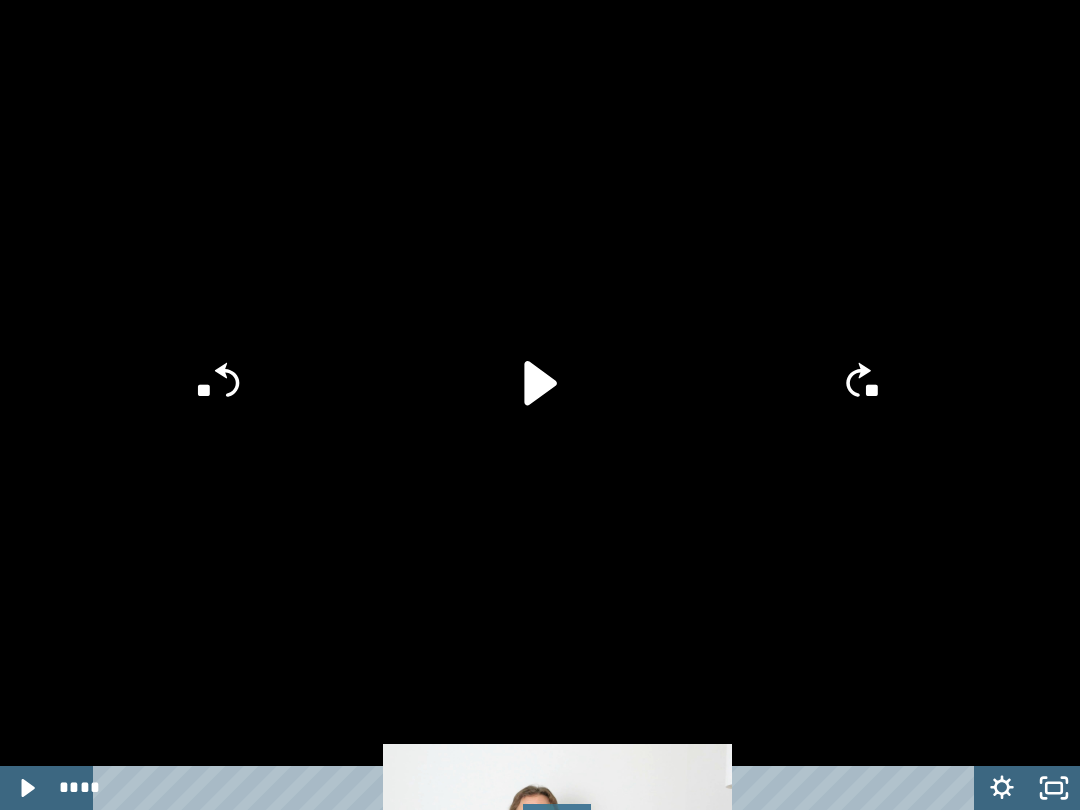 click 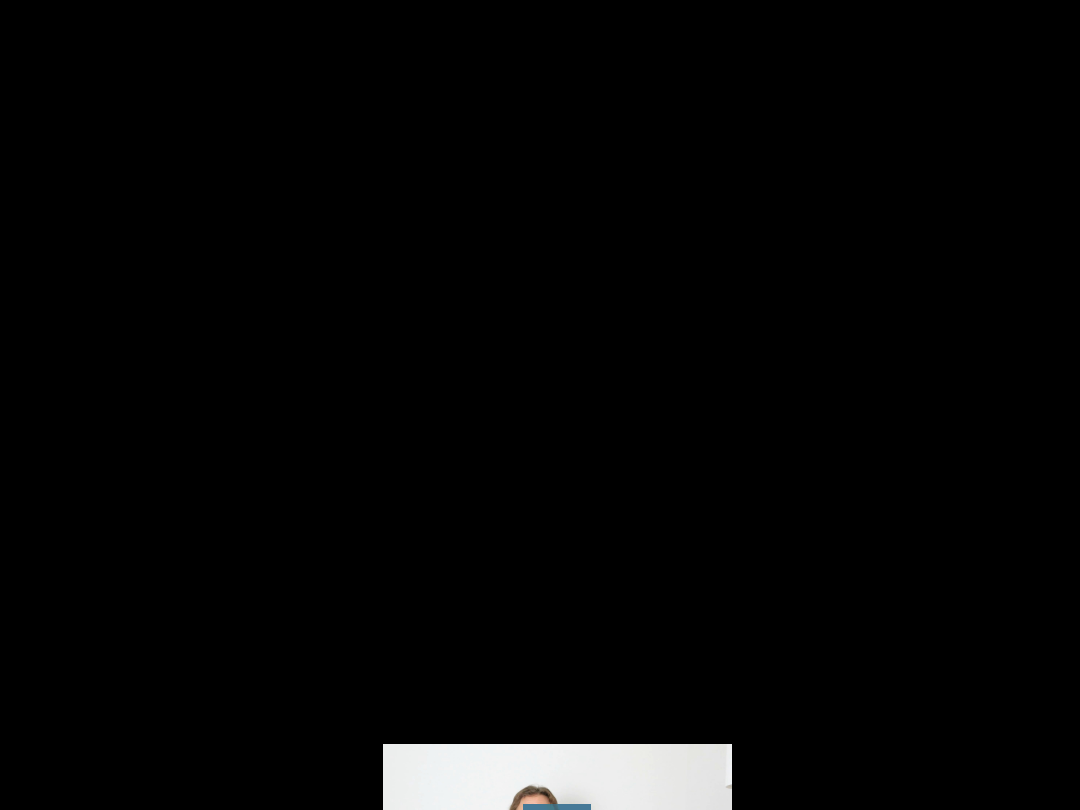 click at bounding box center [540, 405] 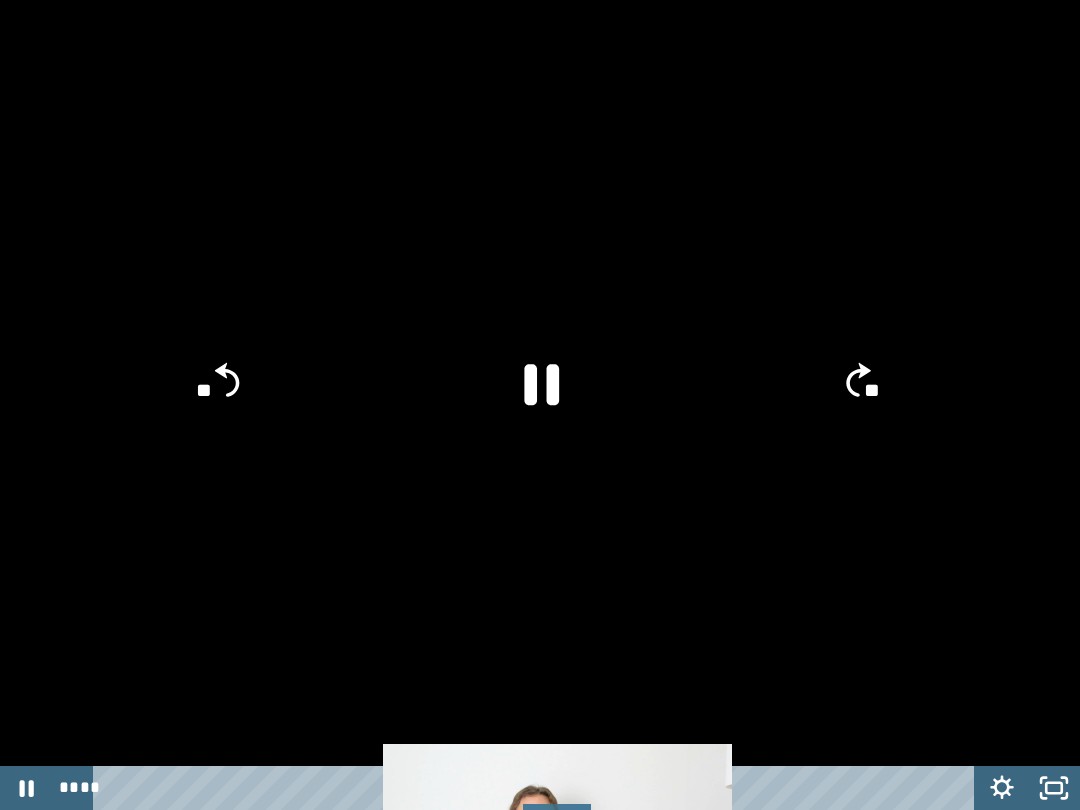 click 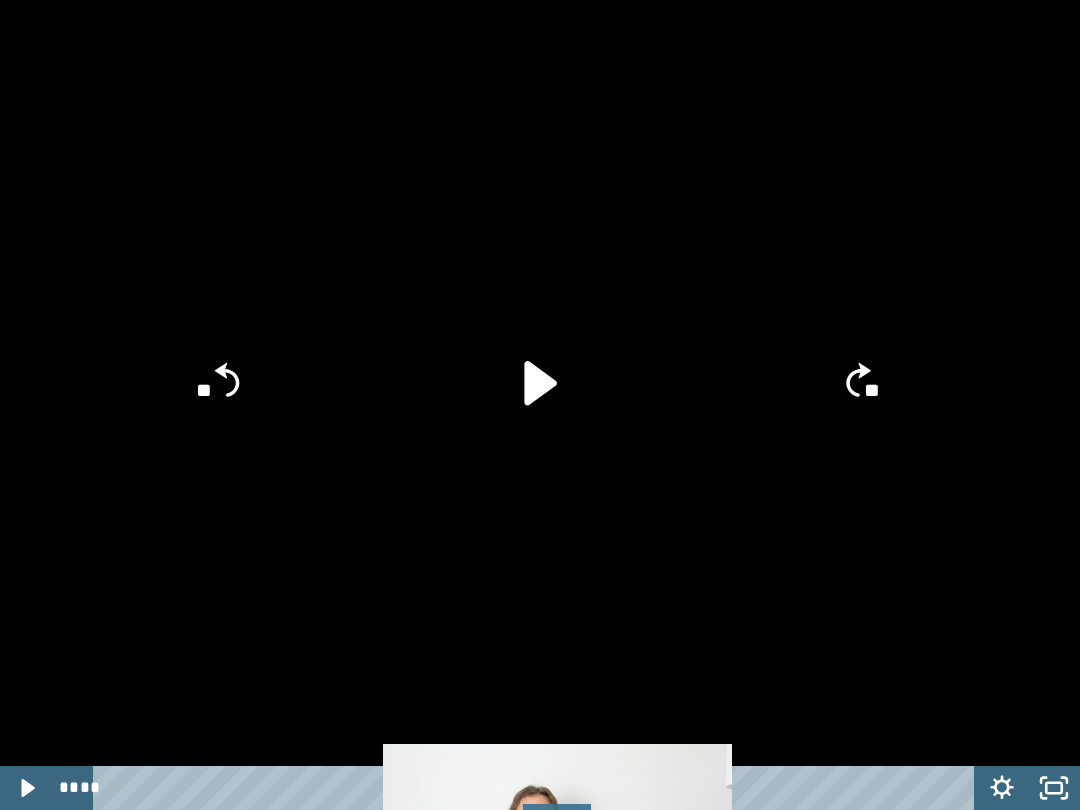 click 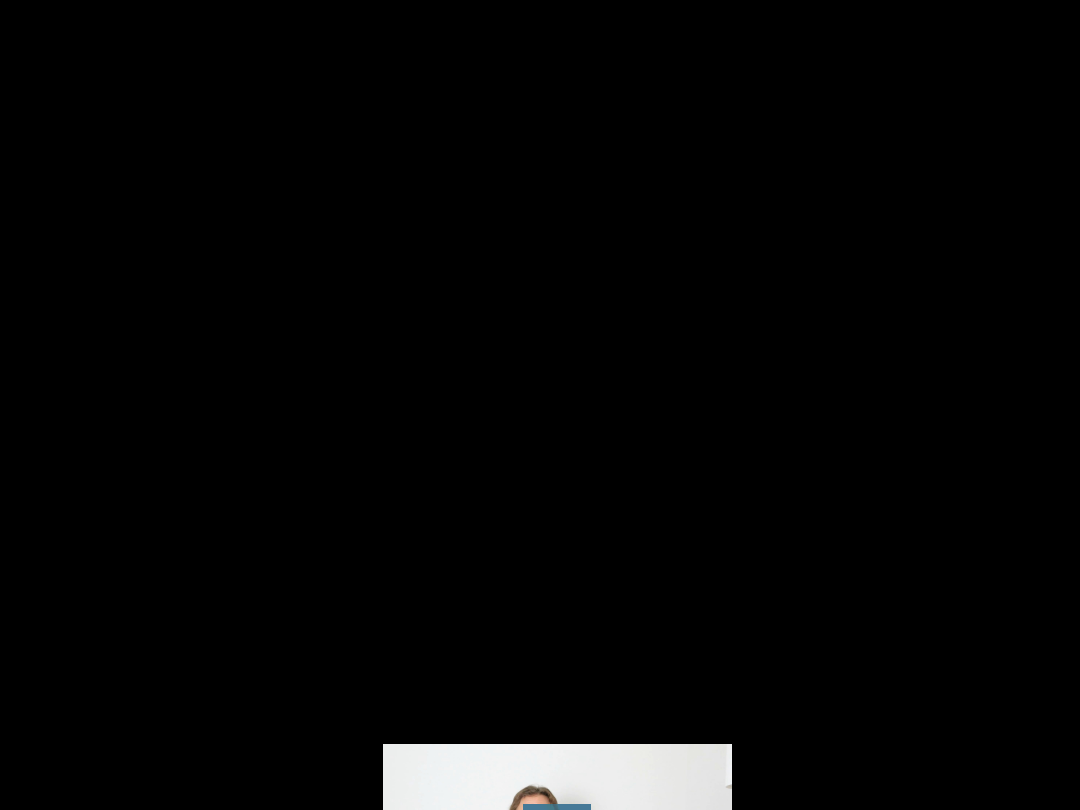 click at bounding box center [540, 405] 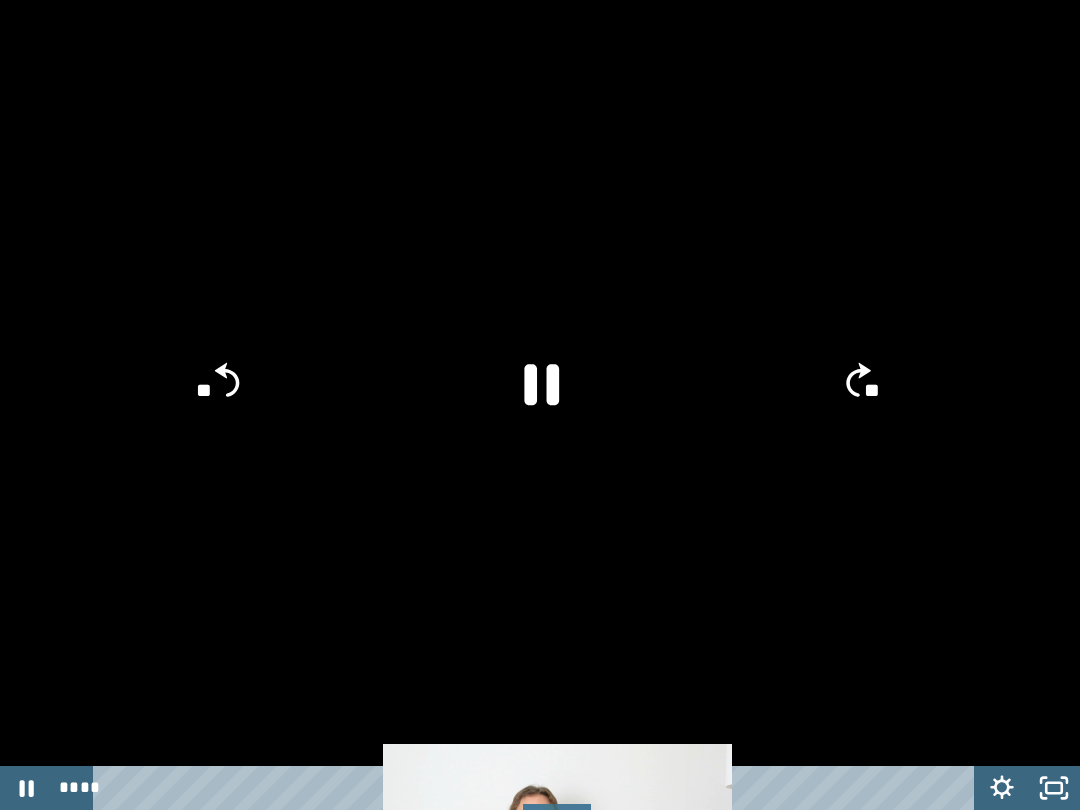 click at bounding box center [540, 405] 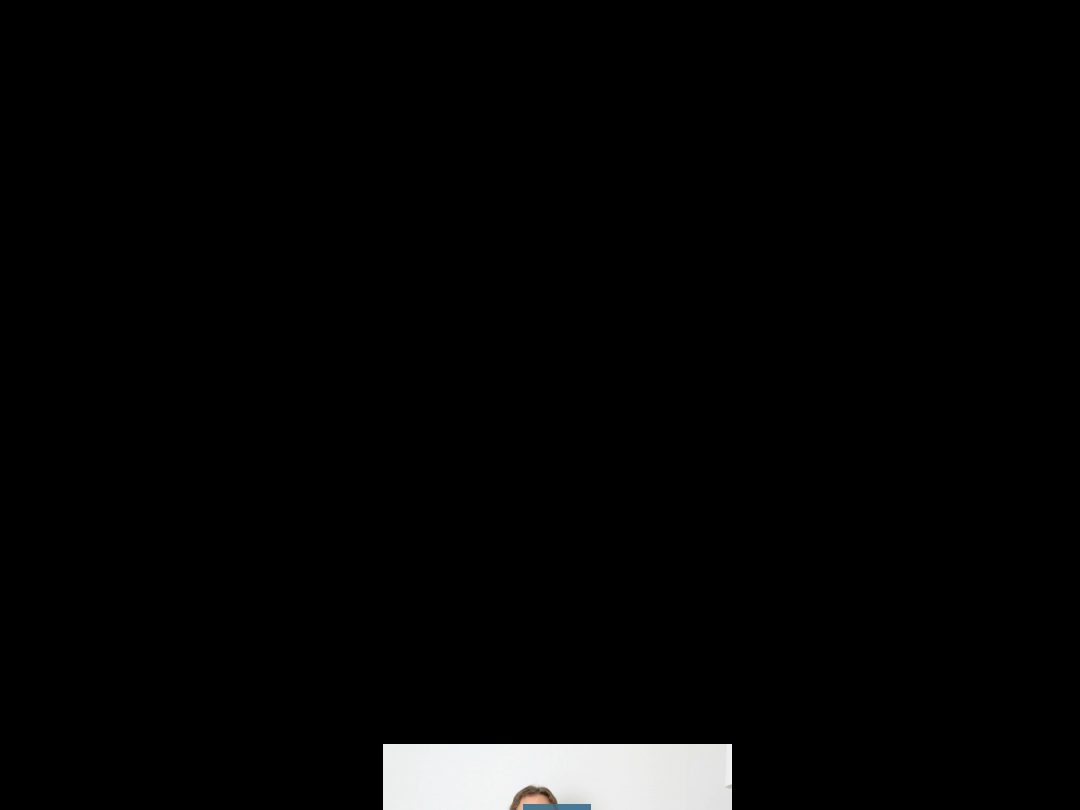 click at bounding box center (540, 405) 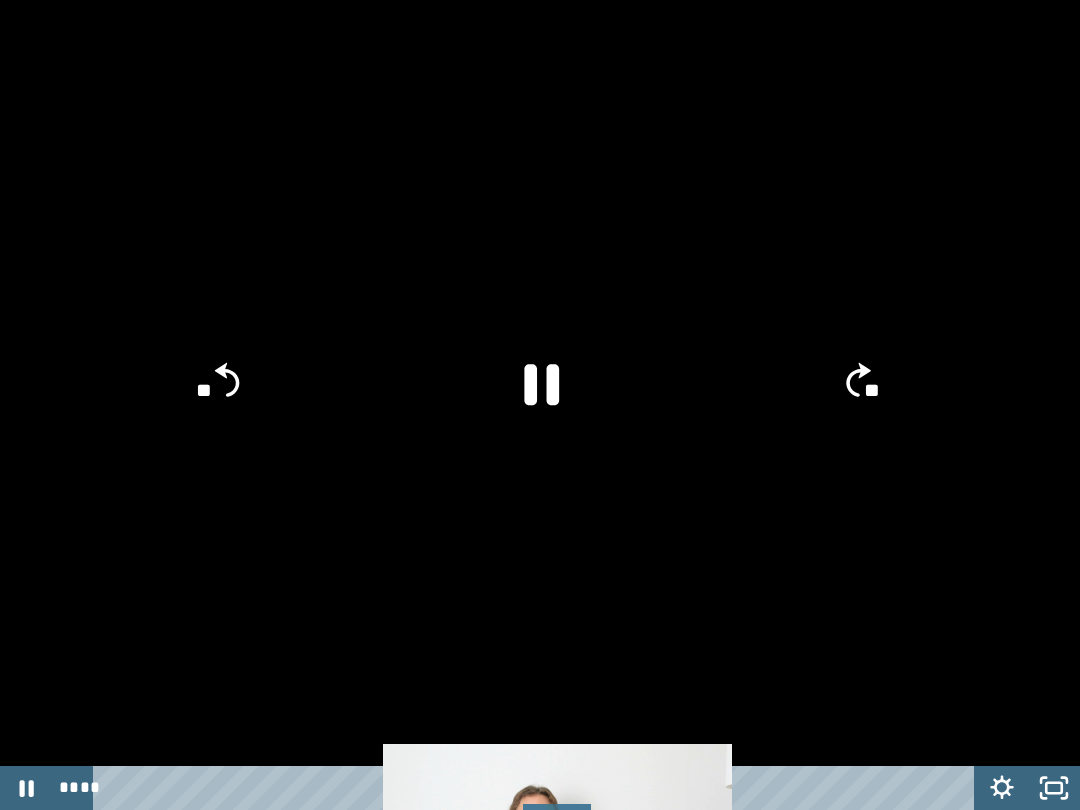 click on "**" 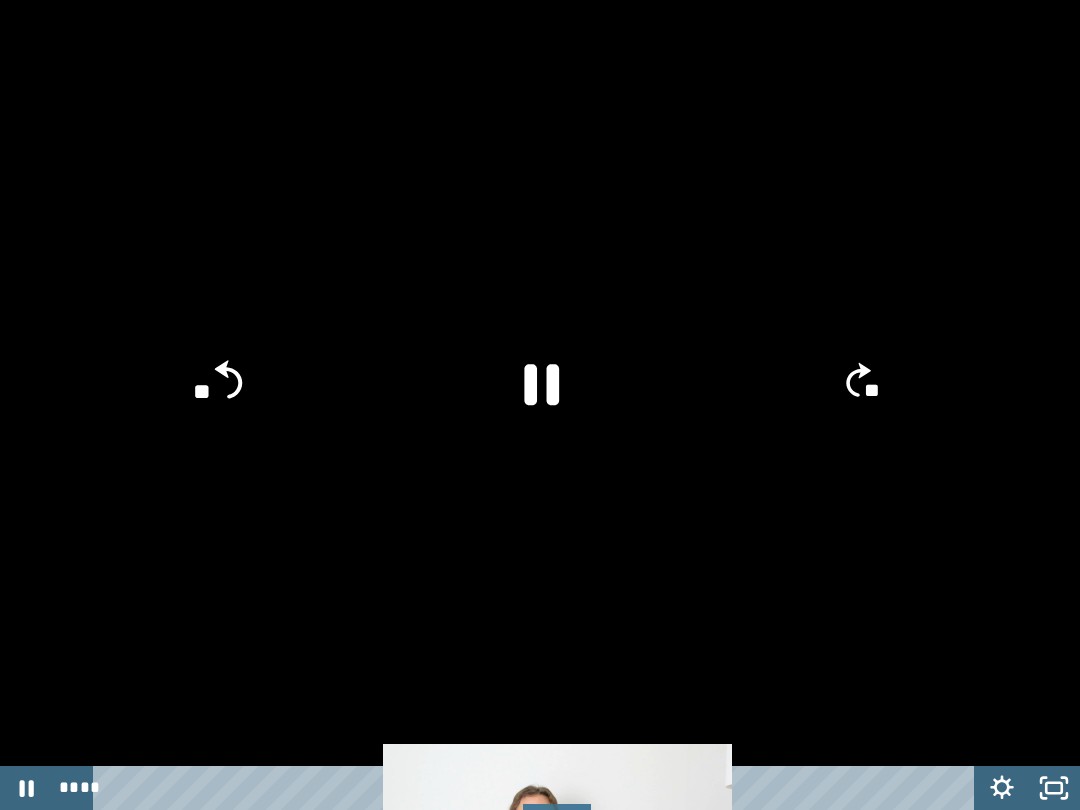 click on "**" 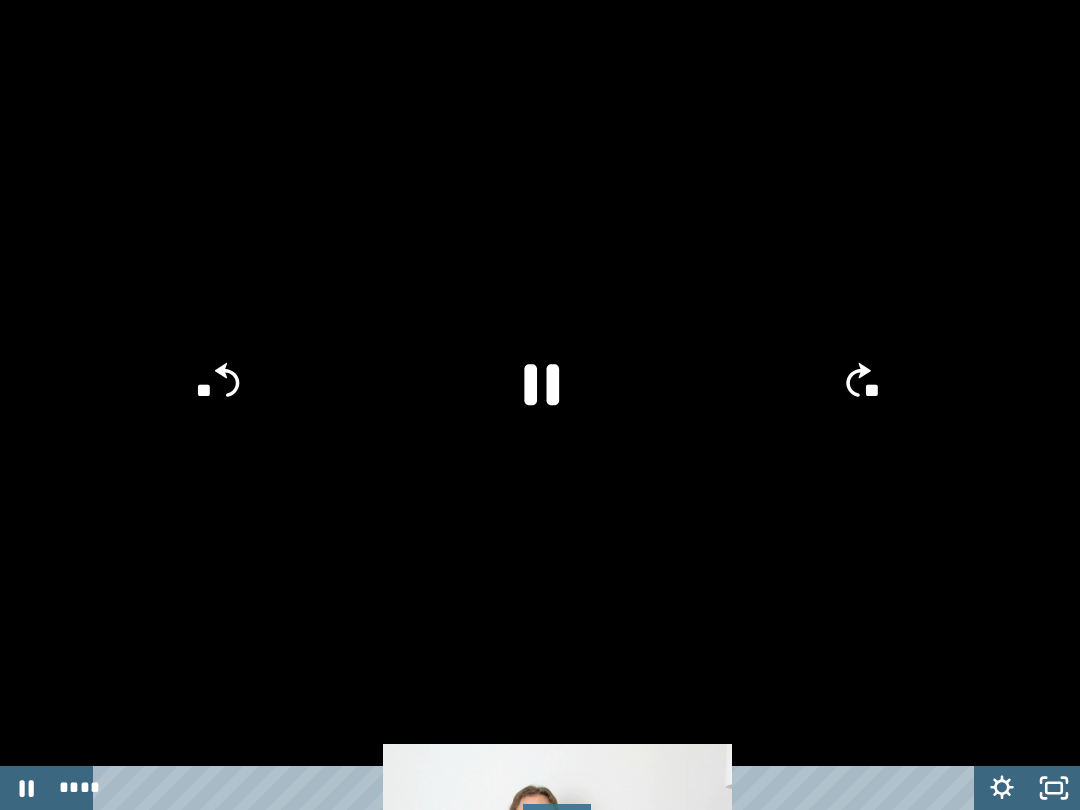 click 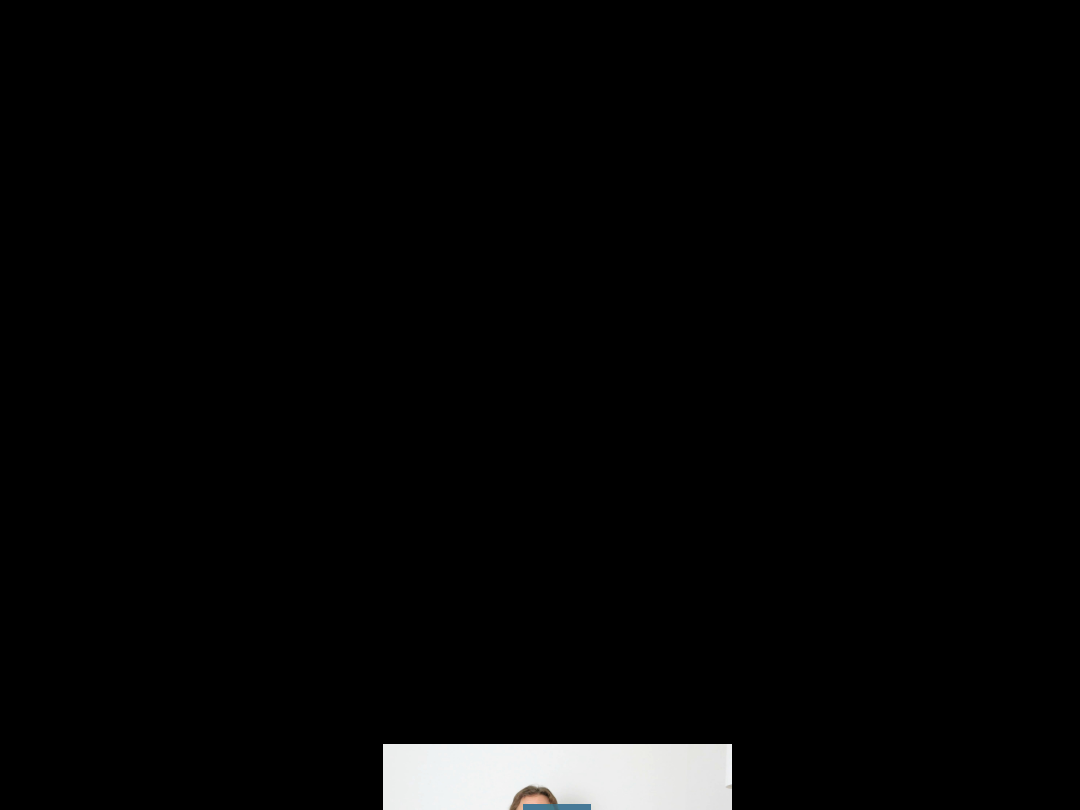 click at bounding box center (540, 405) 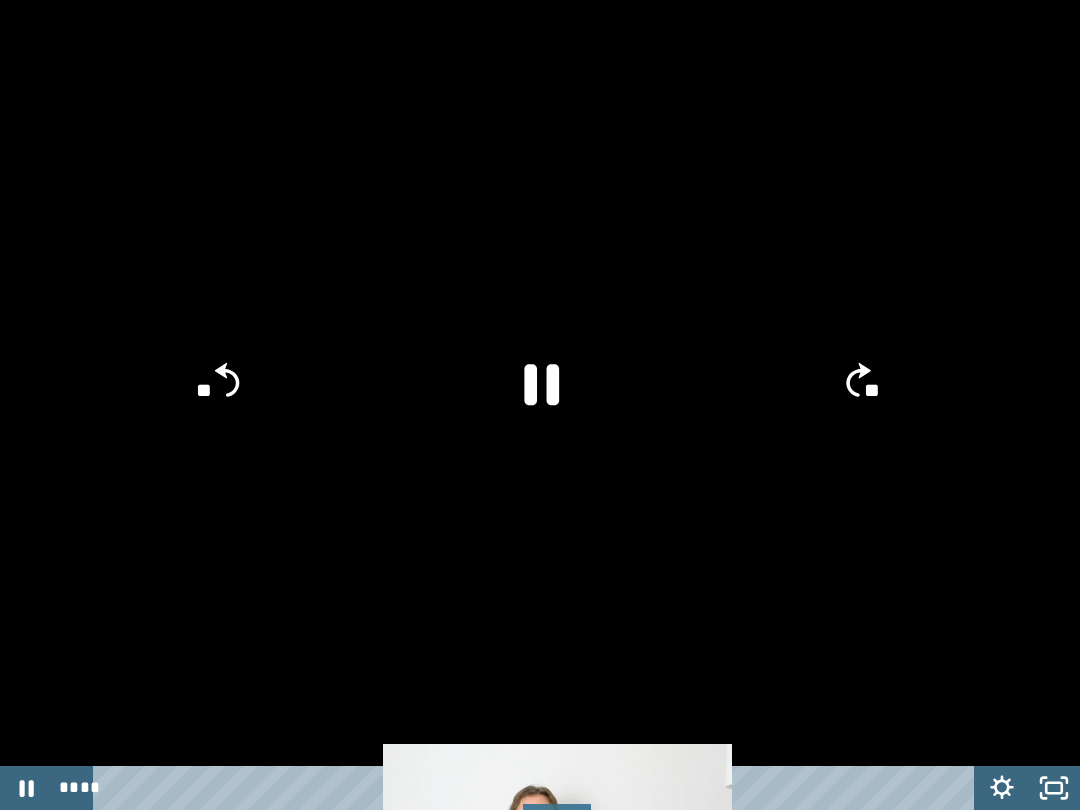 click 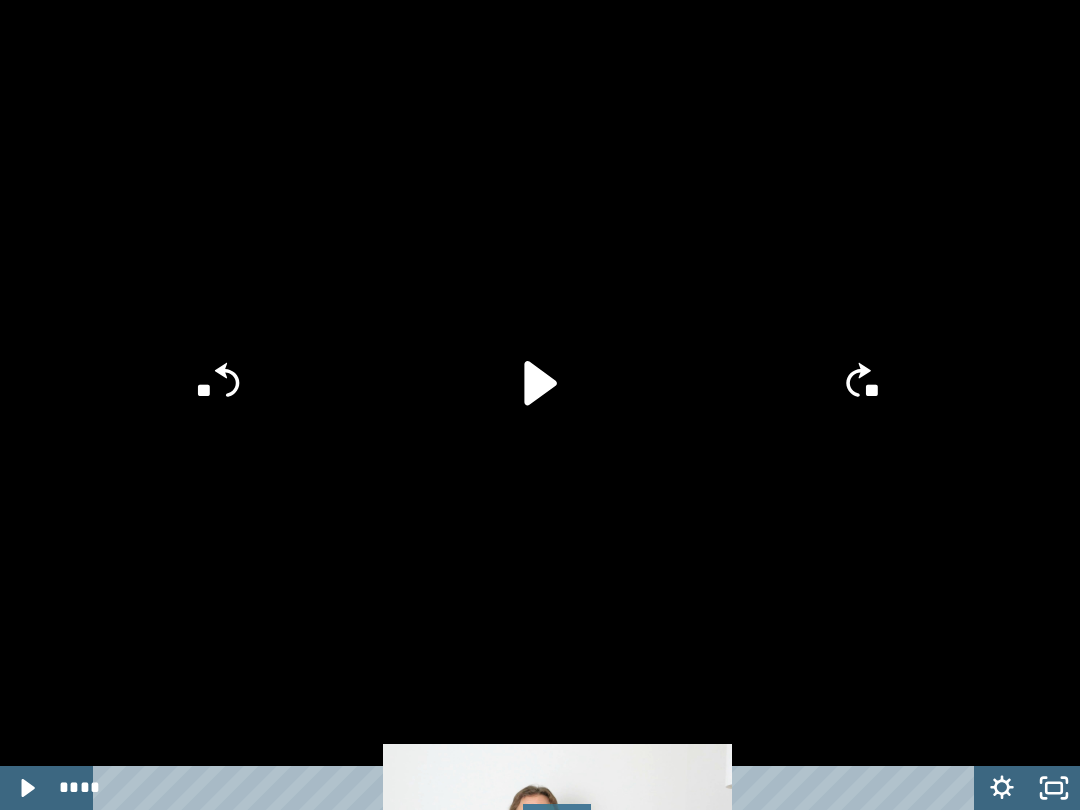 click 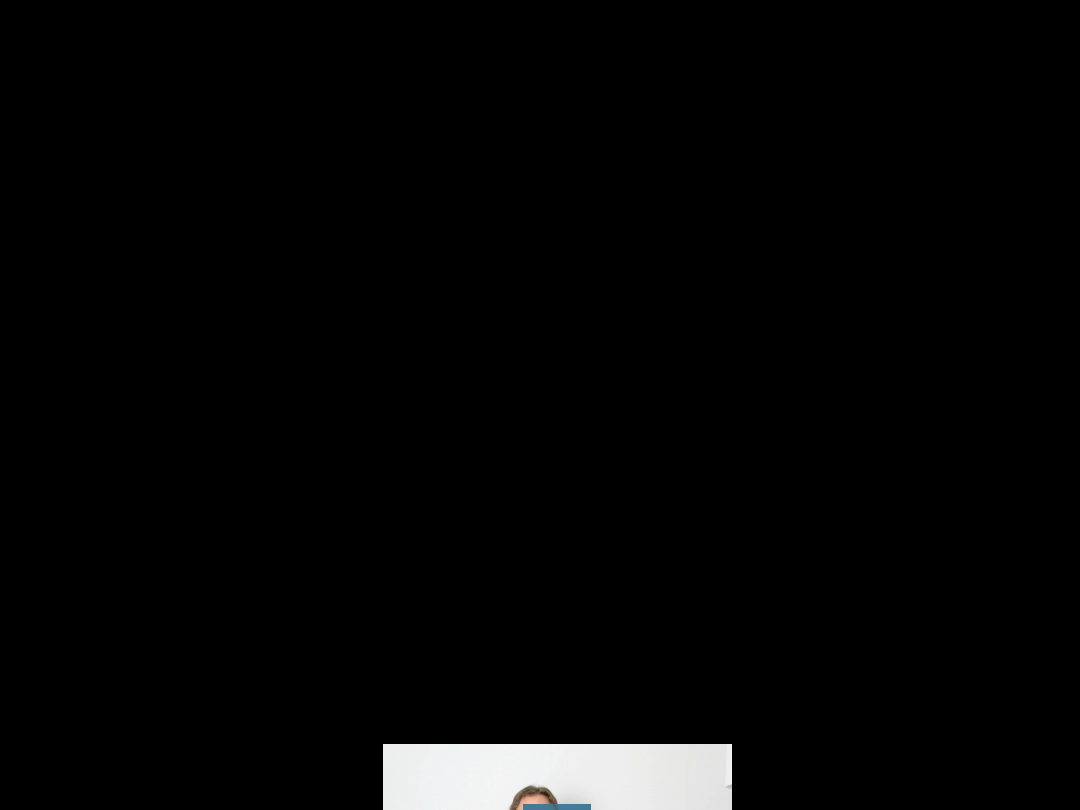 click at bounding box center [540, 405] 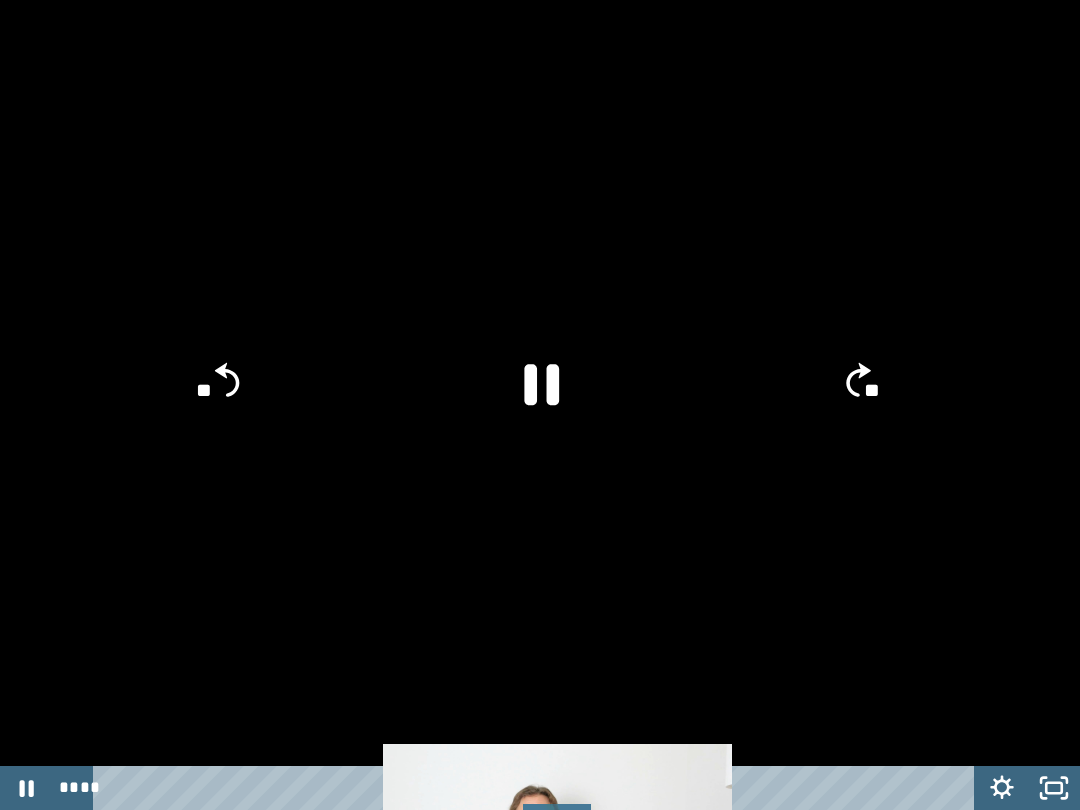 click 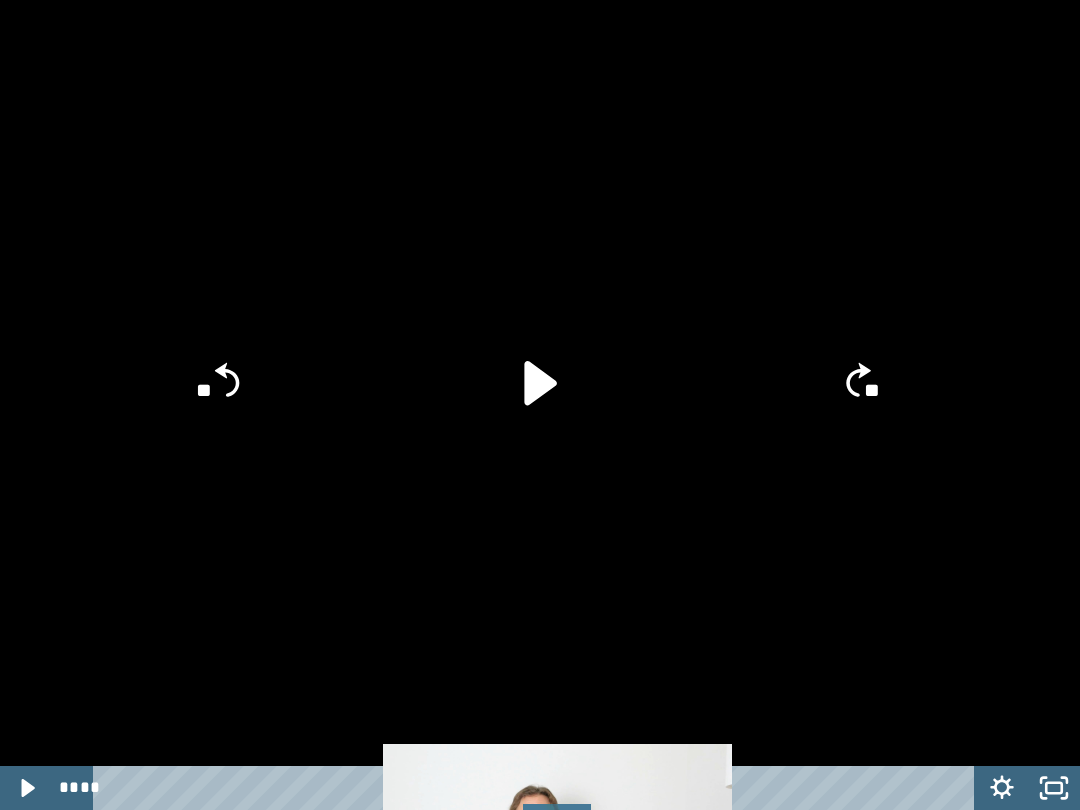 click 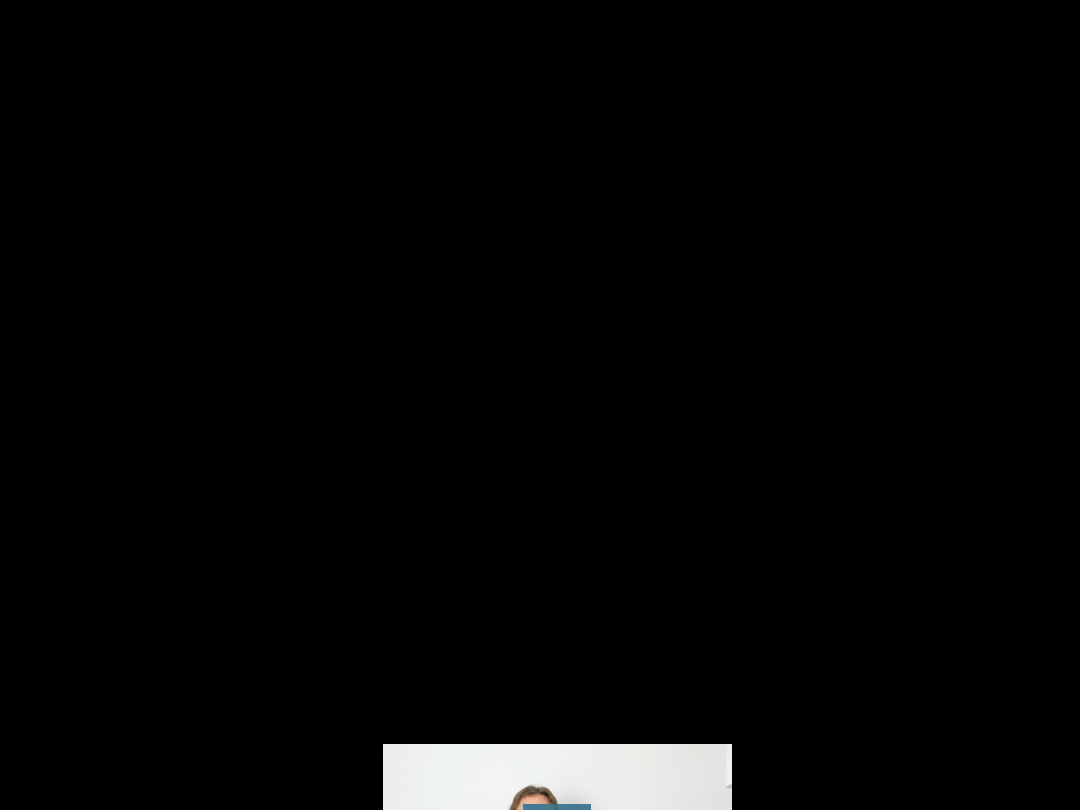 click at bounding box center [540, 405] 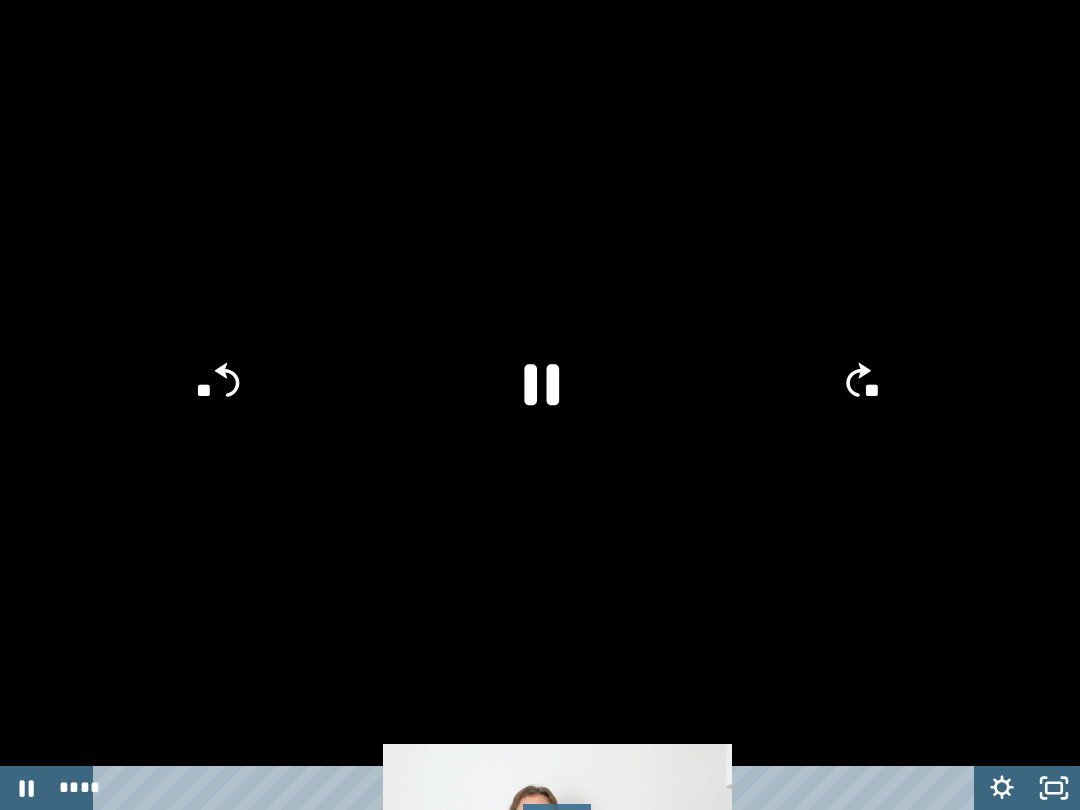 click 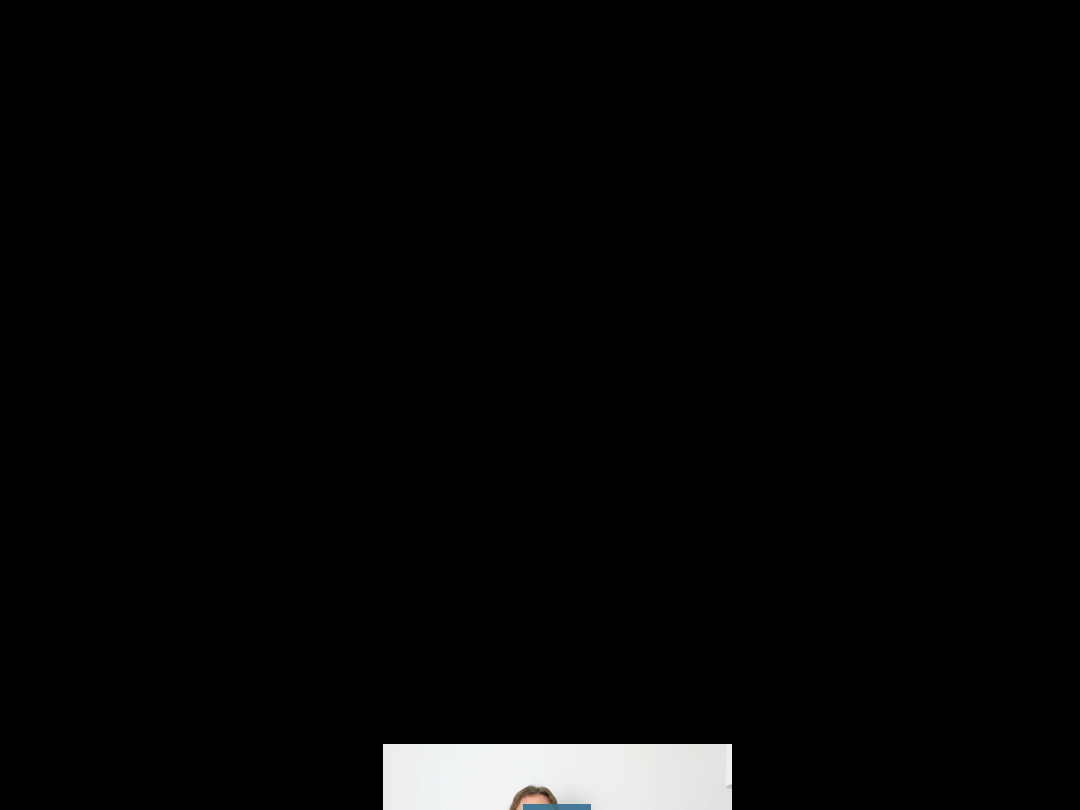 click at bounding box center [540, 405] 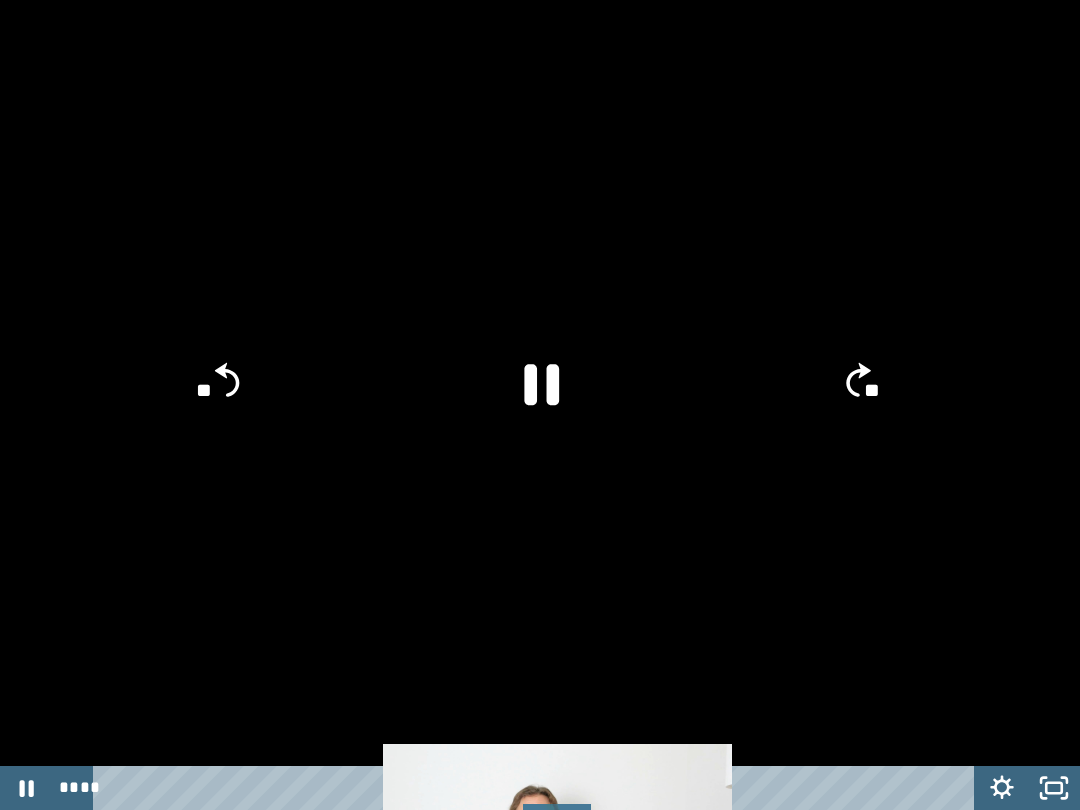 click 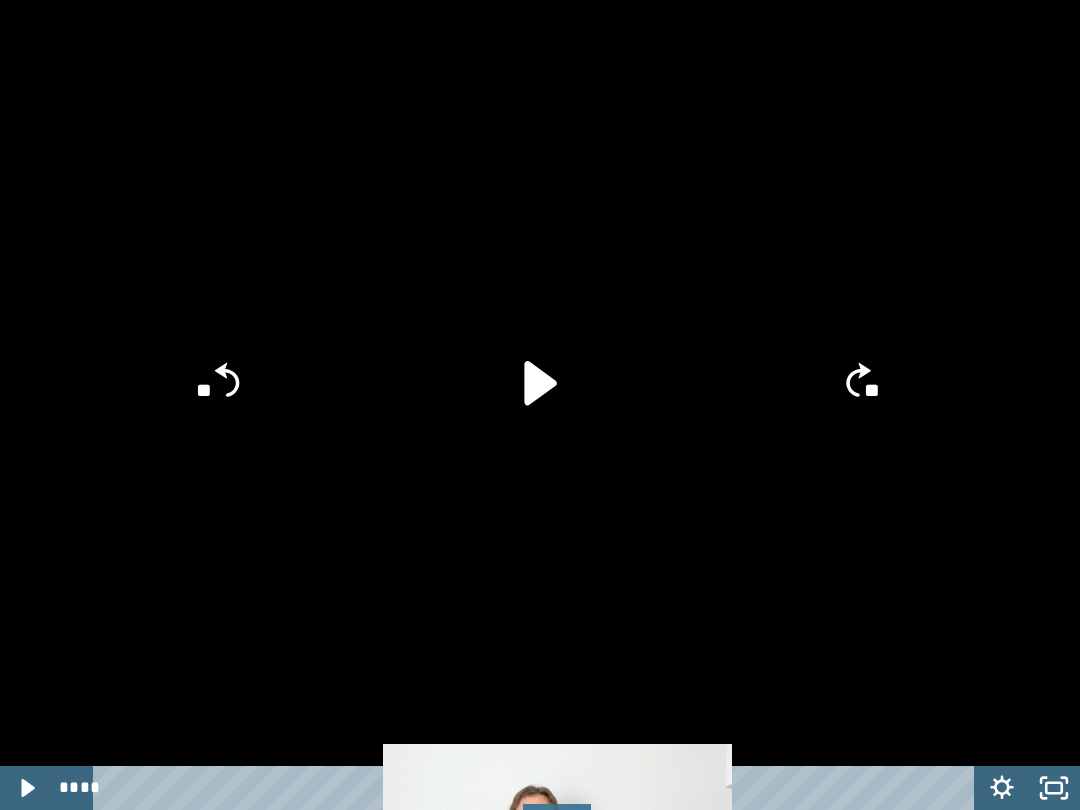 click 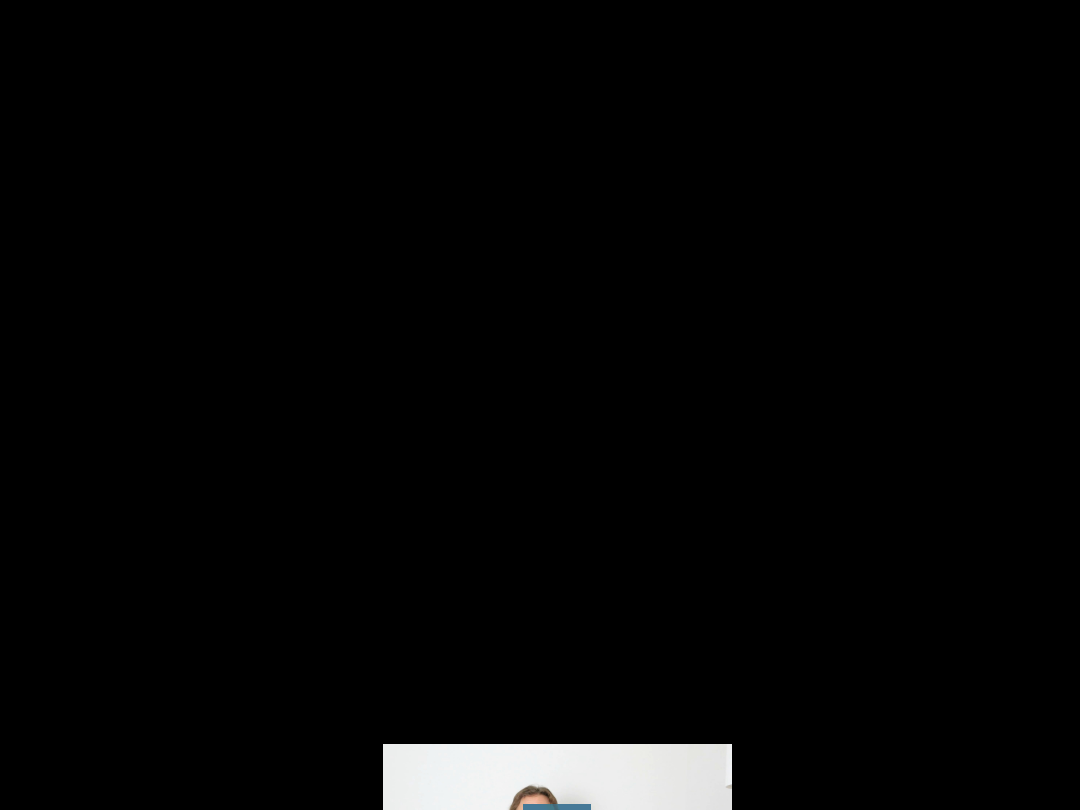 click at bounding box center [540, 405] 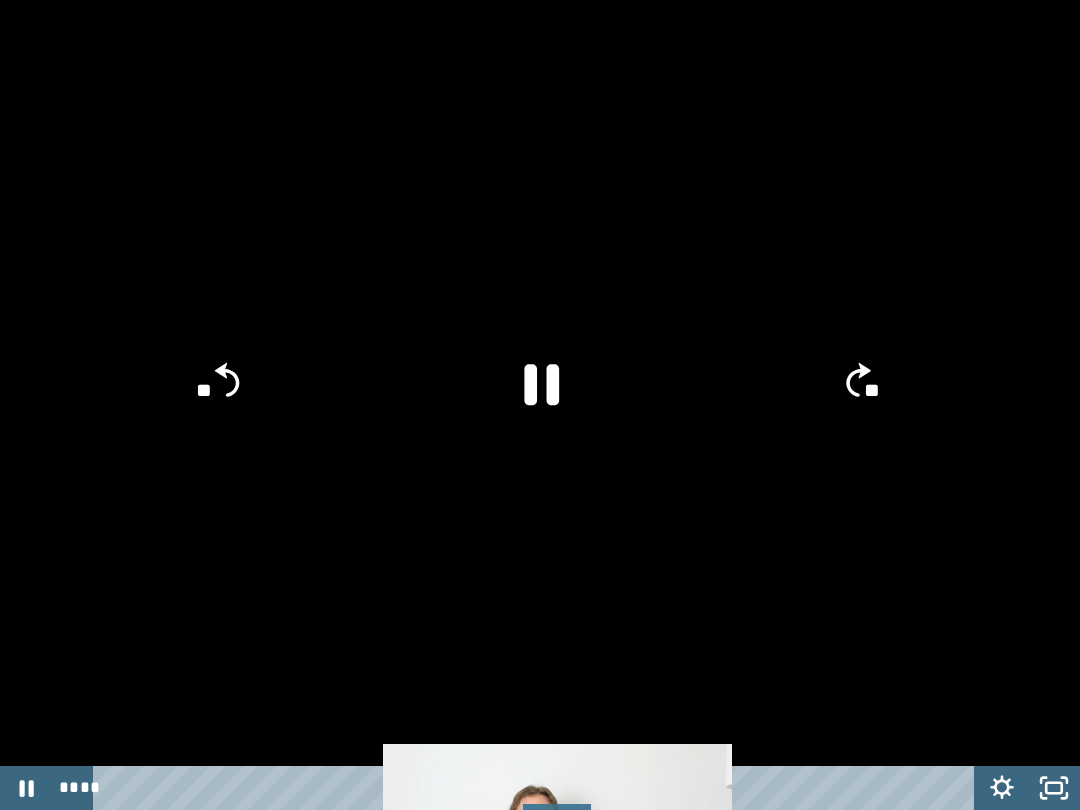 click on "**" 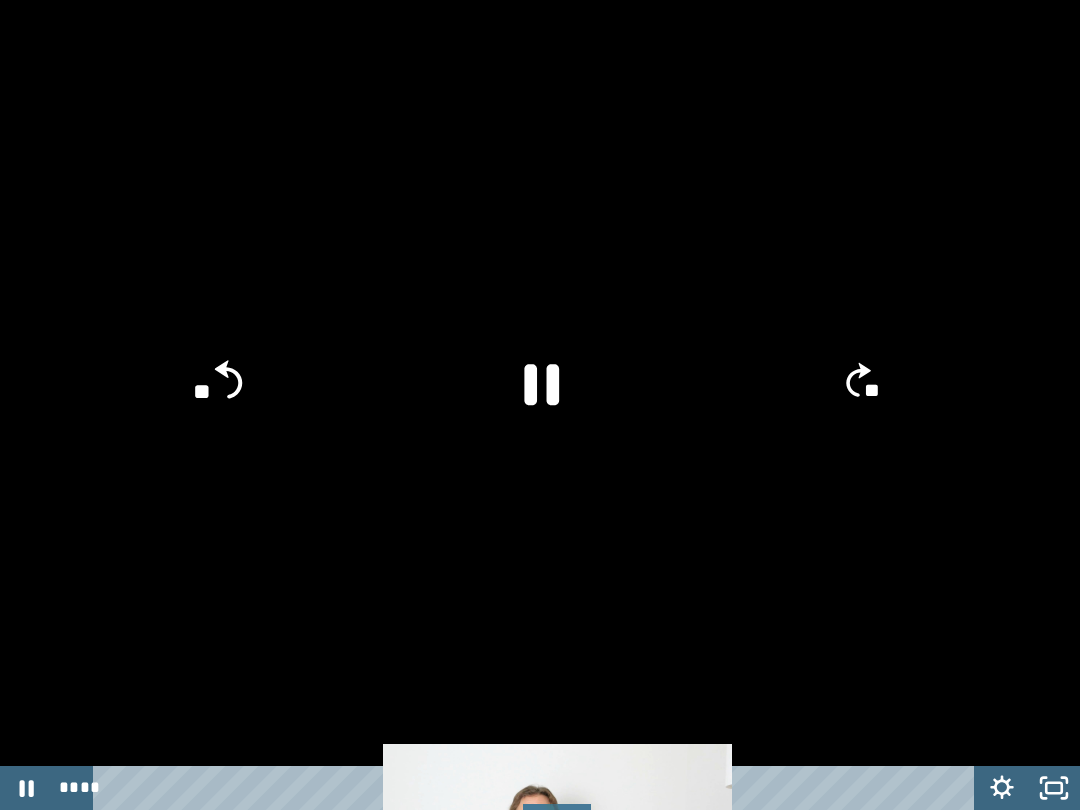 click 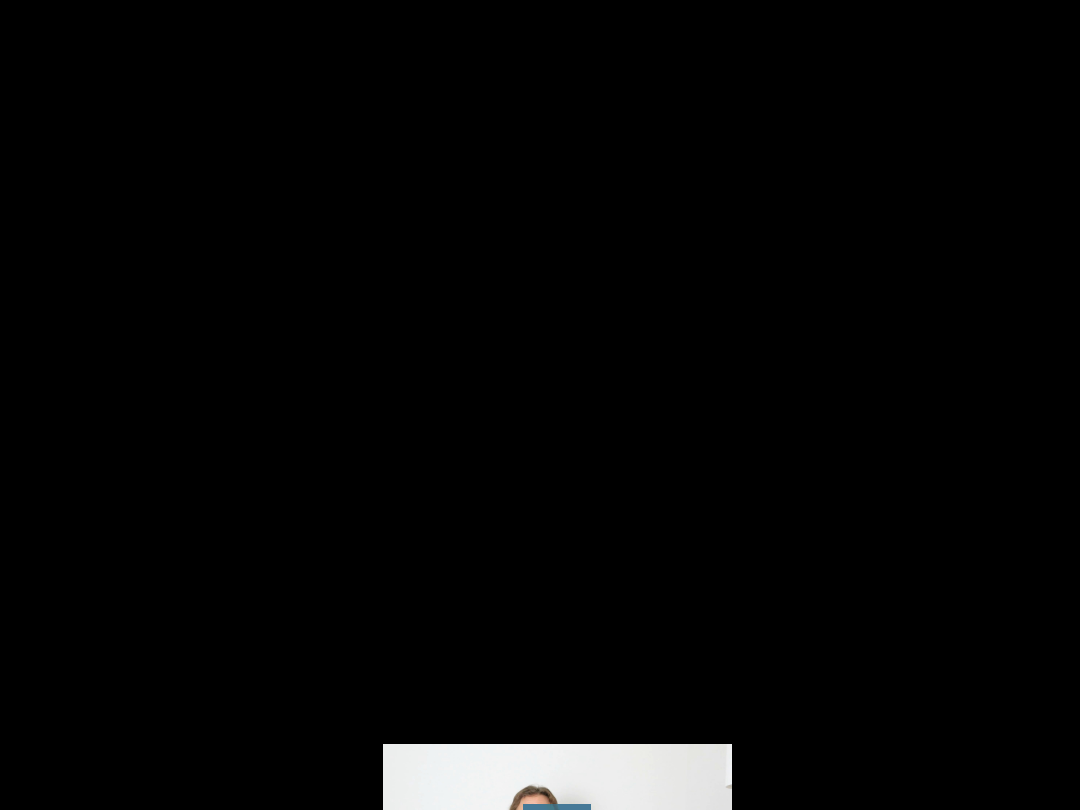 click at bounding box center (540, 405) 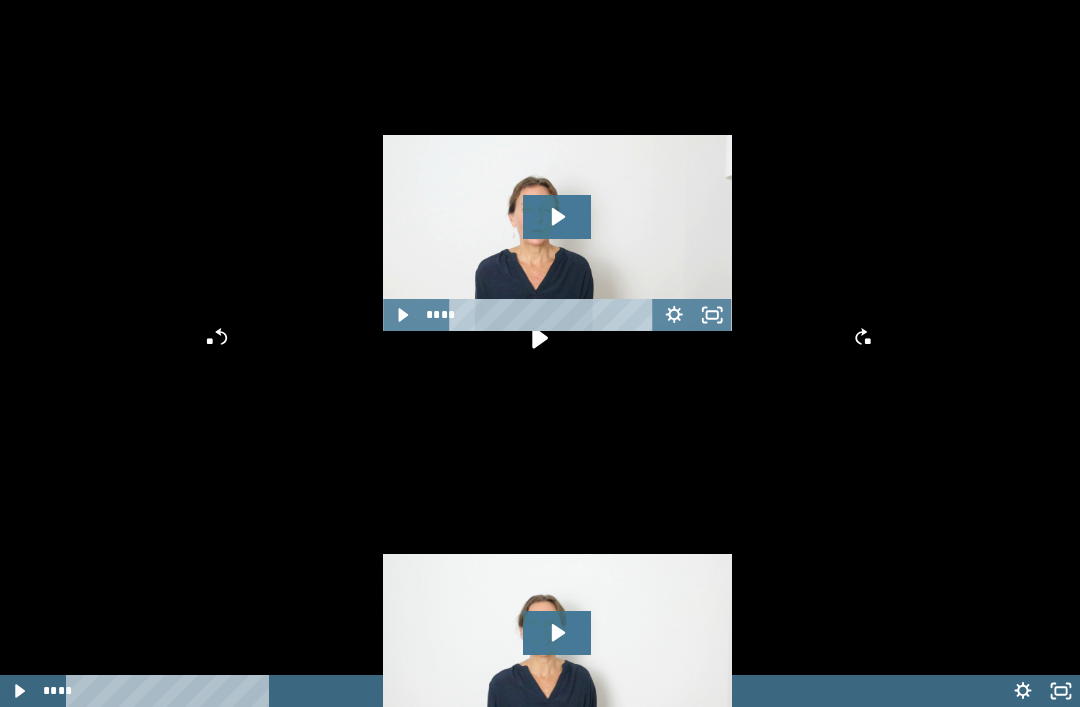 scroll, scrollTop: 608, scrollLeft: 0, axis: vertical 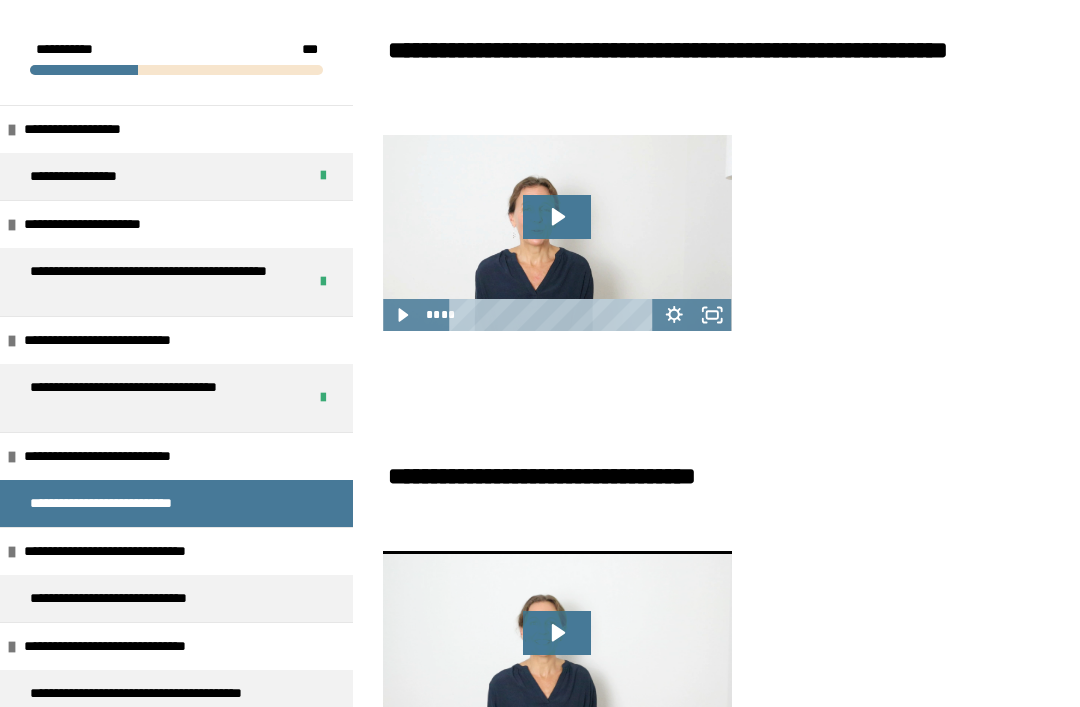 click 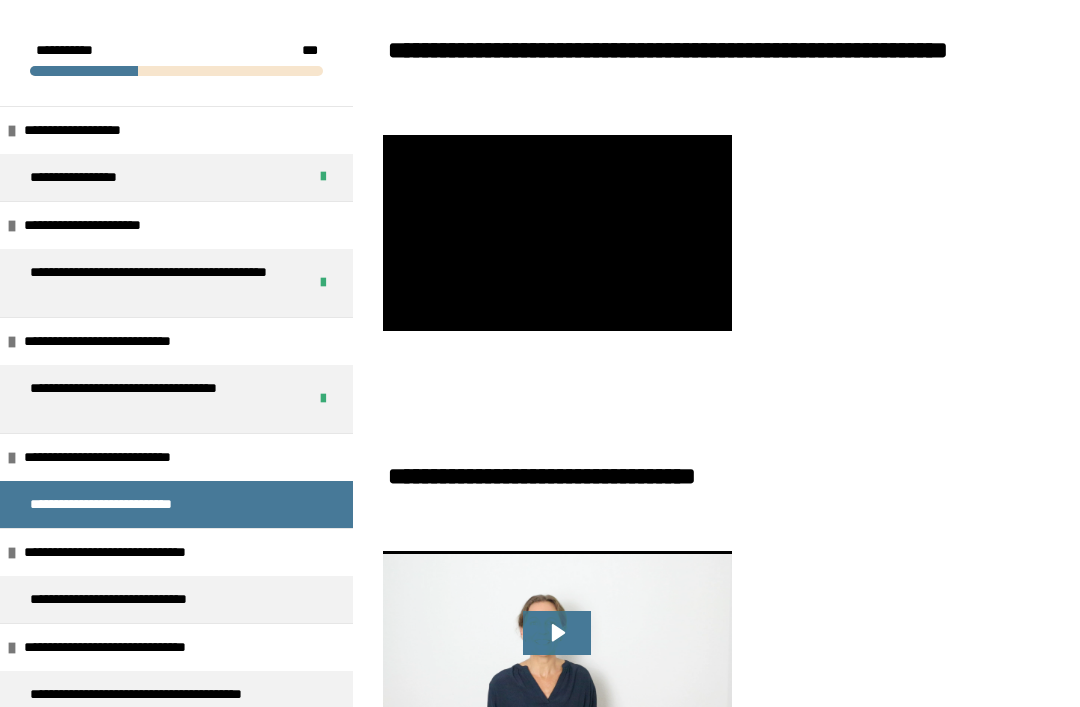 click at bounding box center (557, 233) 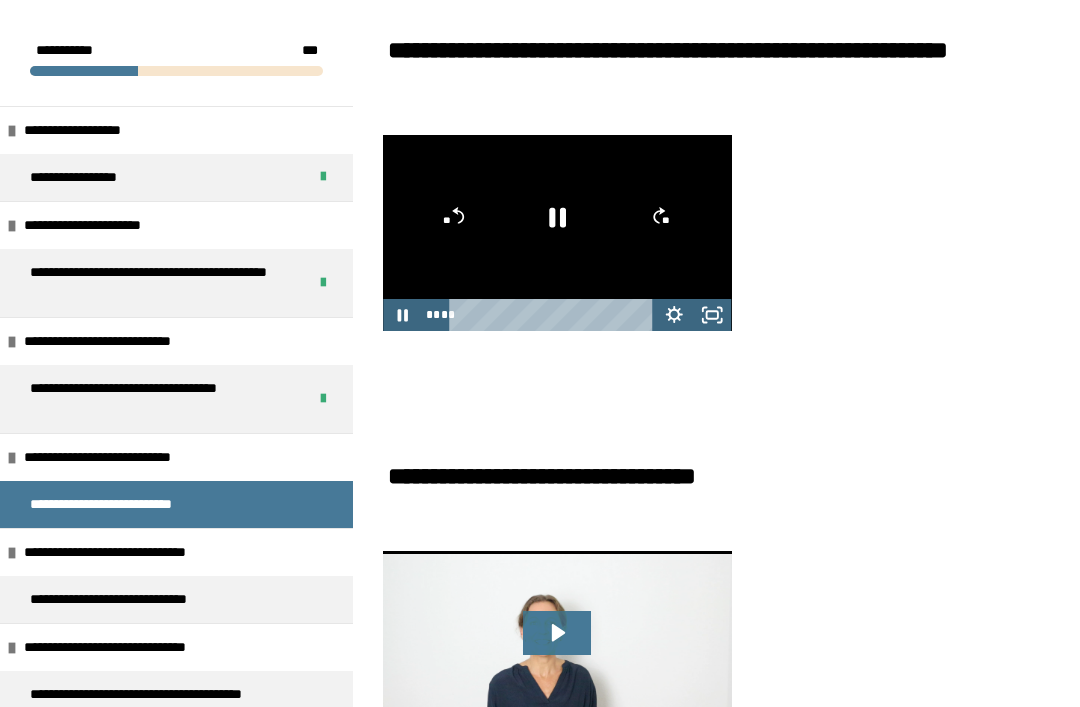 click 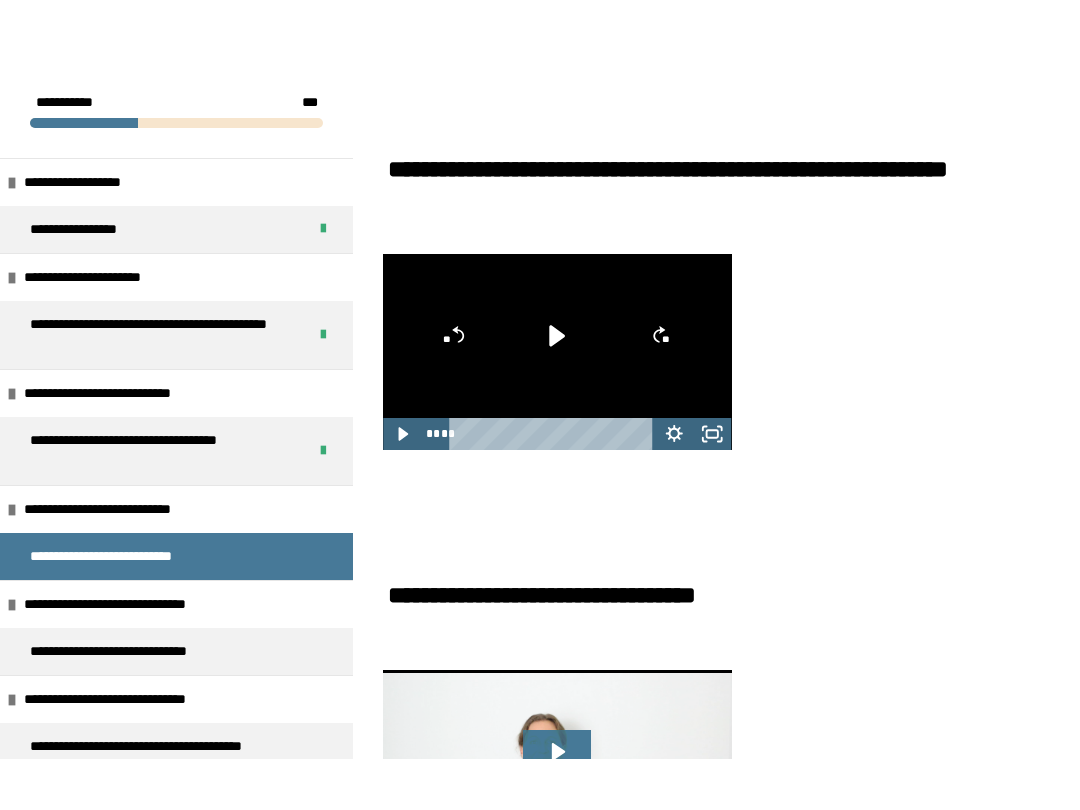 scroll, scrollTop: 543, scrollLeft: 0, axis: vertical 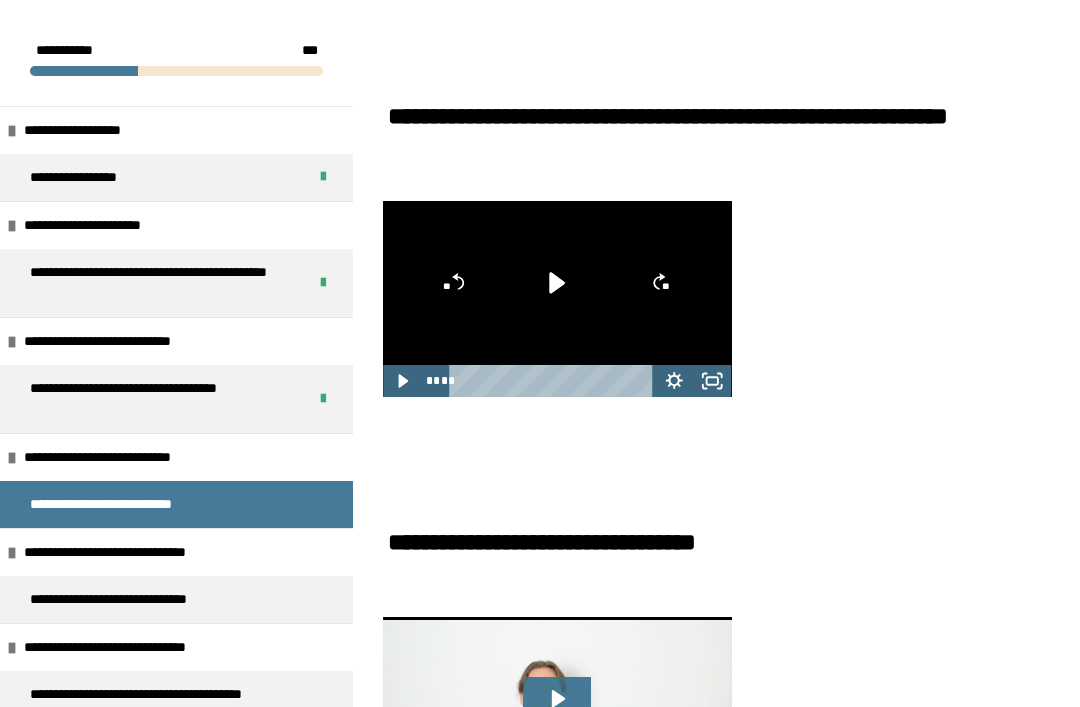 click 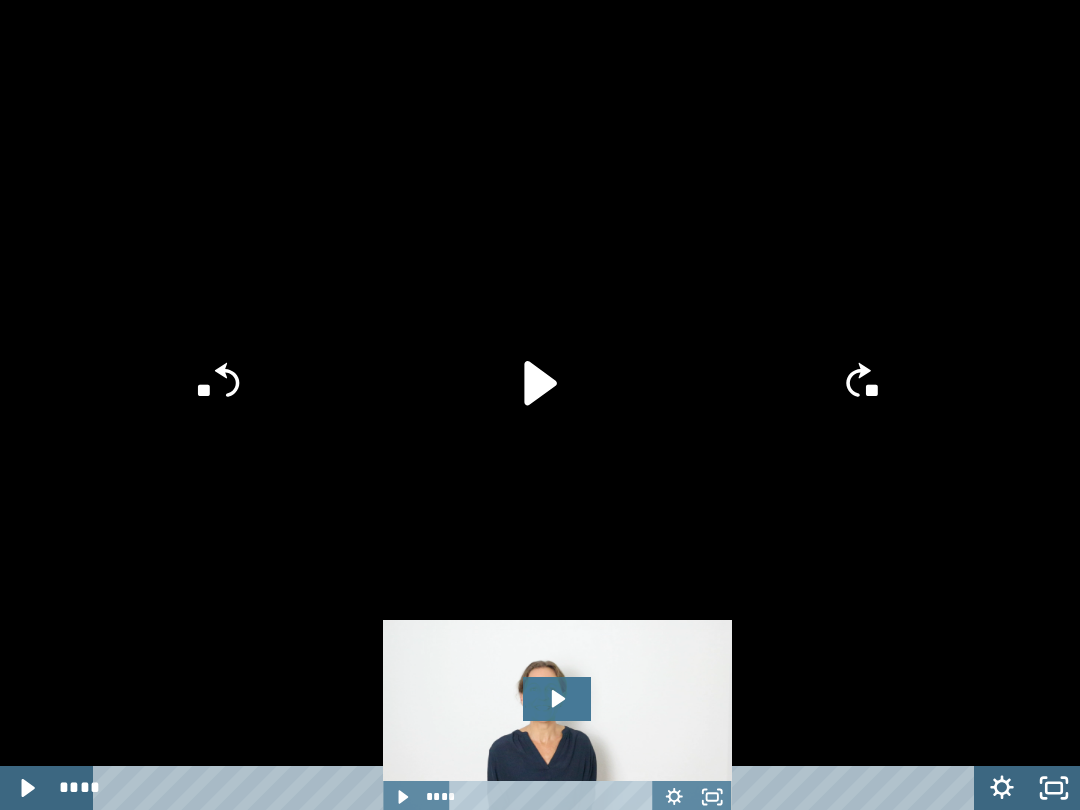 scroll, scrollTop: 0, scrollLeft: 0, axis: both 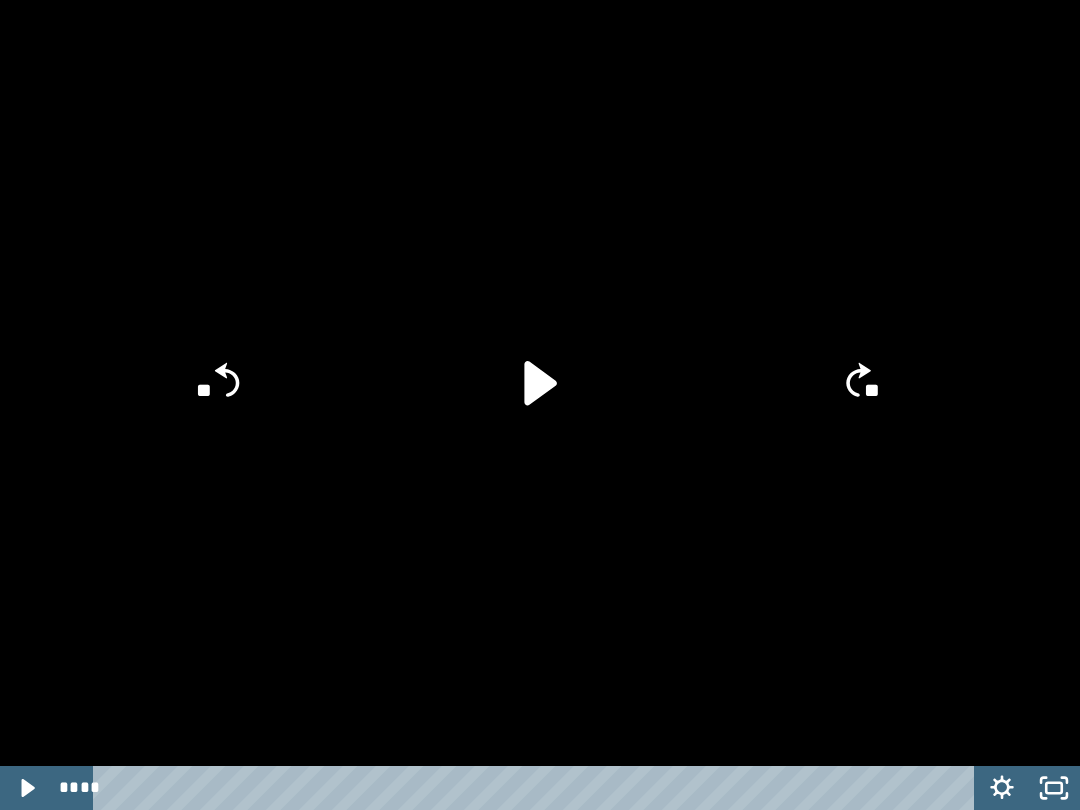 click 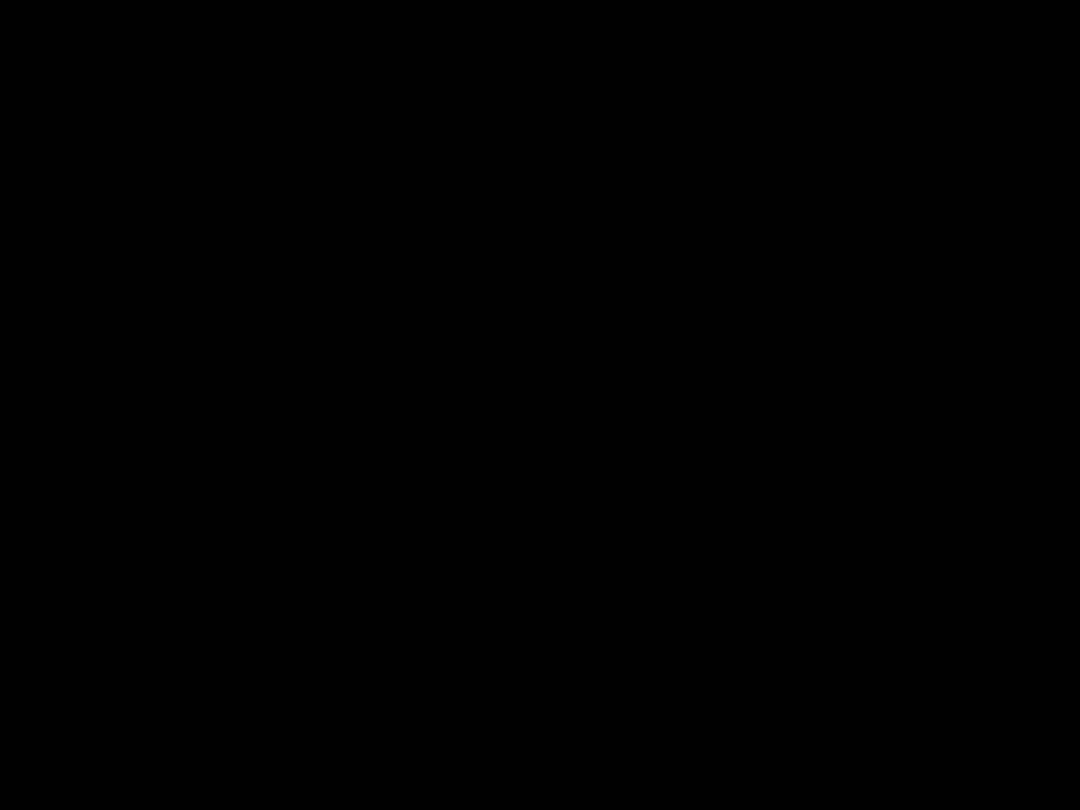 click at bounding box center [540, 405] 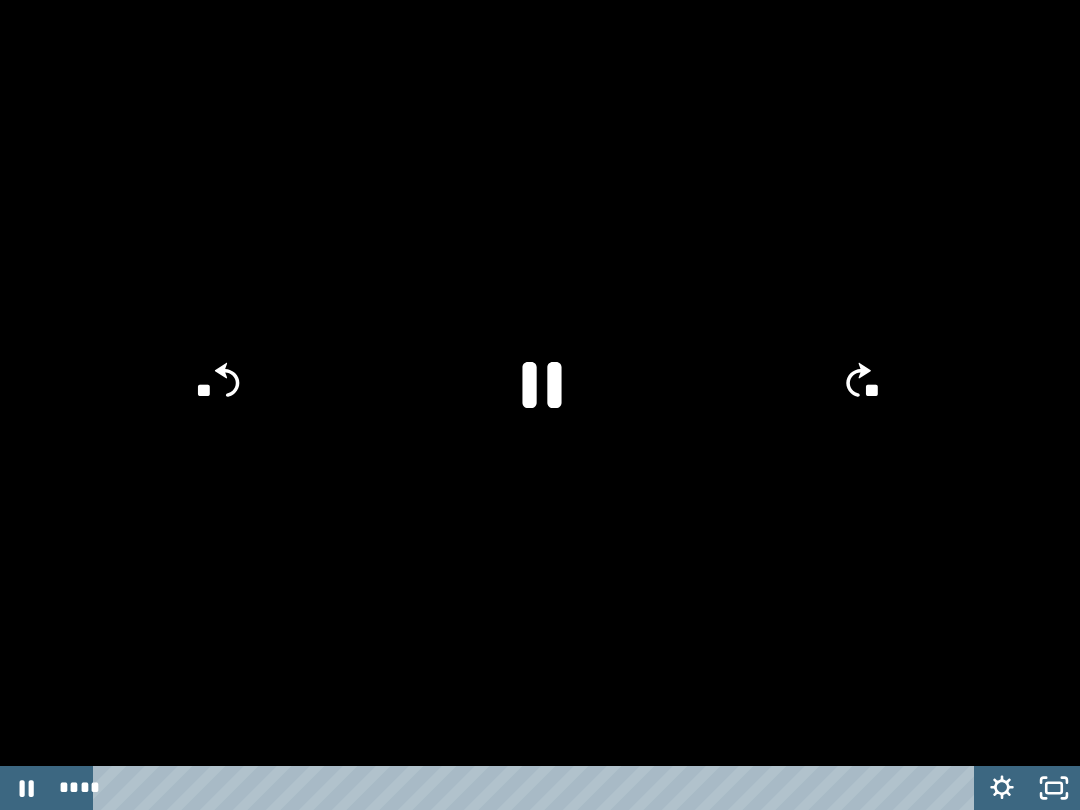 click 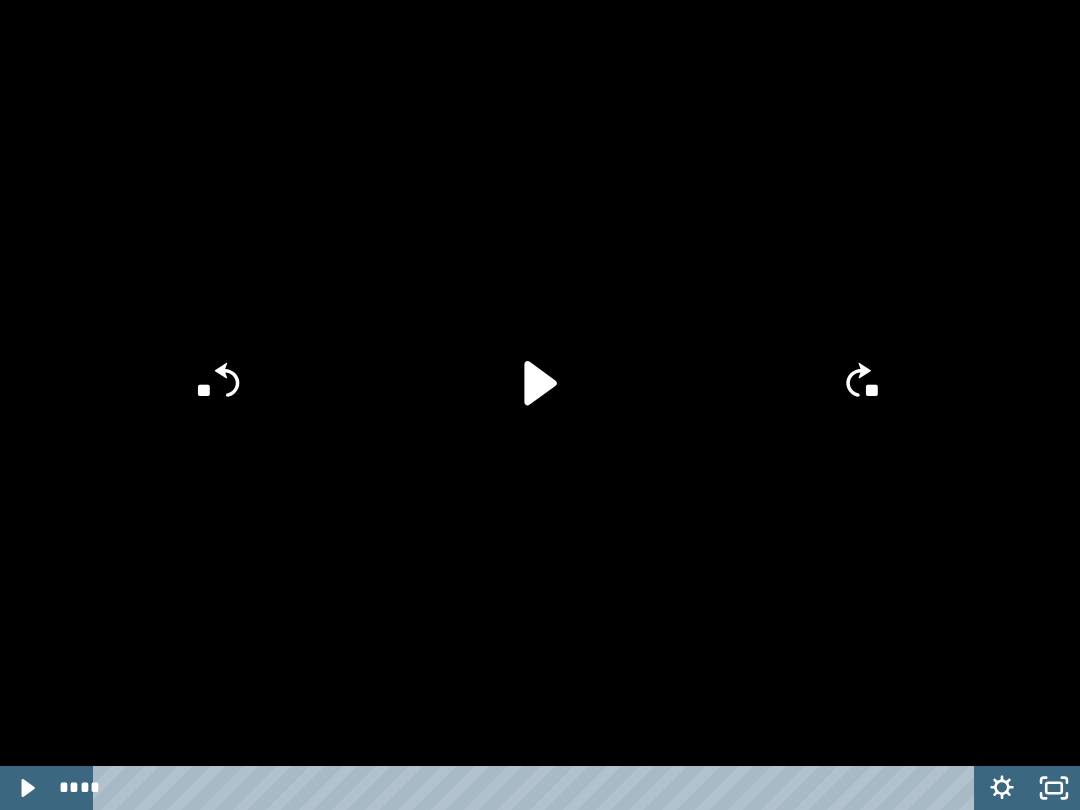 click 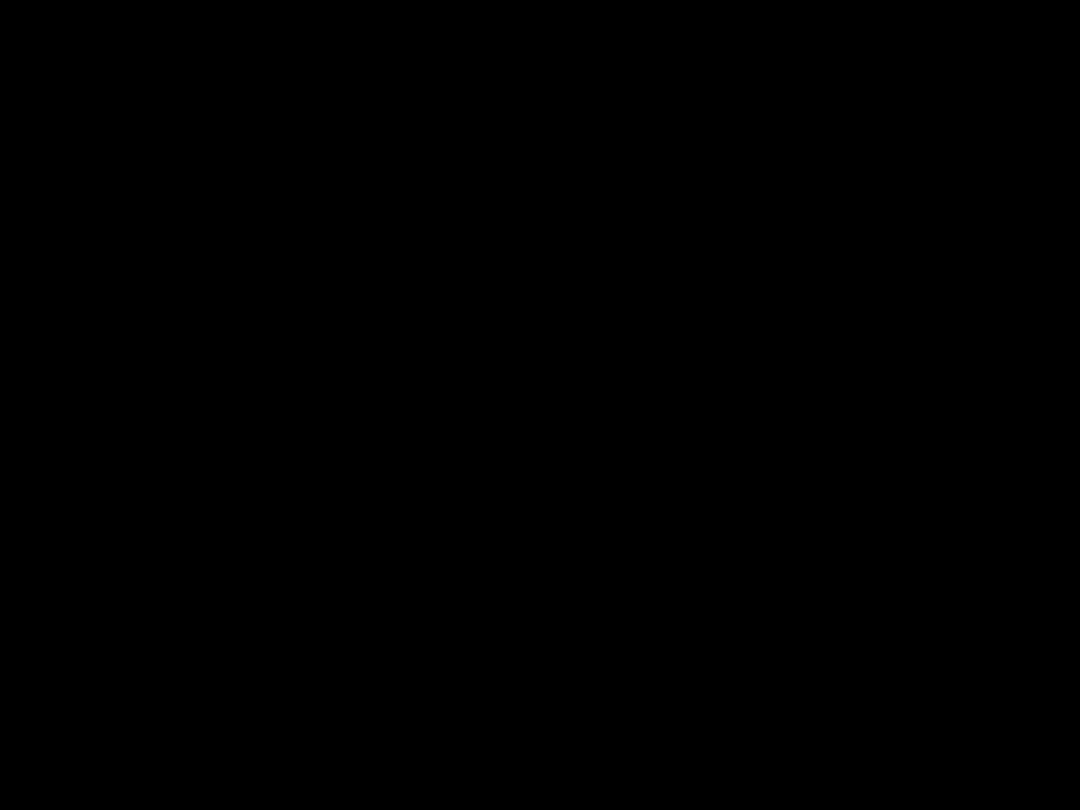 click at bounding box center [540, 405] 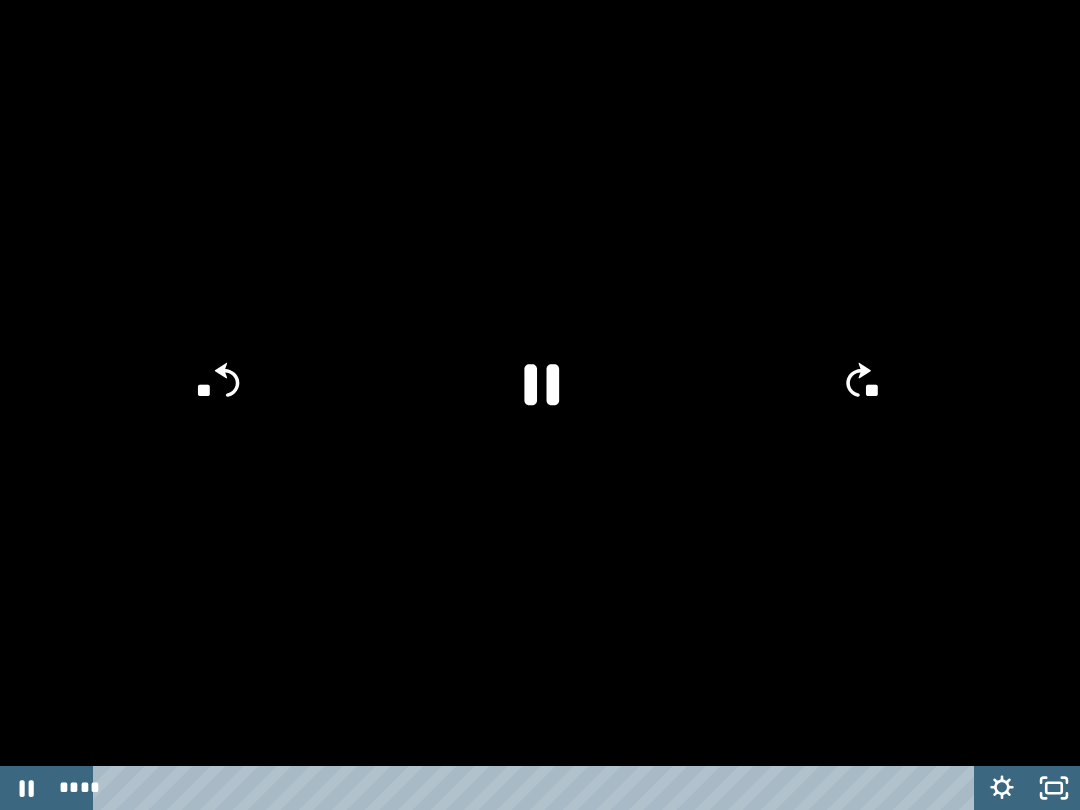 click 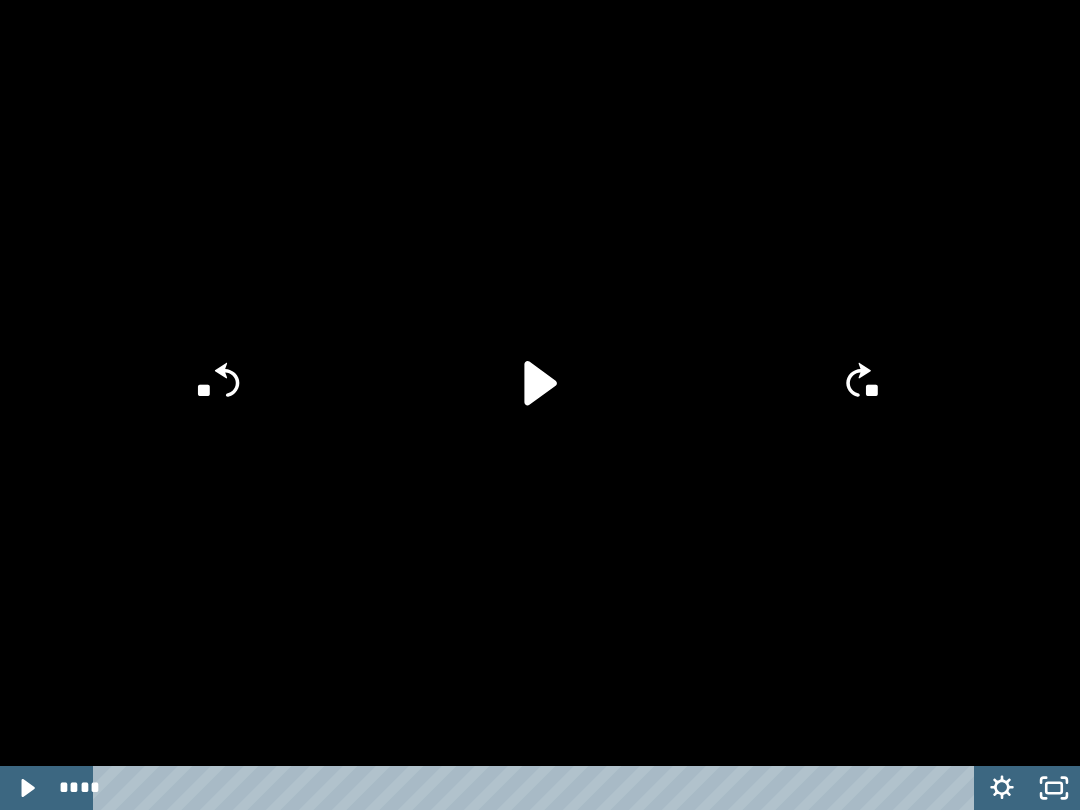 click 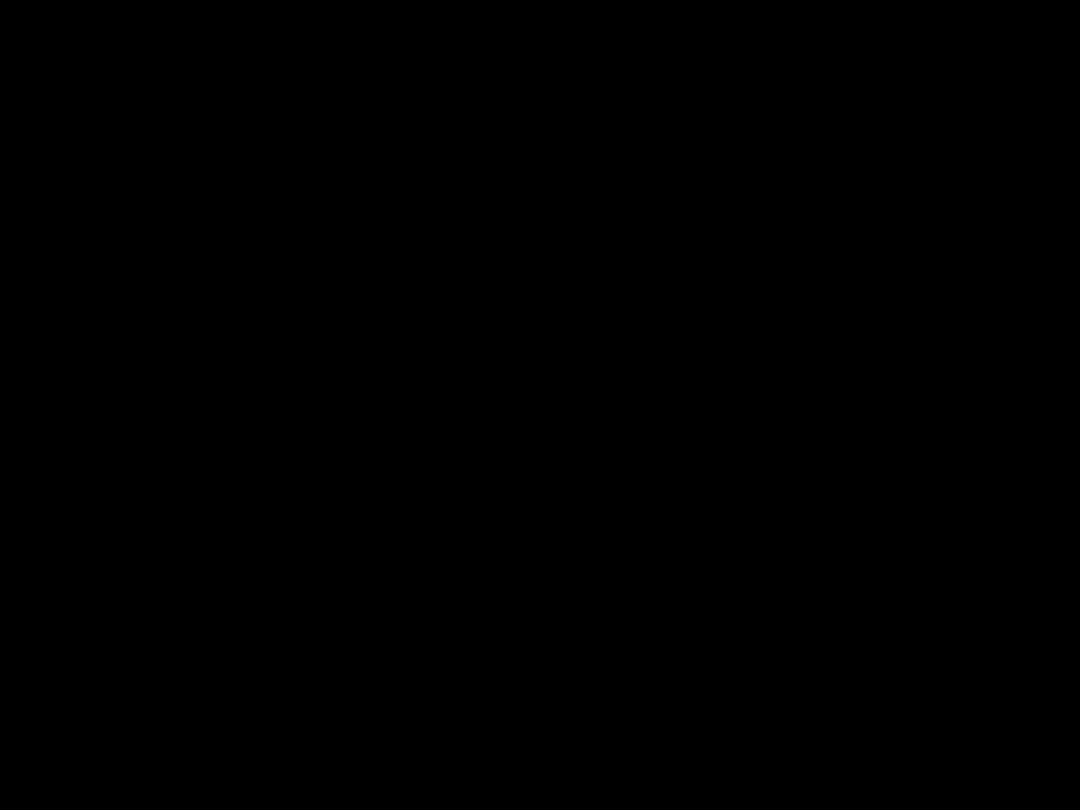 click at bounding box center [540, 405] 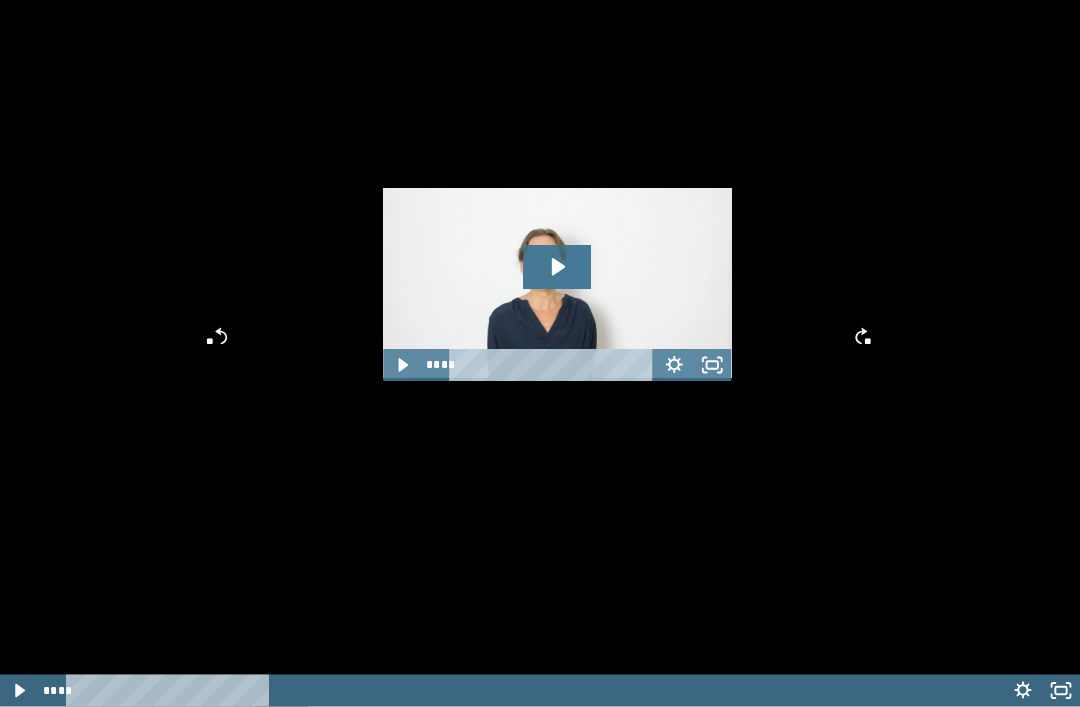 scroll, scrollTop: 976, scrollLeft: 0, axis: vertical 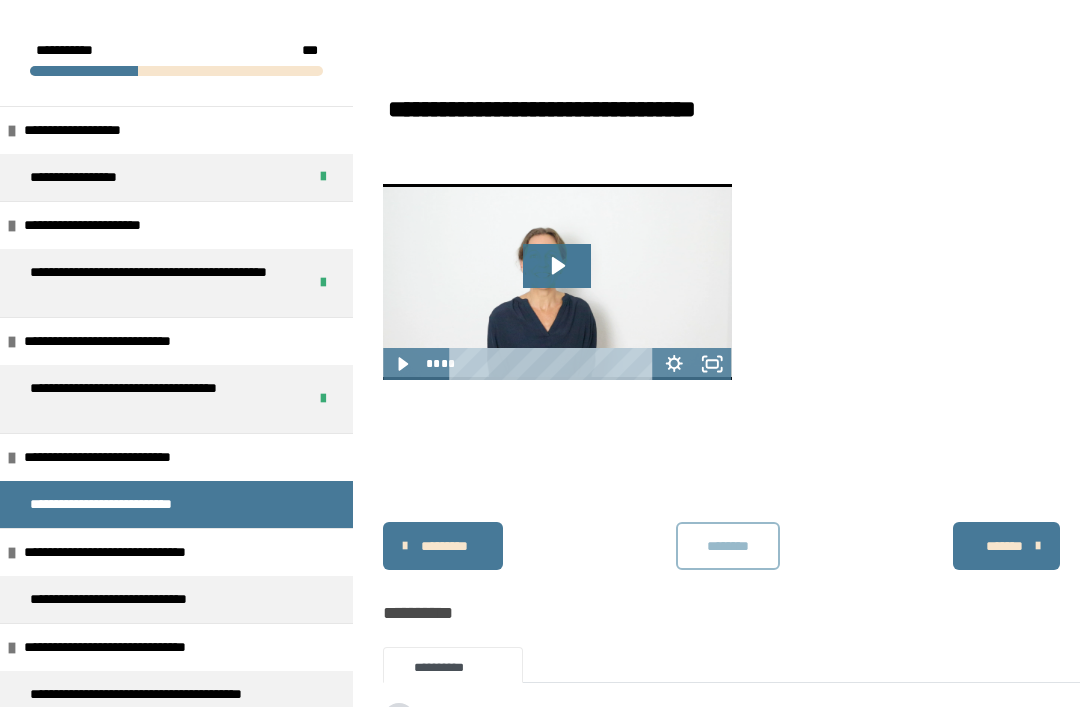 click 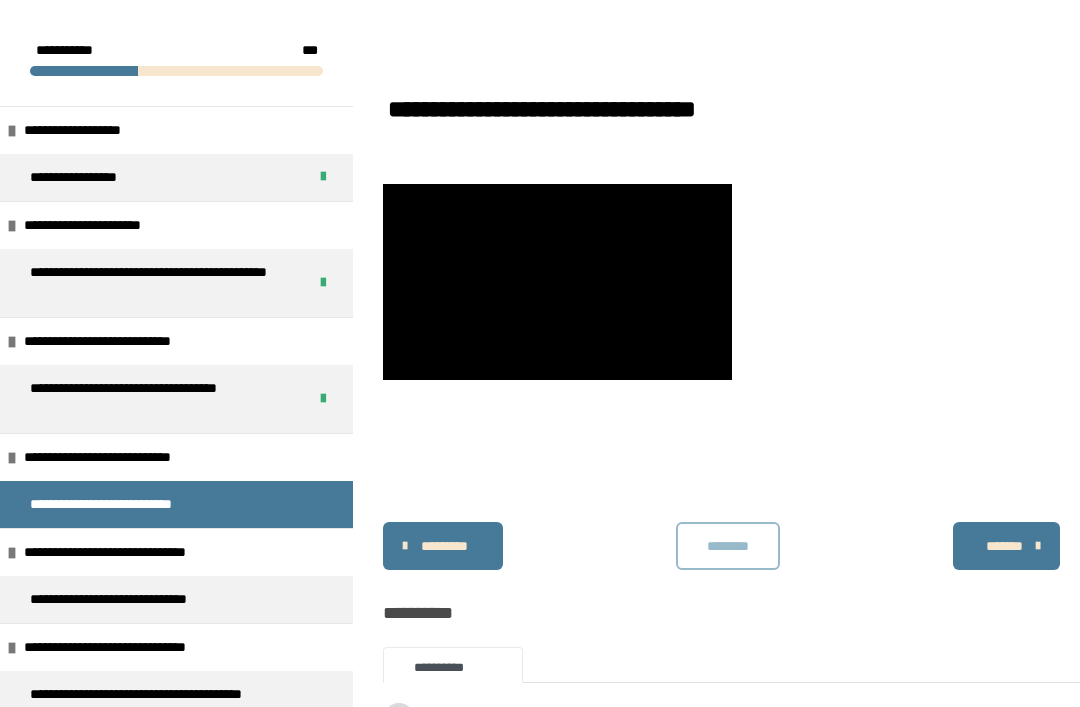 click at bounding box center (557, 282) 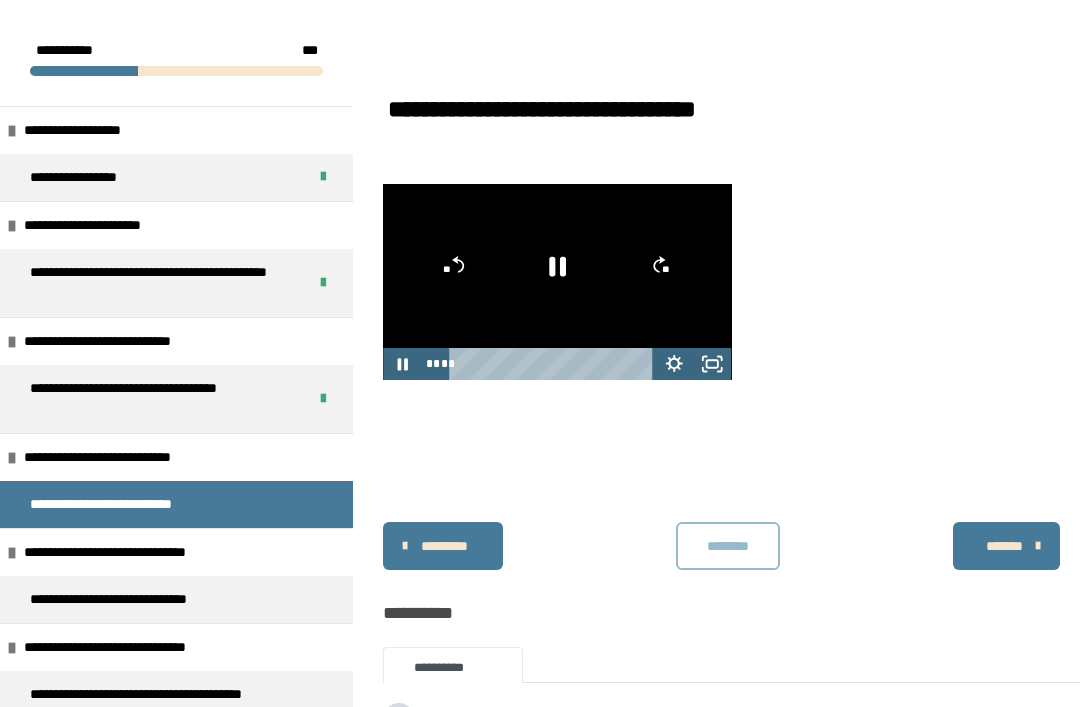 click 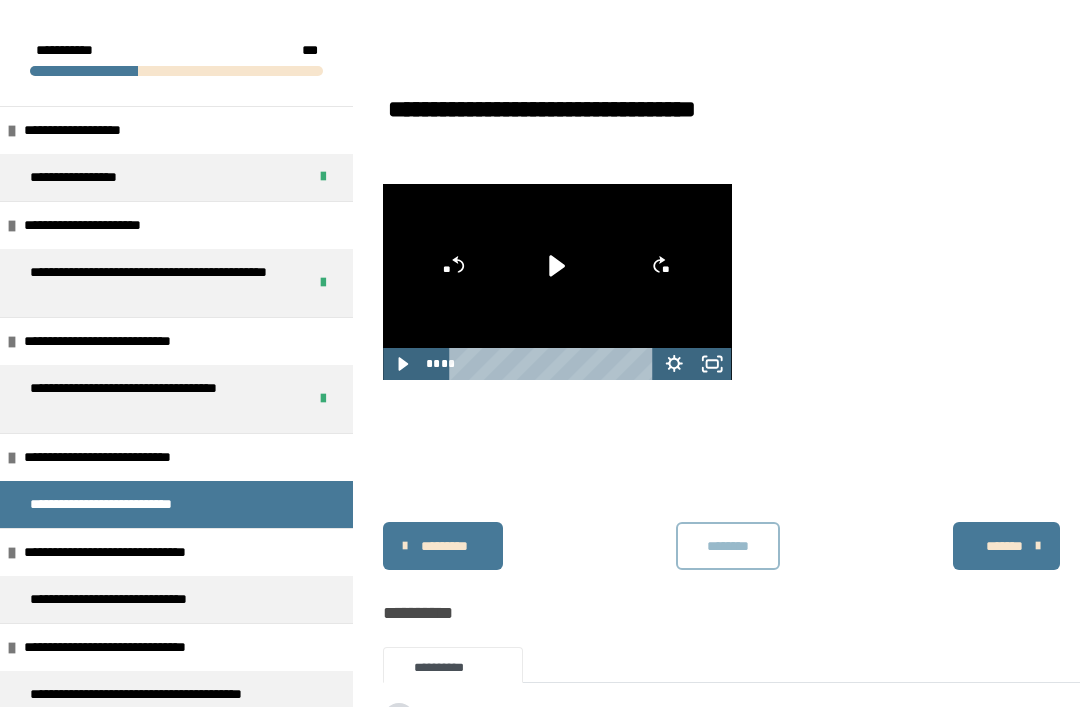 click 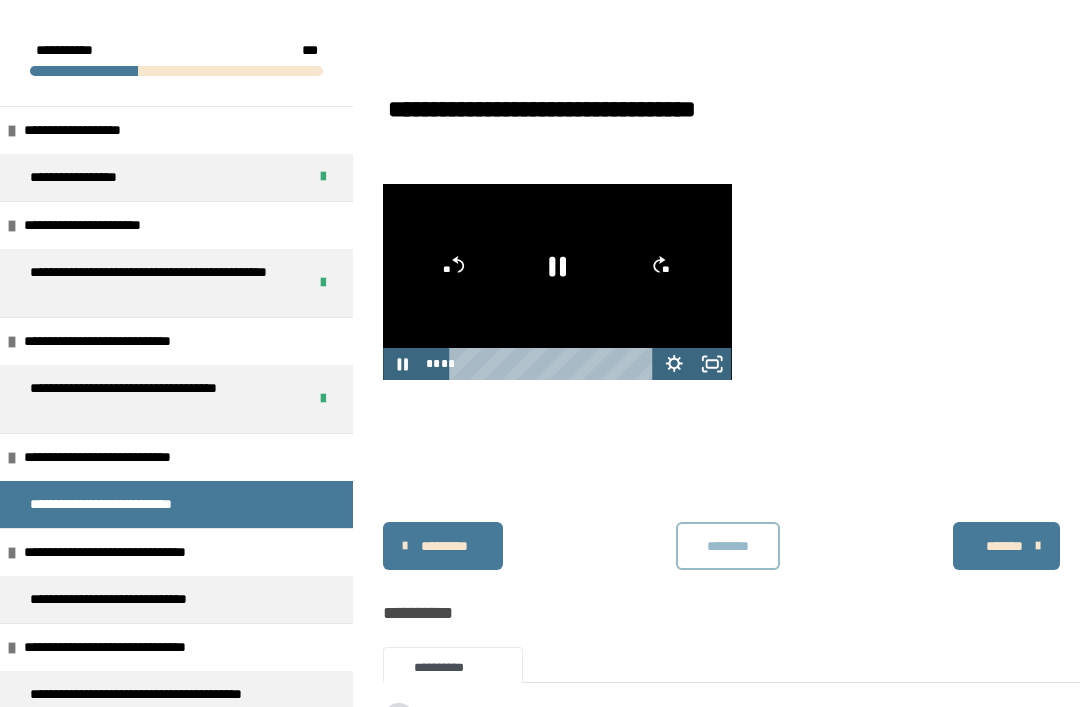 click 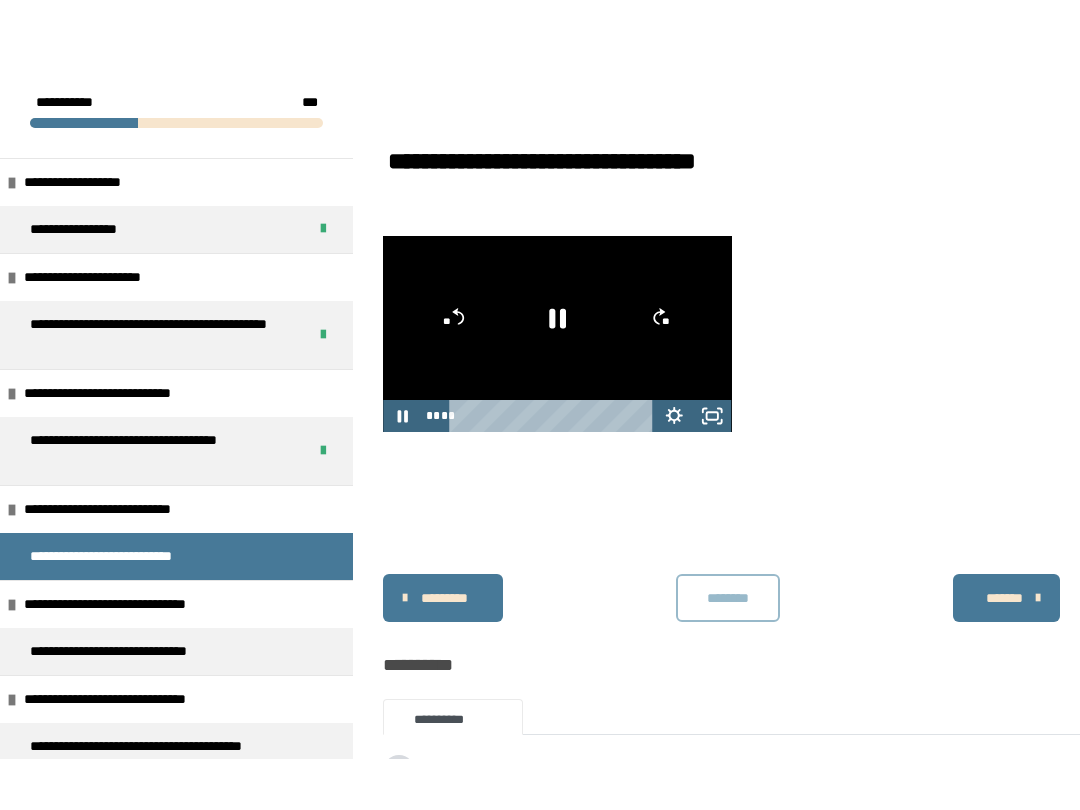 scroll, scrollTop: 975, scrollLeft: 0, axis: vertical 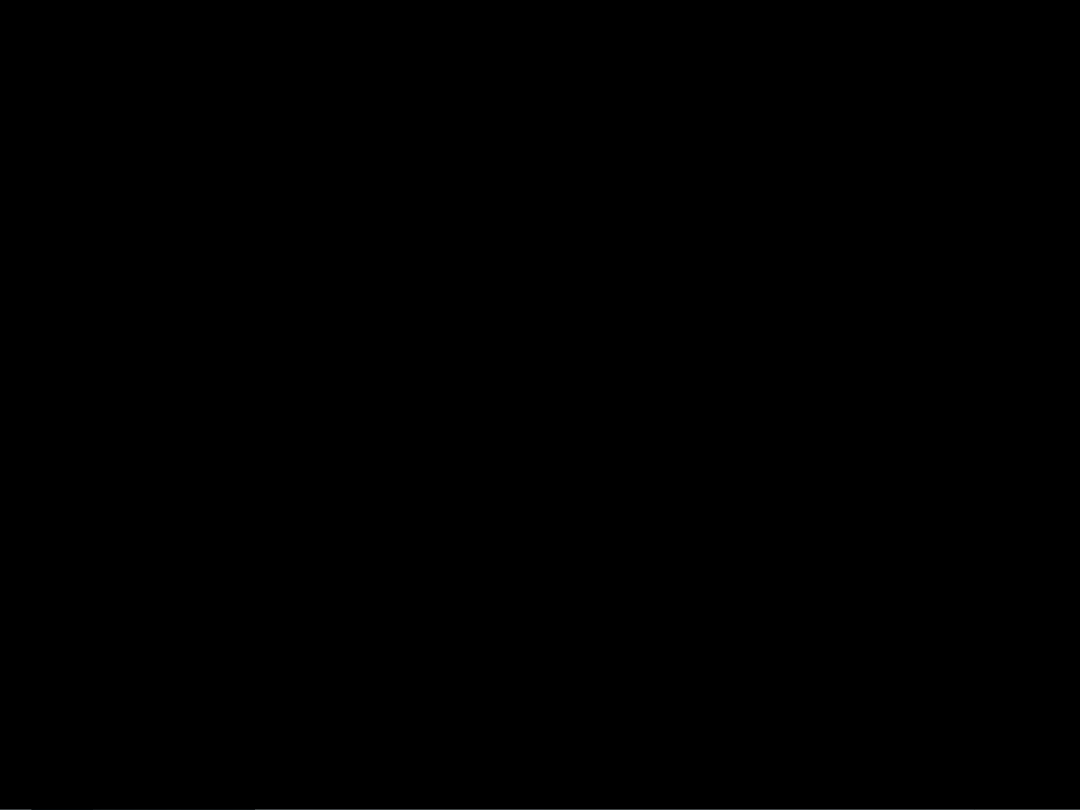 click at bounding box center (540, 405) 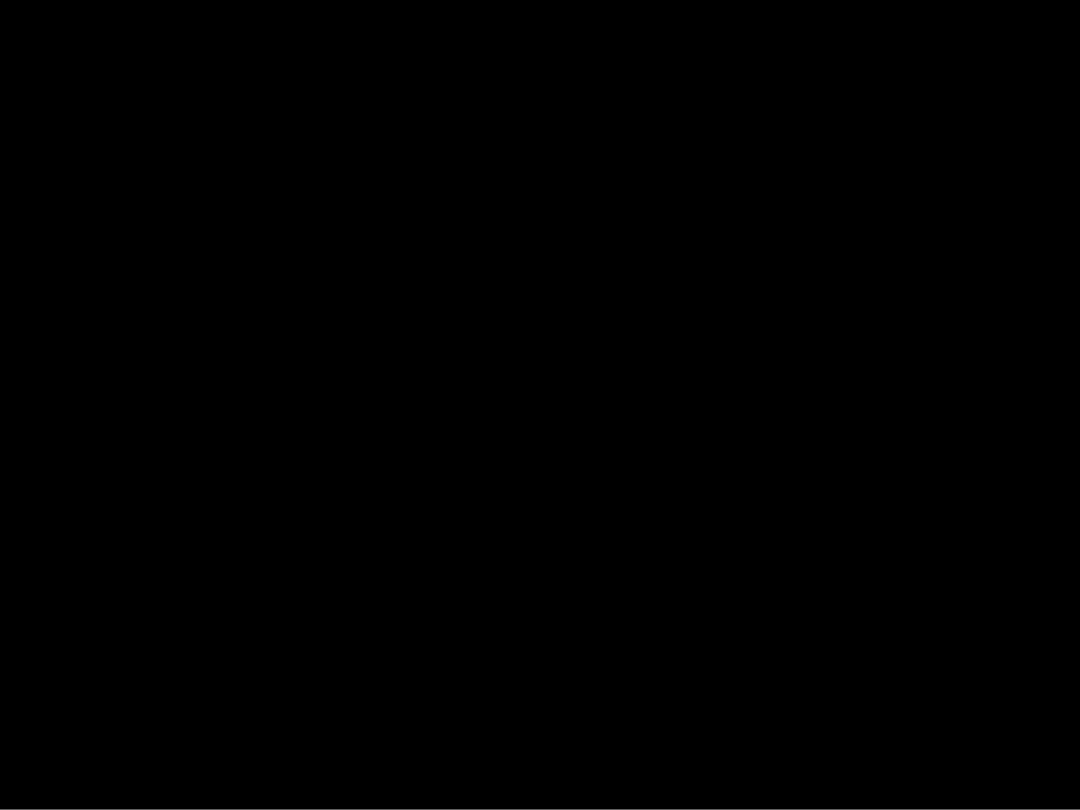 click at bounding box center (540, 405) 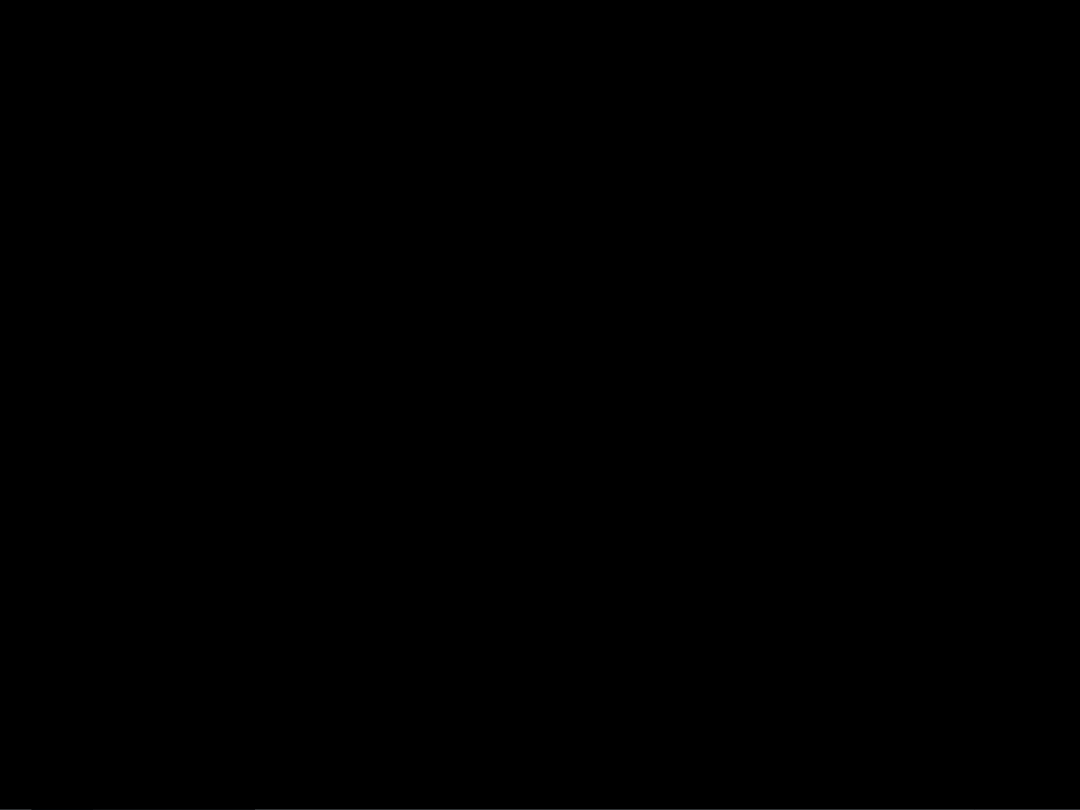 click at bounding box center (540, 405) 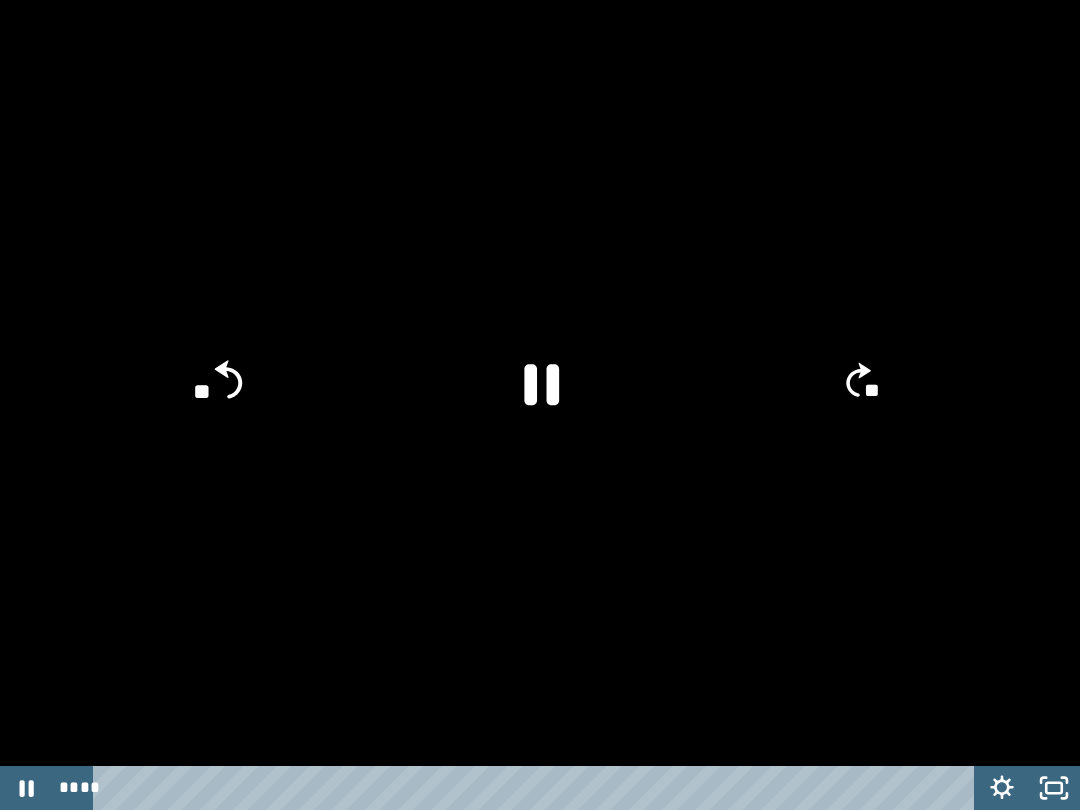 click 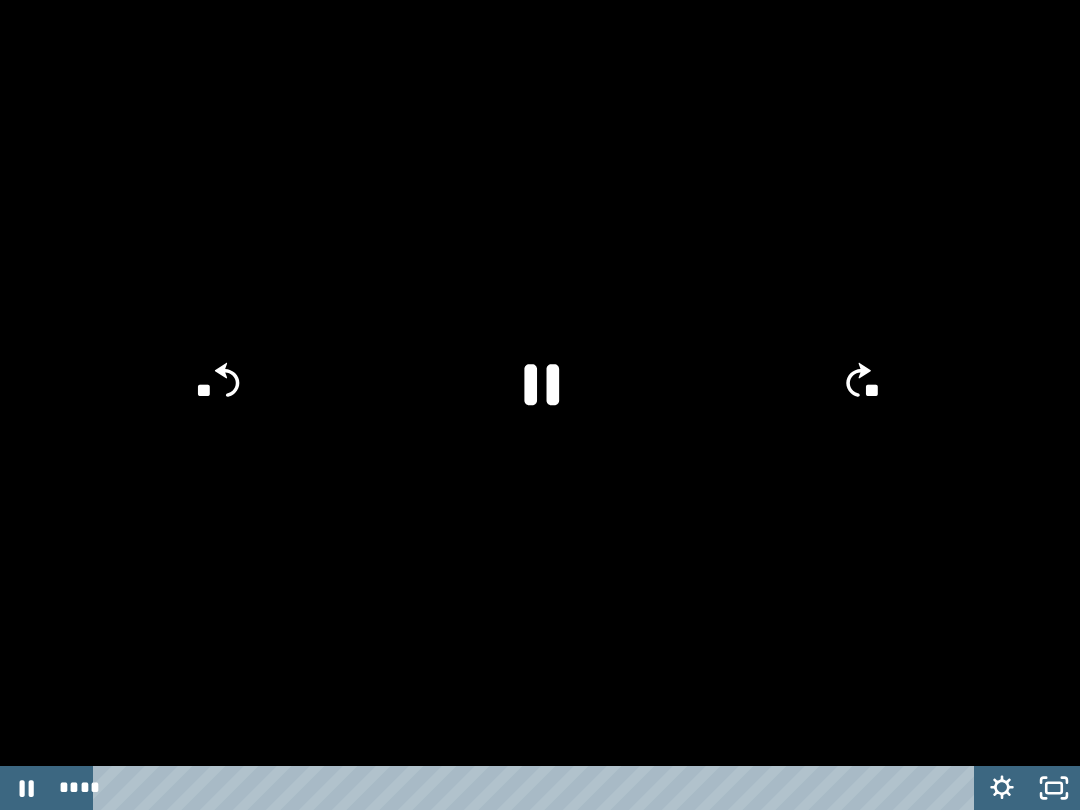 click on "**" 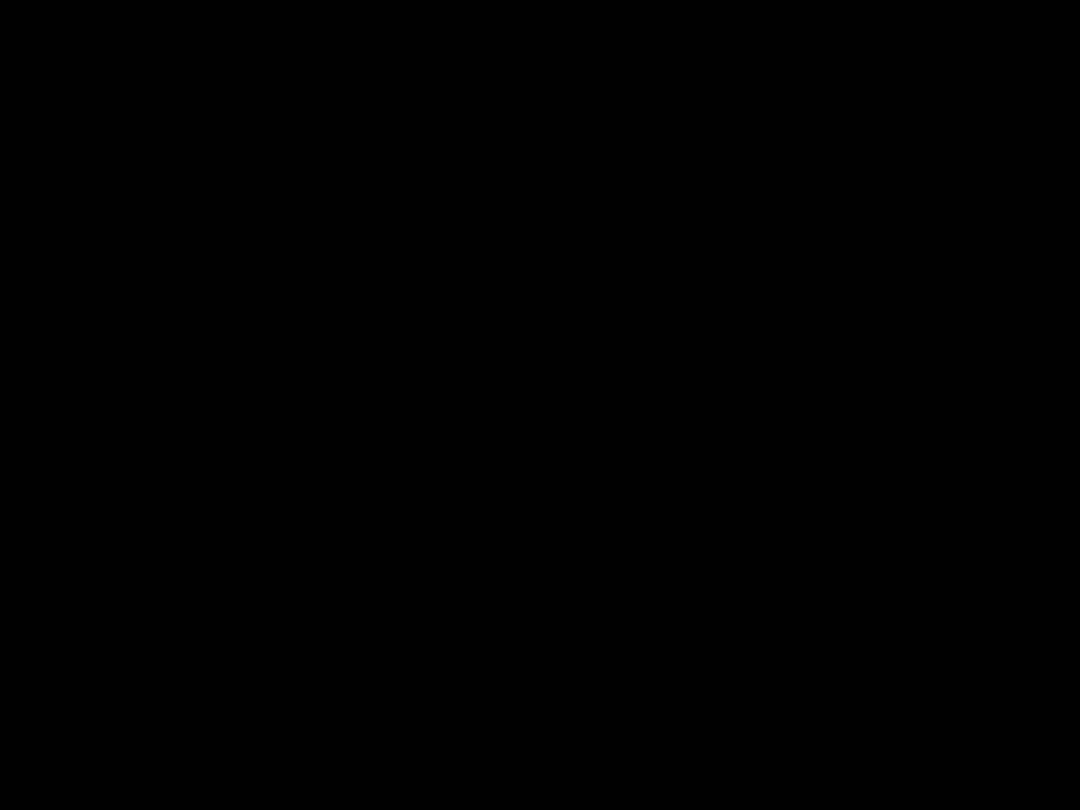 click at bounding box center [540, 405] 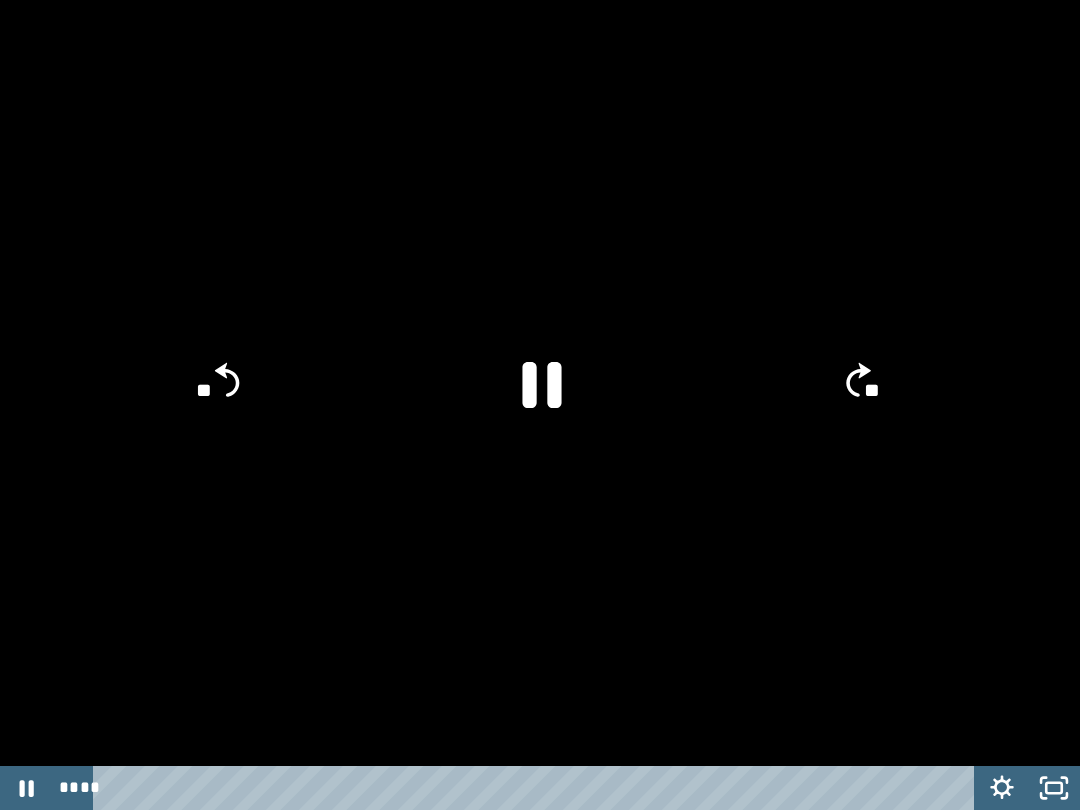 click 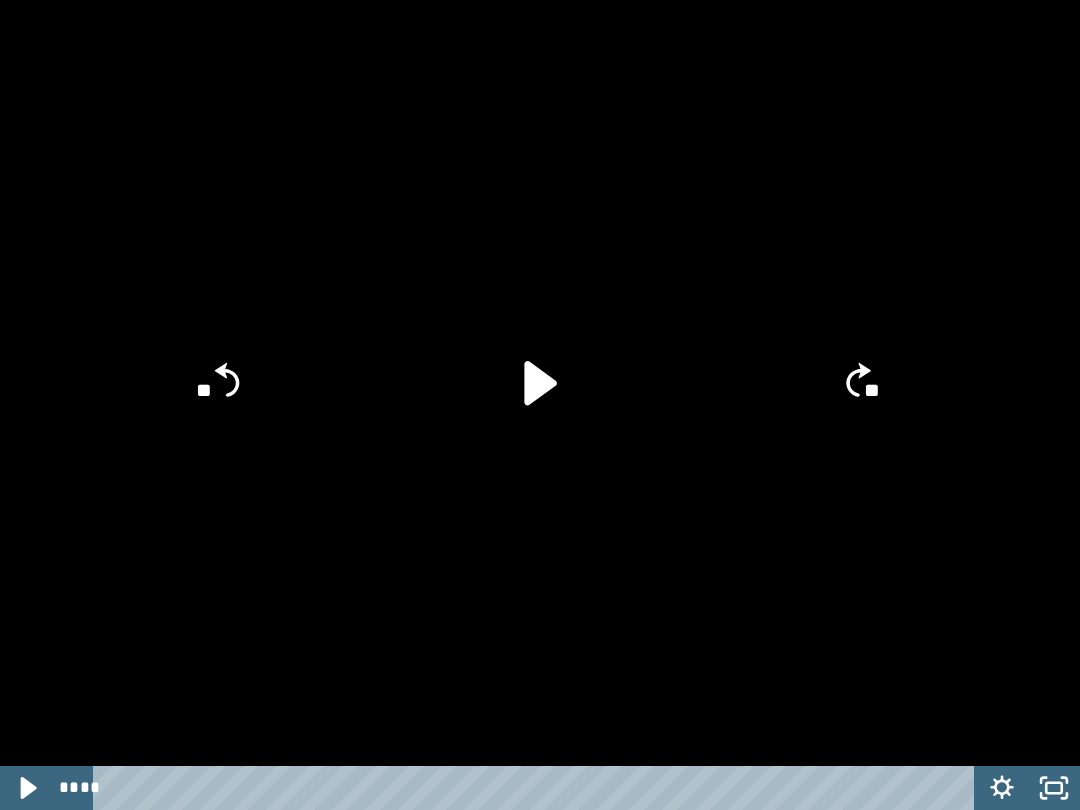 click 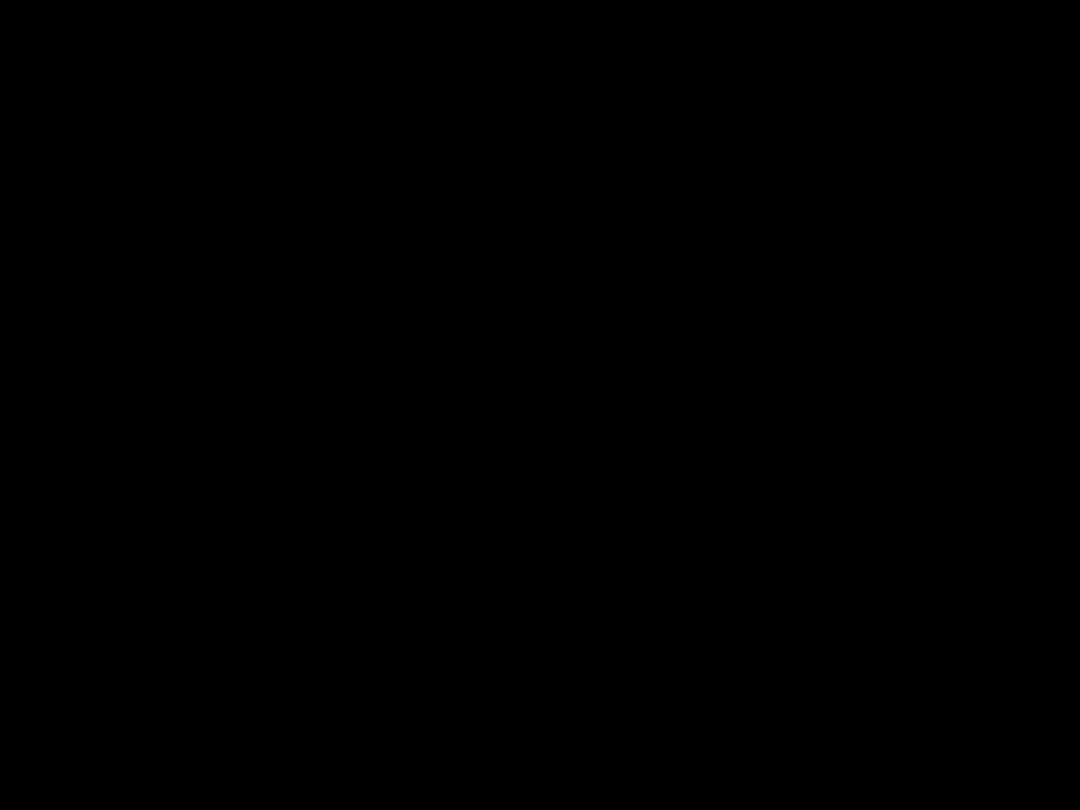 click at bounding box center [540, 405] 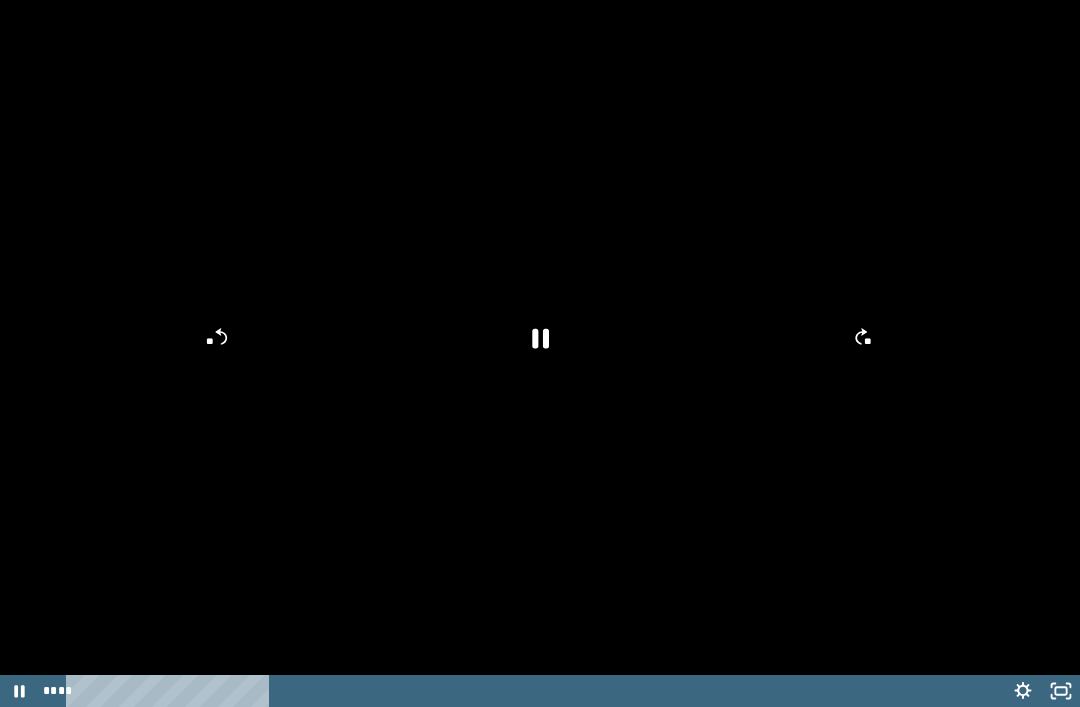 scroll, scrollTop: 1031, scrollLeft: 0, axis: vertical 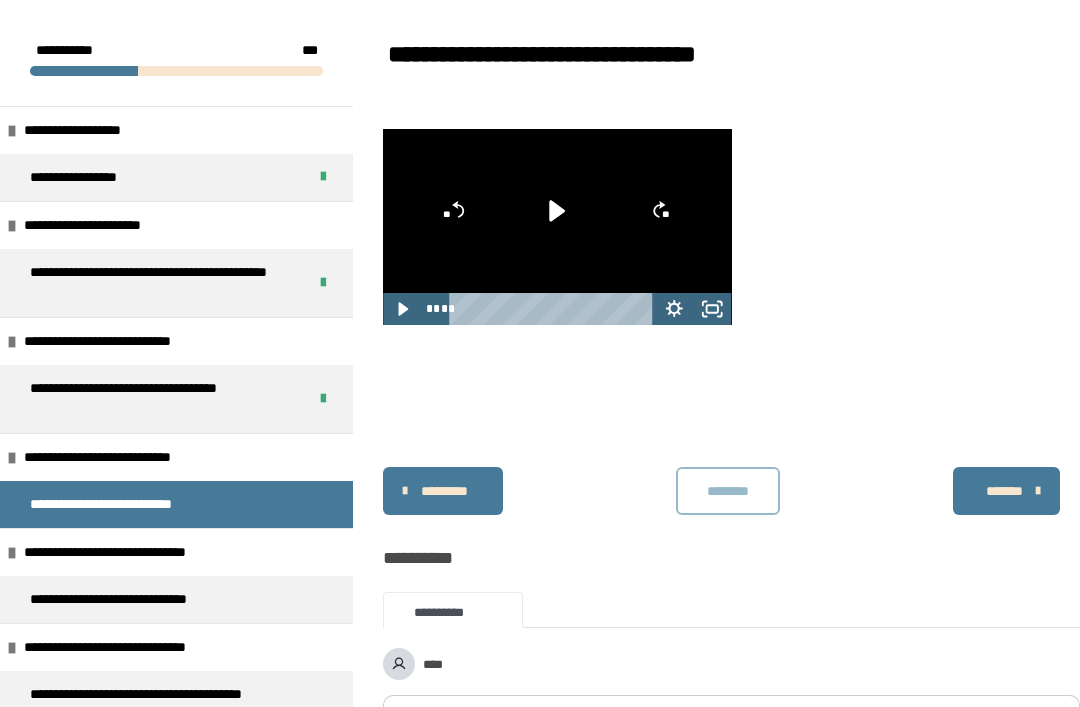 click on "********" at bounding box center (728, 491) 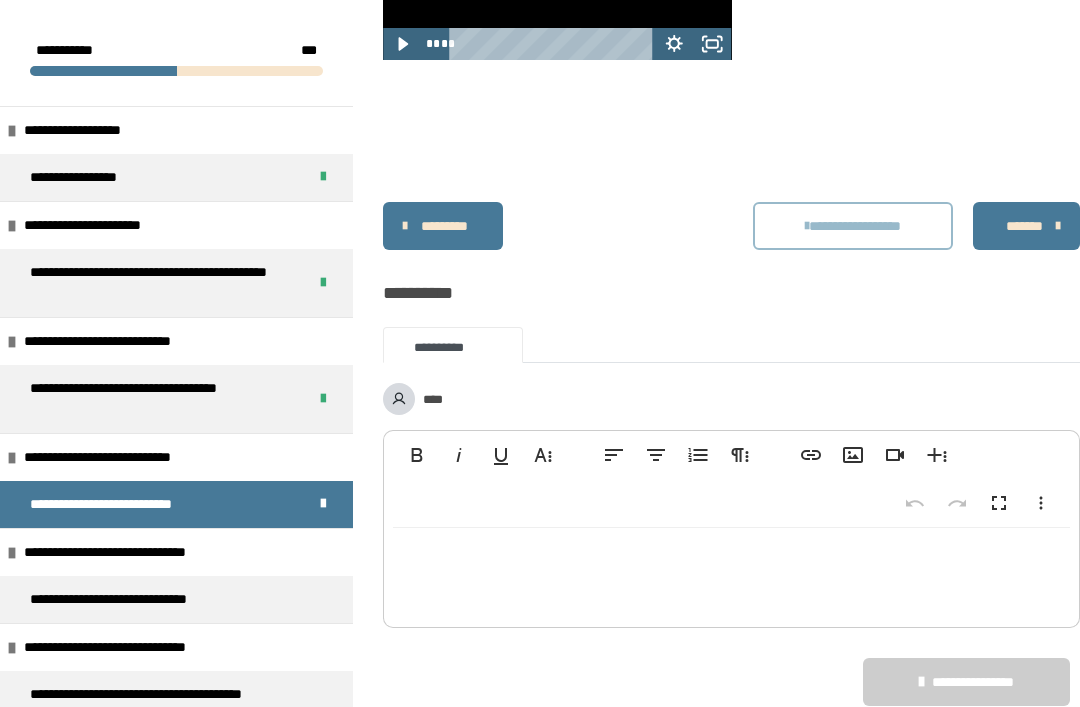 scroll, scrollTop: 1305, scrollLeft: 0, axis: vertical 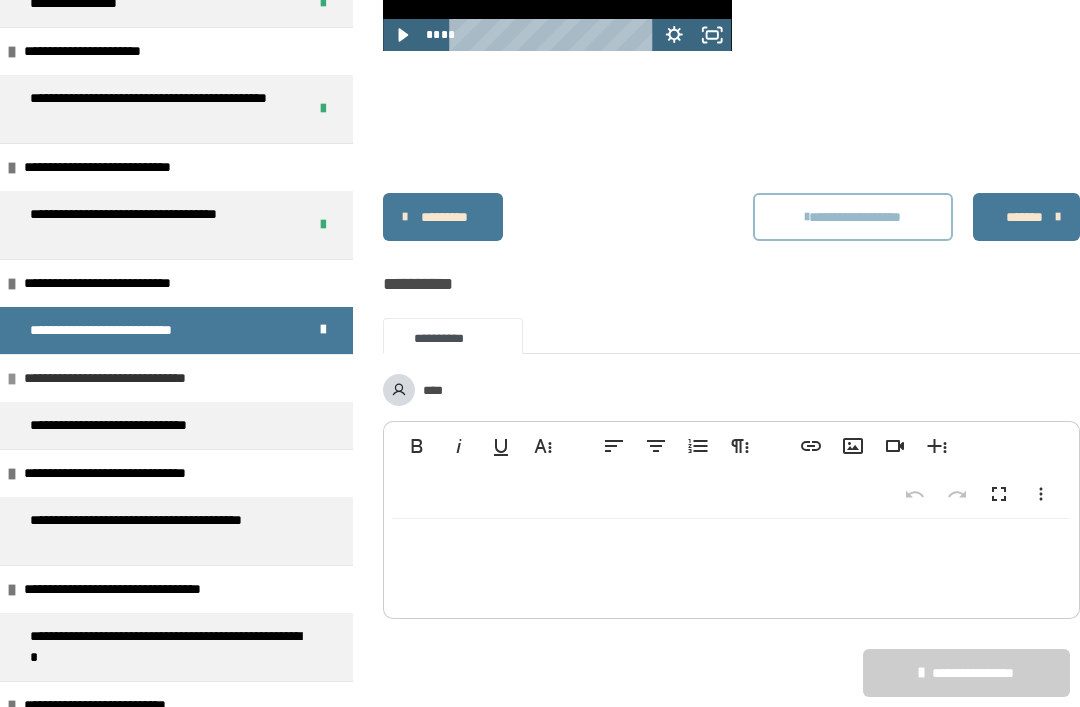 click on "**********" at bounding box center [136, 378] 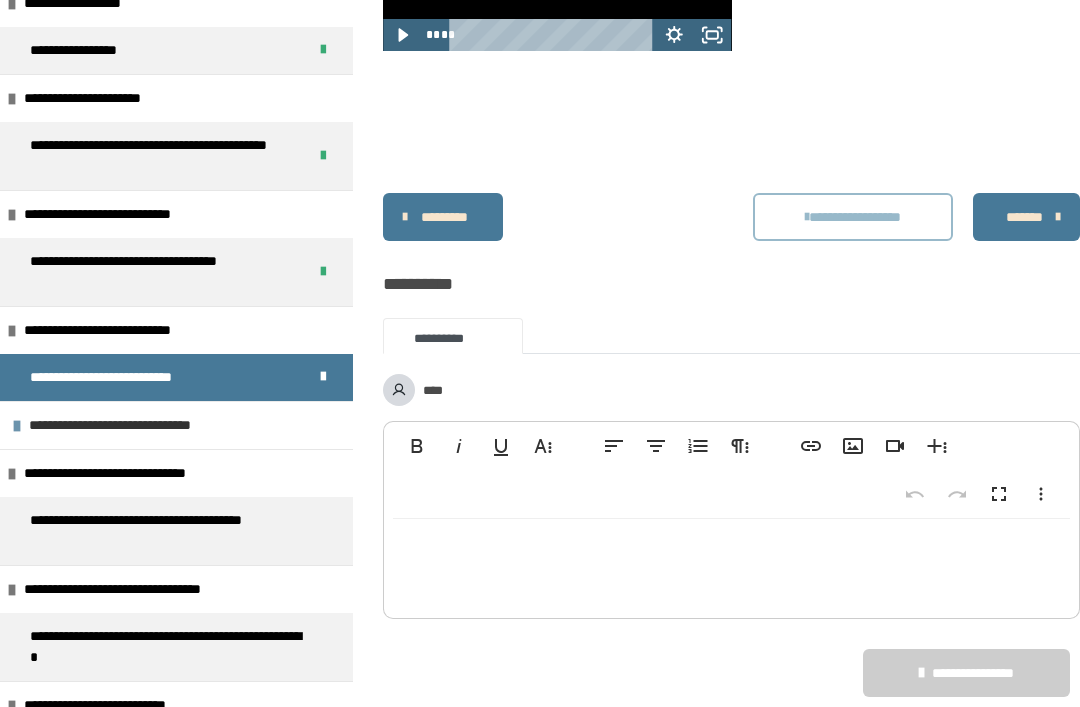 scroll, scrollTop: 127, scrollLeft: 0, axis: vertical 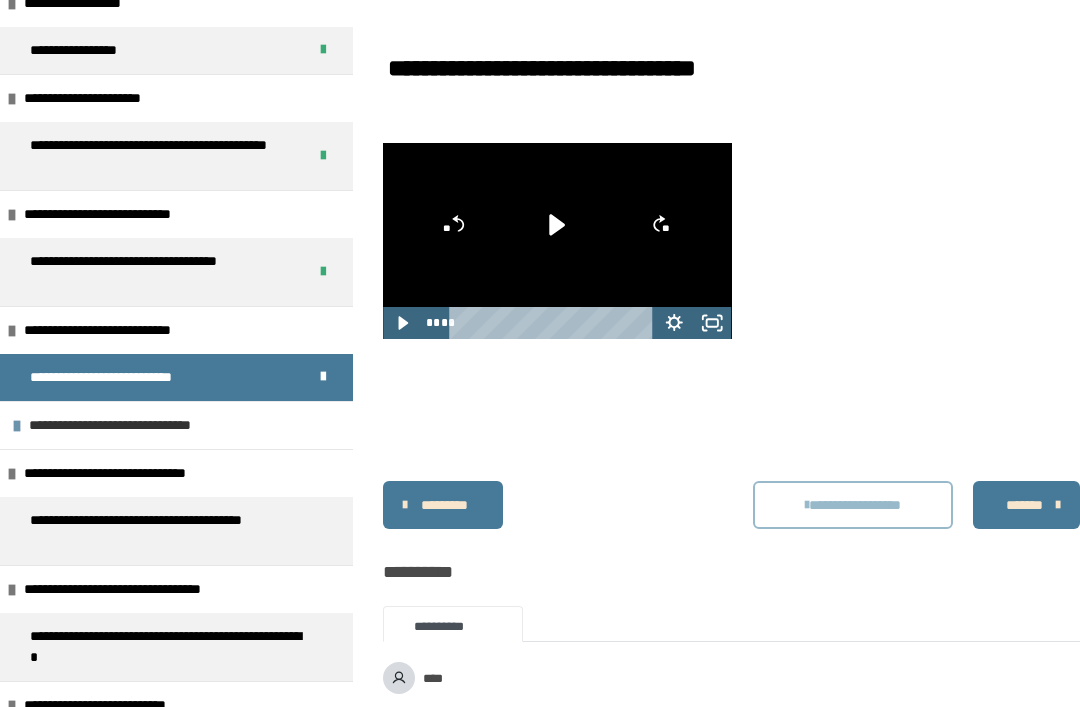 click on "**********" at bounding box center [141, 425] 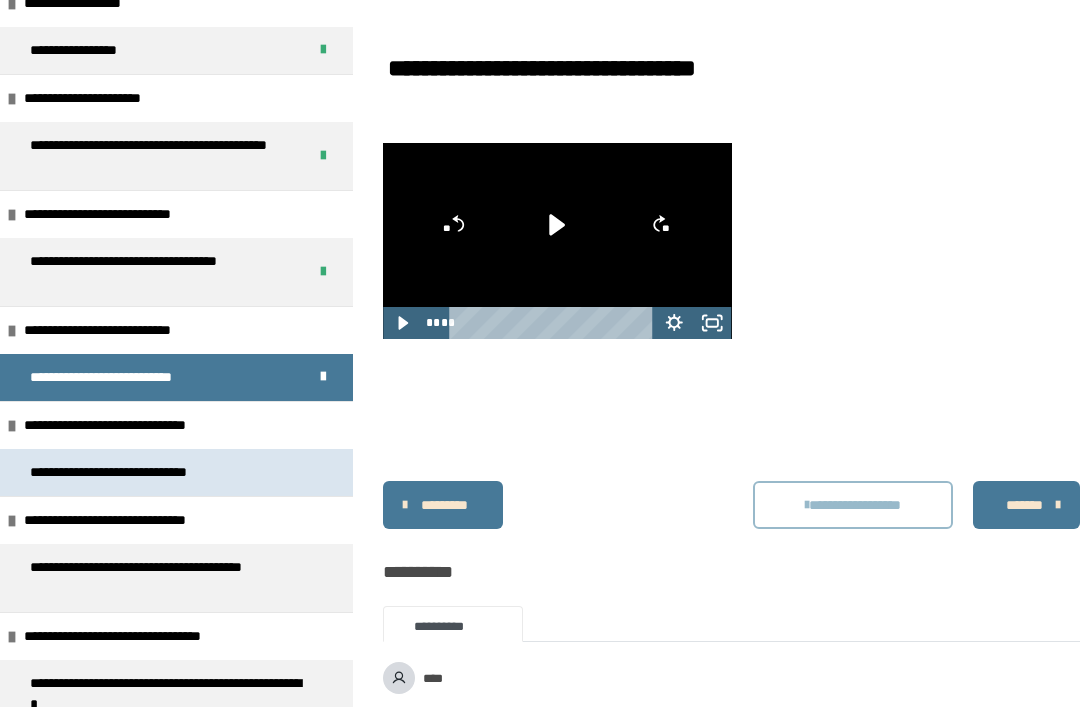 click on "**********" at bounding box center (139, 472) 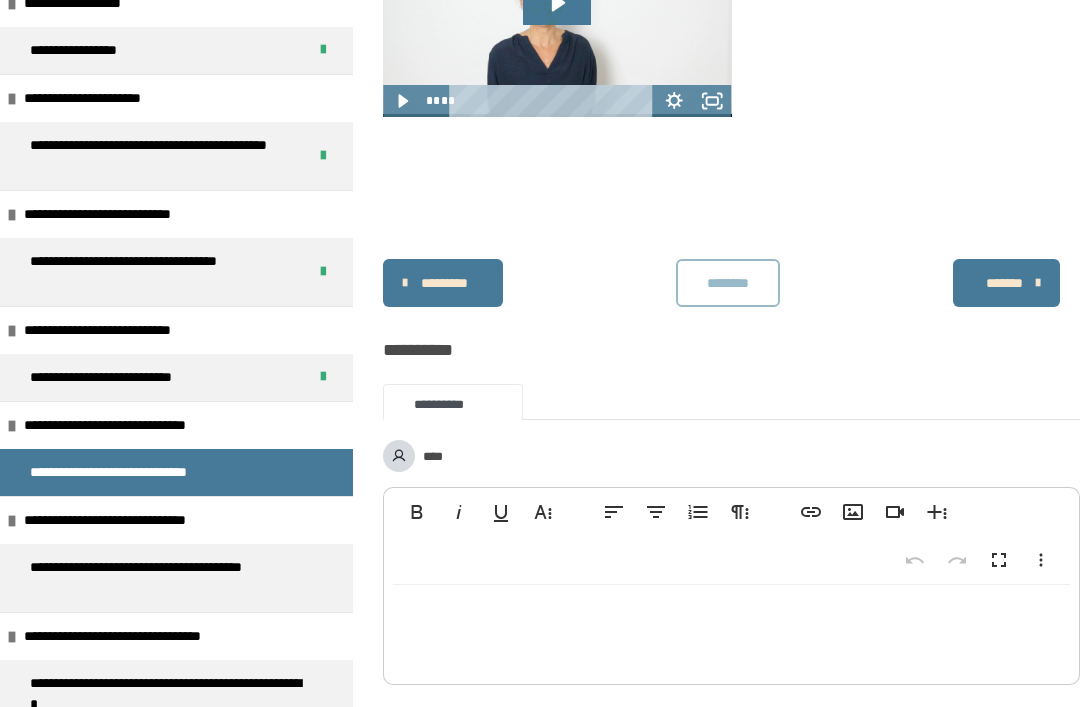 scroll, scrollTop: 77, scrollLeft: 0, axis: vertical 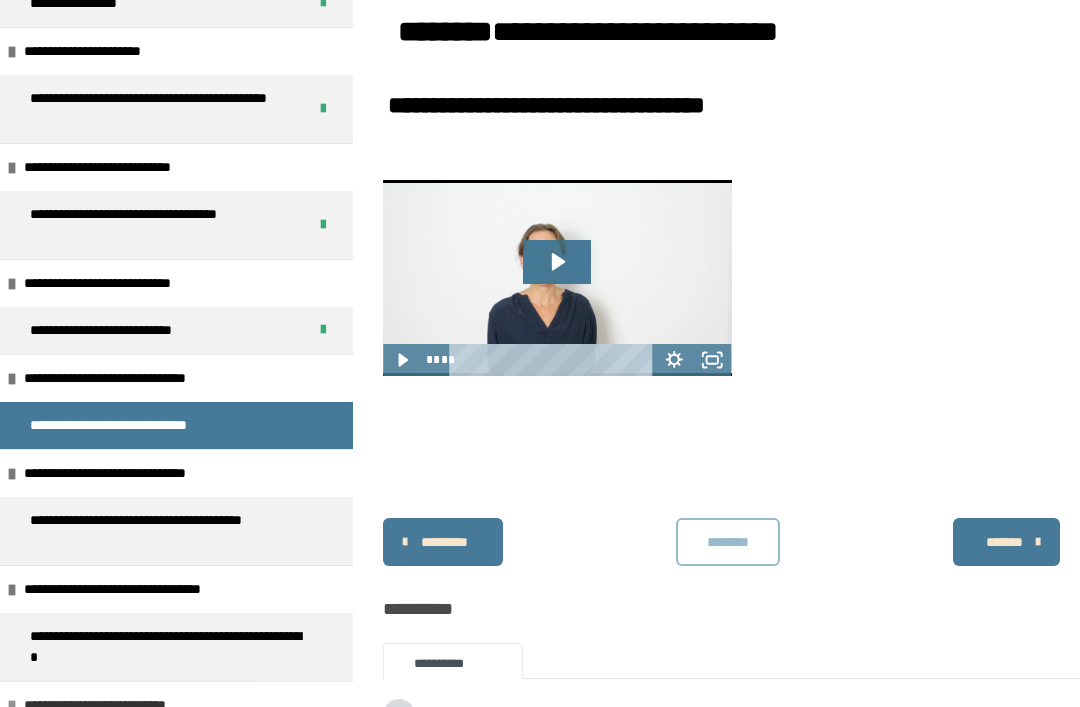 click on "**********" at bounding box center [124, 705] 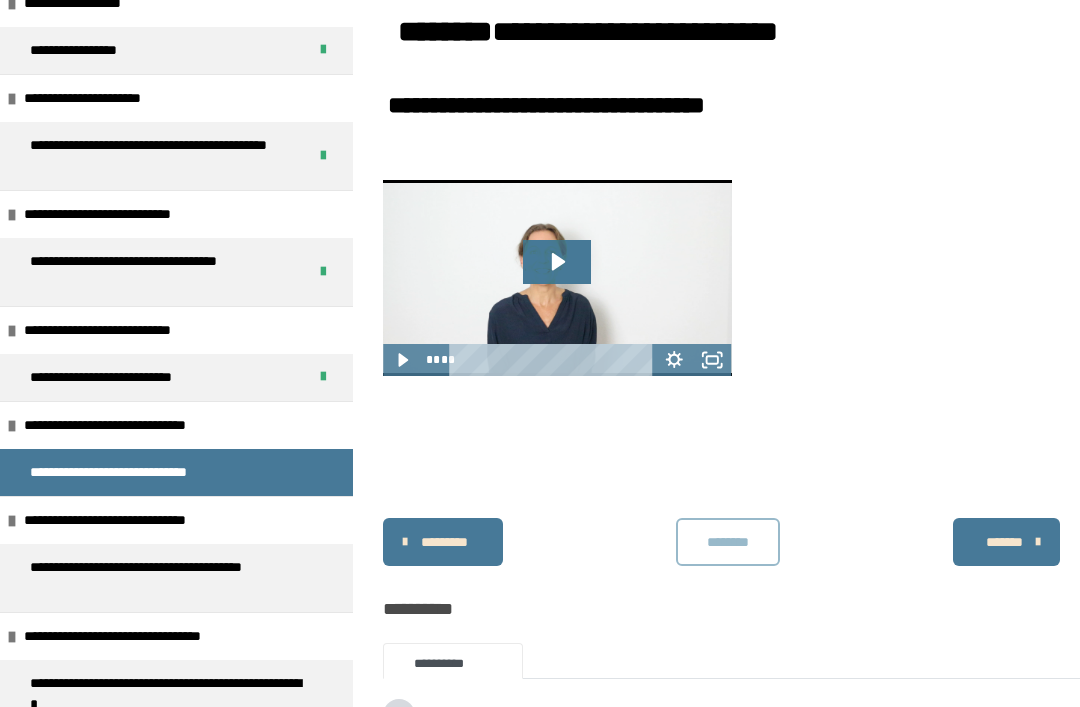 scroll, scrollTop: 127, scrollLeft: 0, axis: vertical 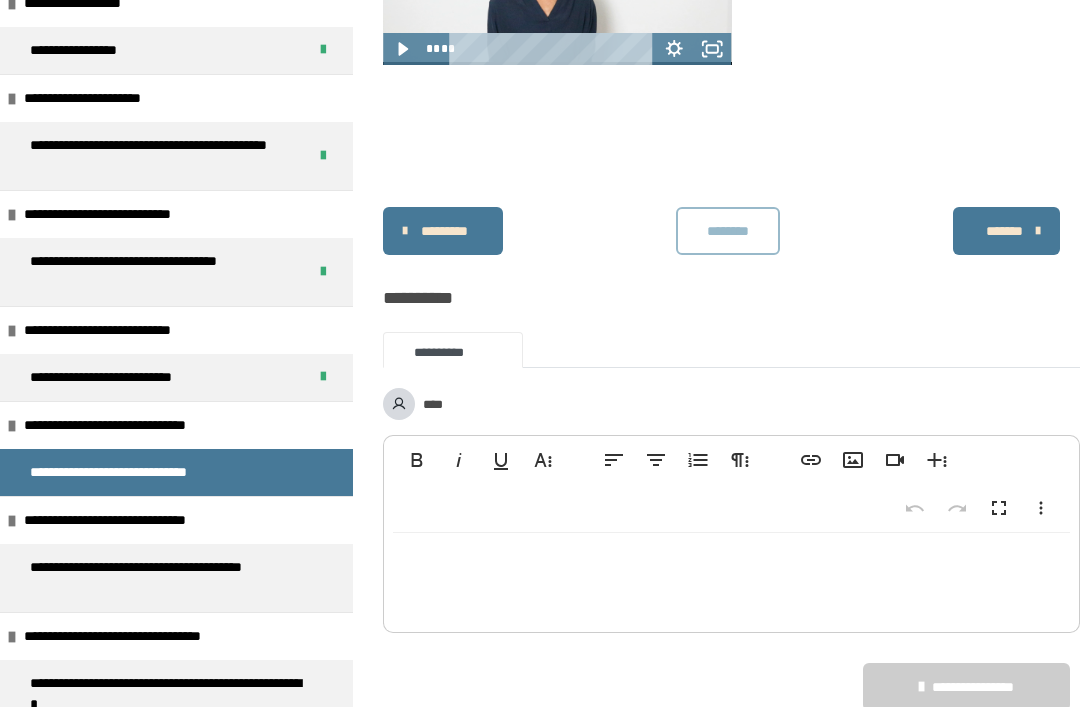 click on "**********" at bounding box center (176, 752) 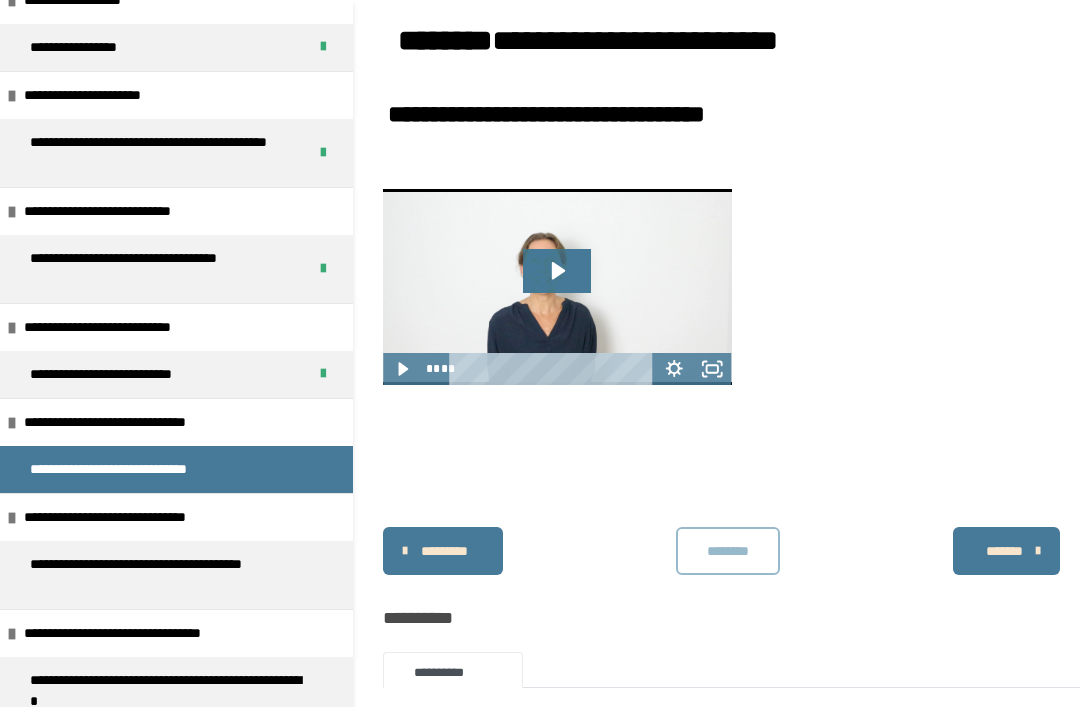 scroll, scrollTop: 124, scrollLeft: 0, axis: vertical 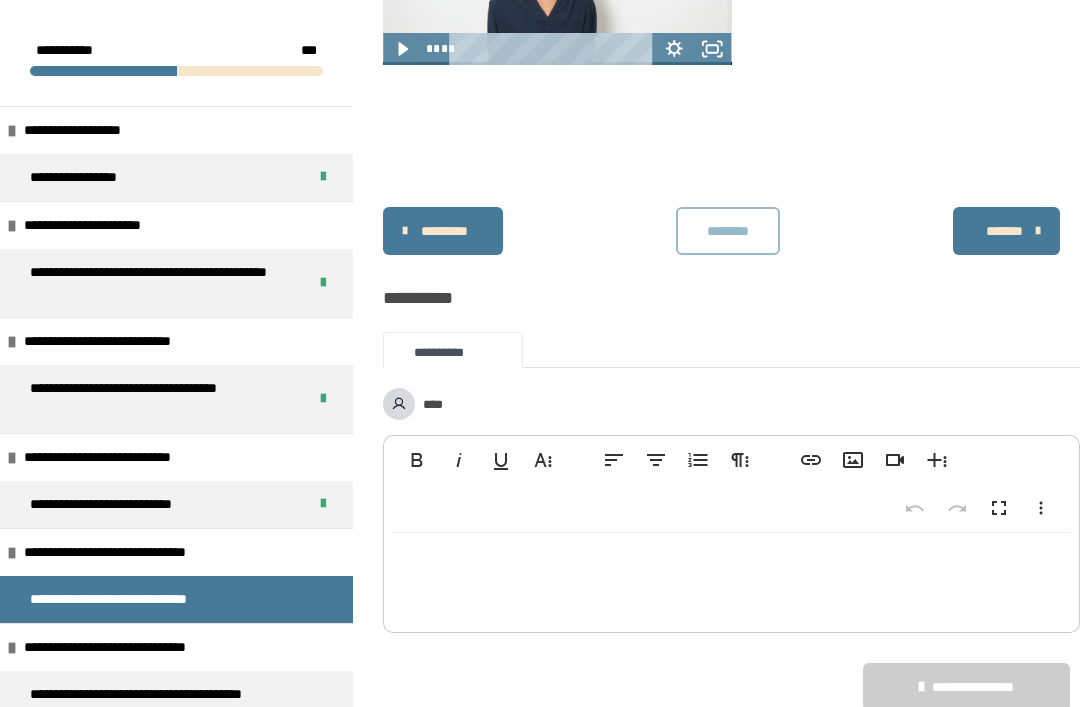 click on "*******" at bounding box center (1004, 231) 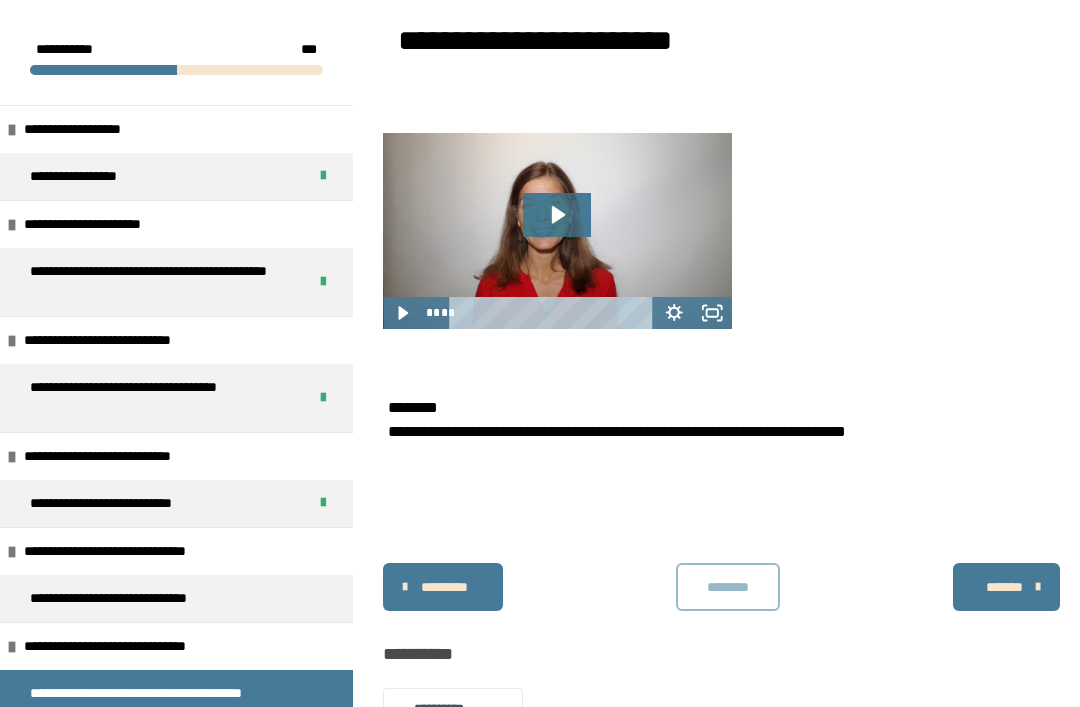 scroll, scrollTop: 174, scrollLeft: 0, axis: vertical 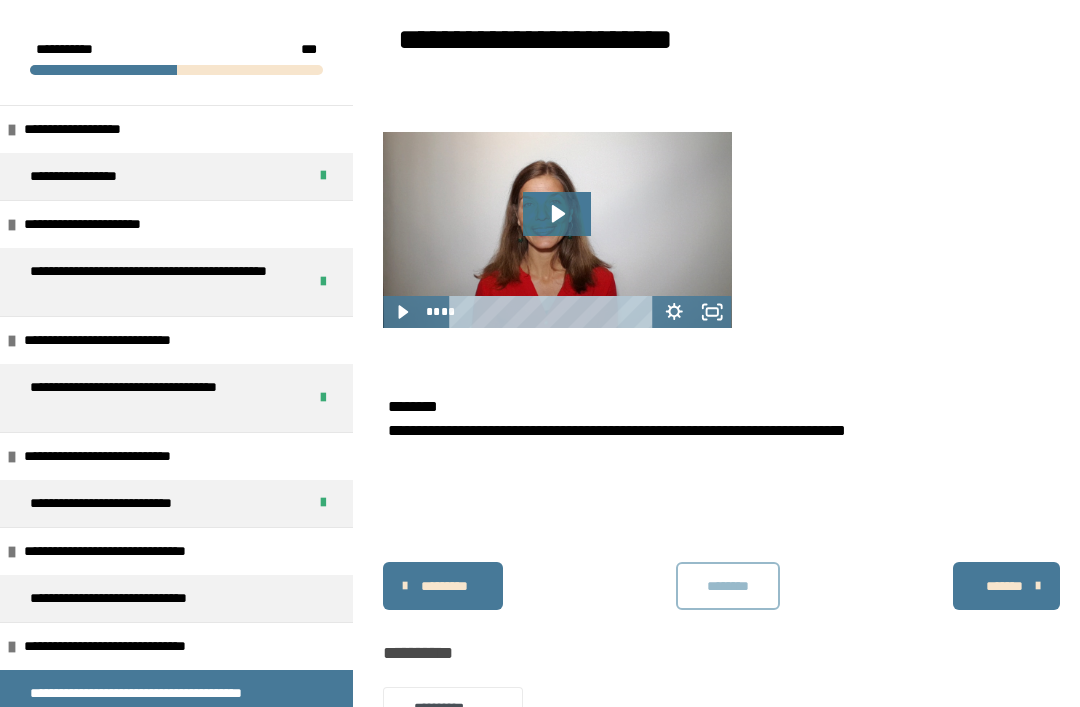 click on "*******" at bounding box center (1006, 587) 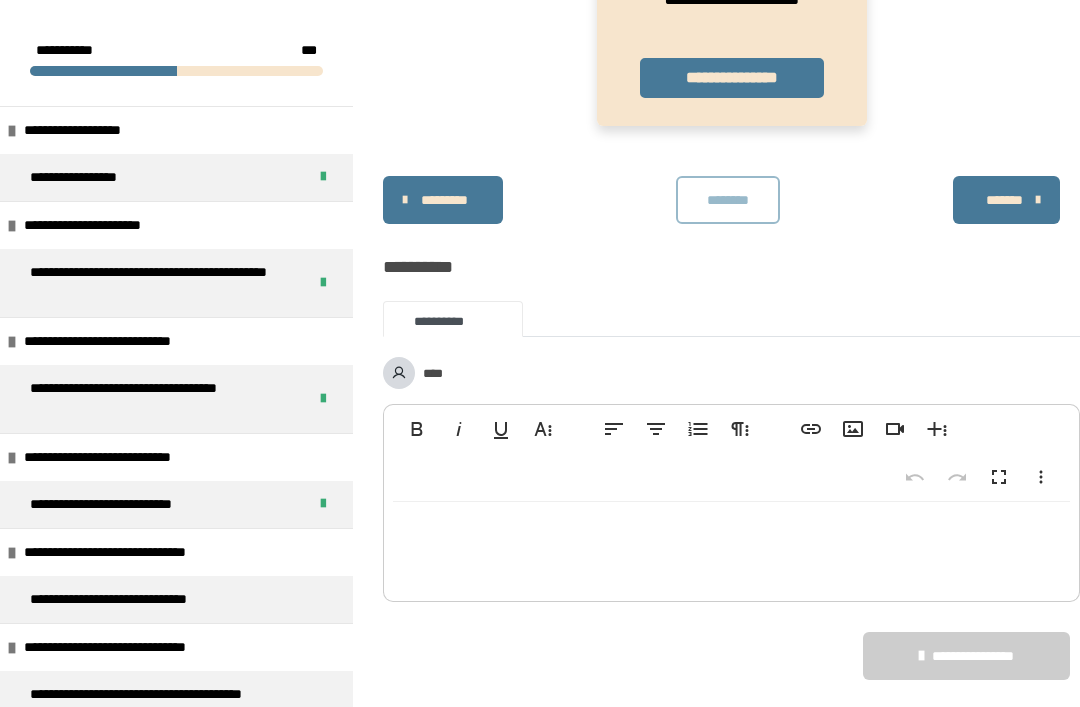 scroll, scrollTop: 1138, scrollLeft: 0, axis: vertical 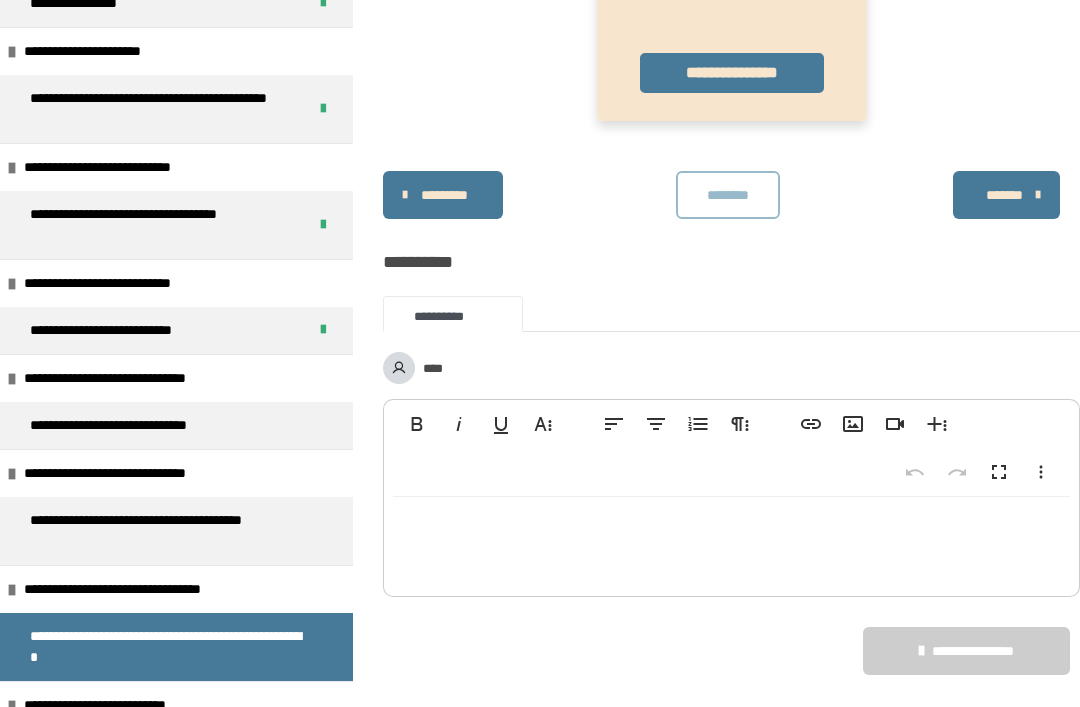 click on "*******" at bounding box center [1004, 195] 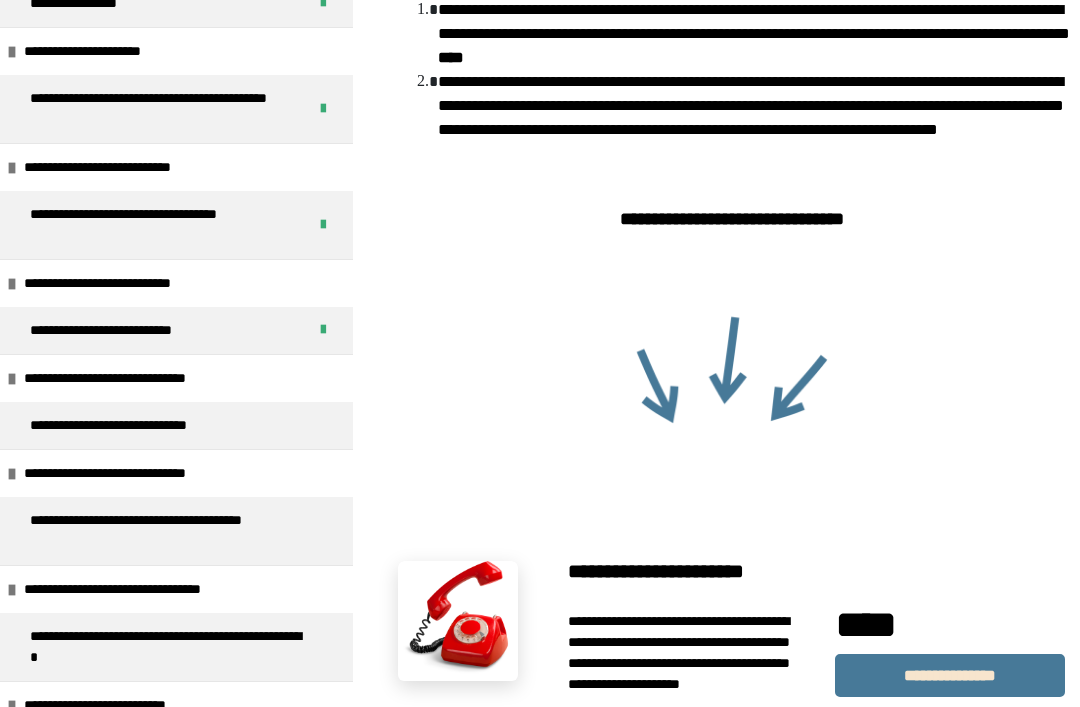 scroll, scrollTop: 0, scrollLeft: 0, axis: both 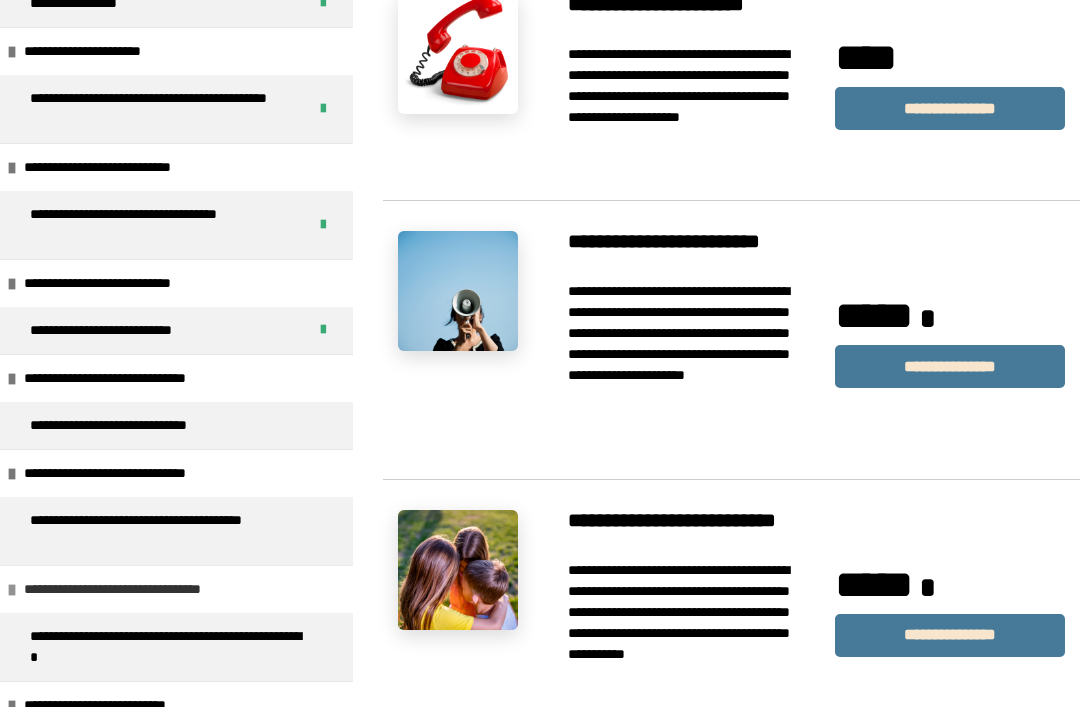click on "**********" at bounding box center (144, 589) 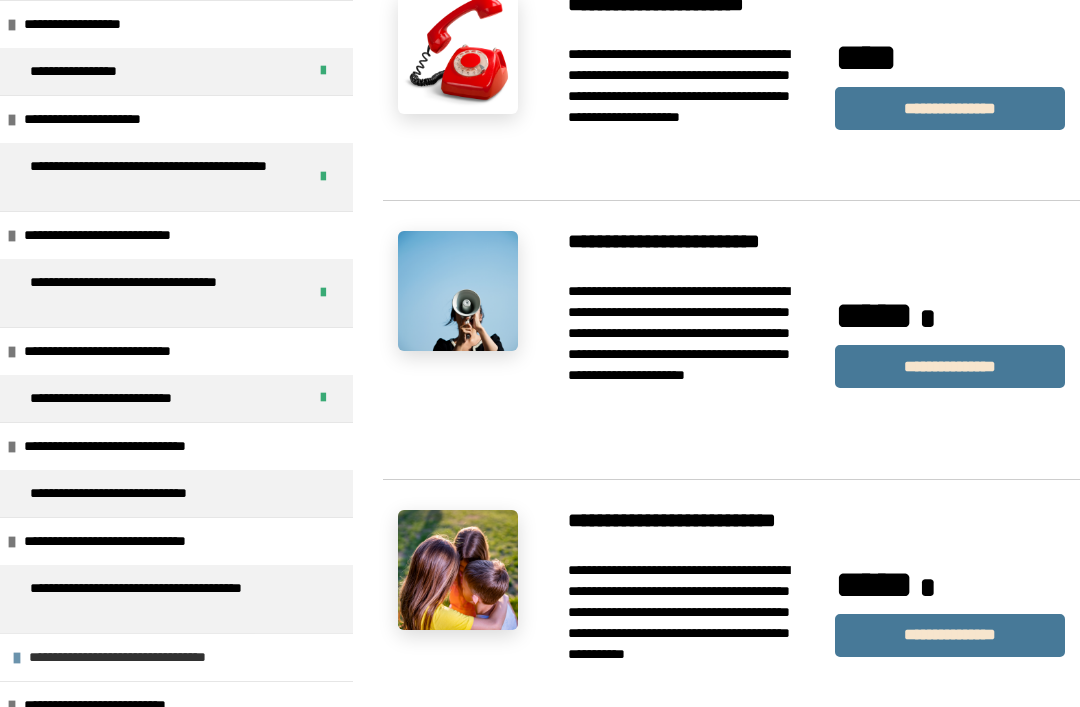 scroll, scrollTop: 106, scrollLeft: 0, axis: vertical 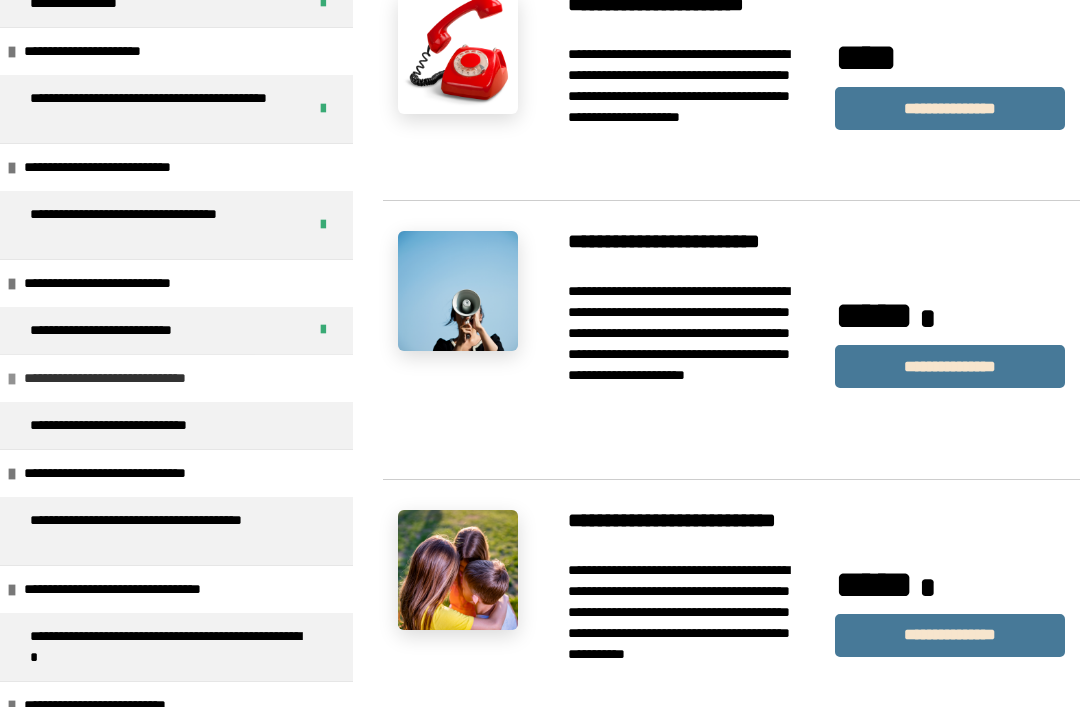 click on "**********" at bounding box center [136, 378] 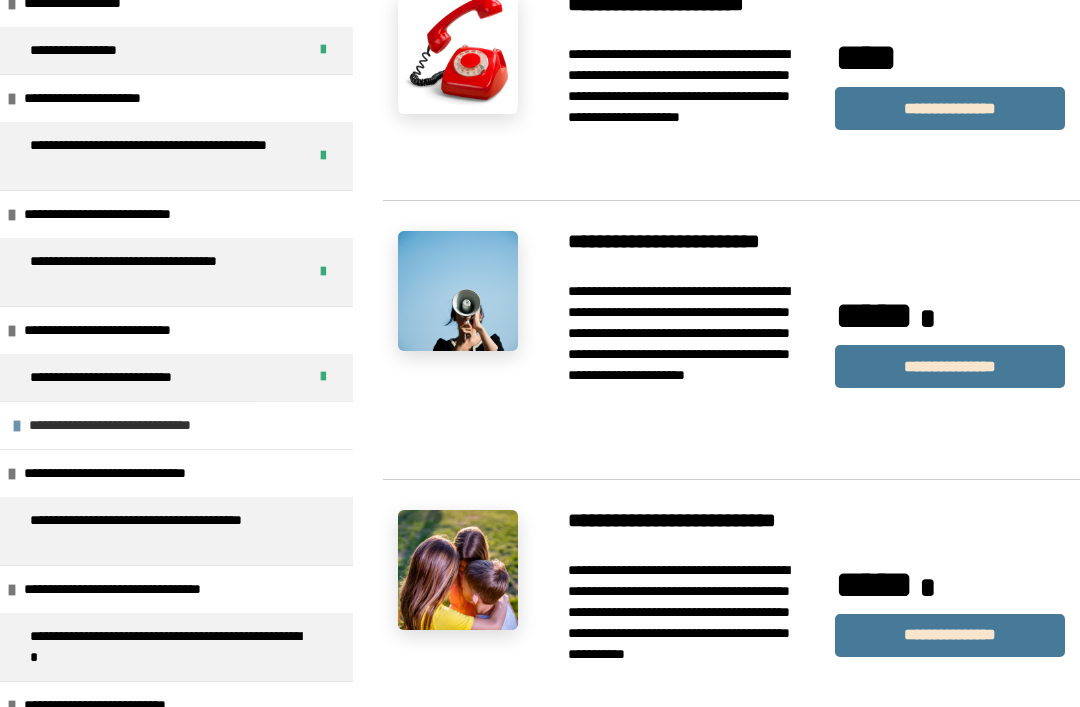 scroll, scrollTop: 127, scrollLeft: 0, axis: vertical 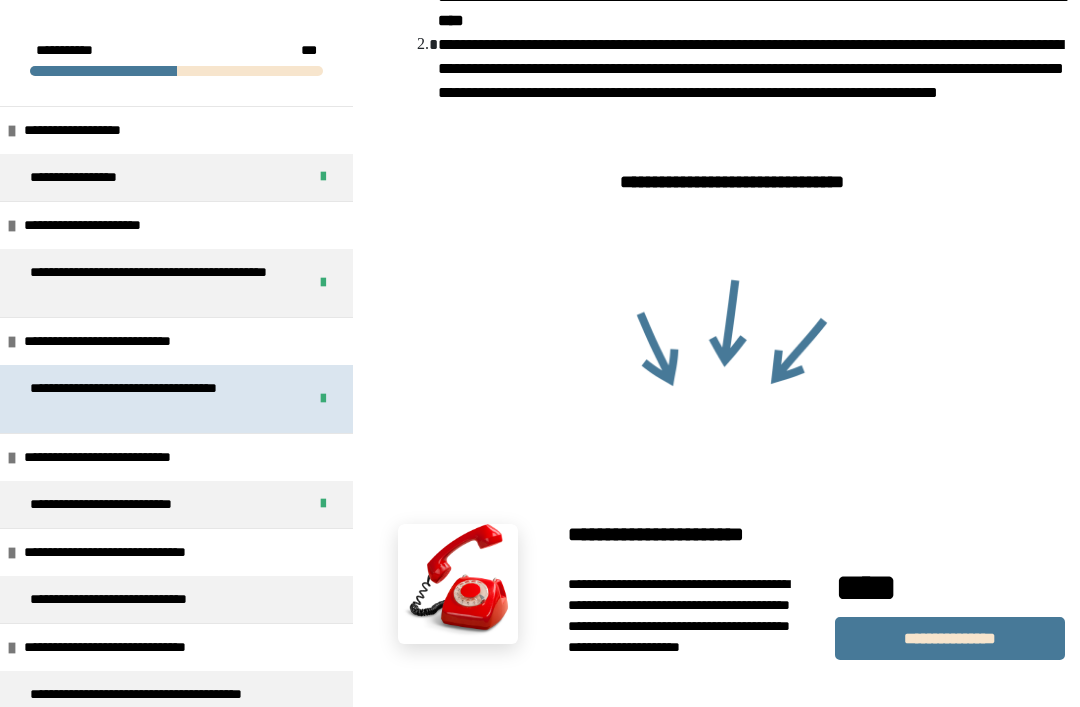 click on "**********" at bounding box center [160, 399] 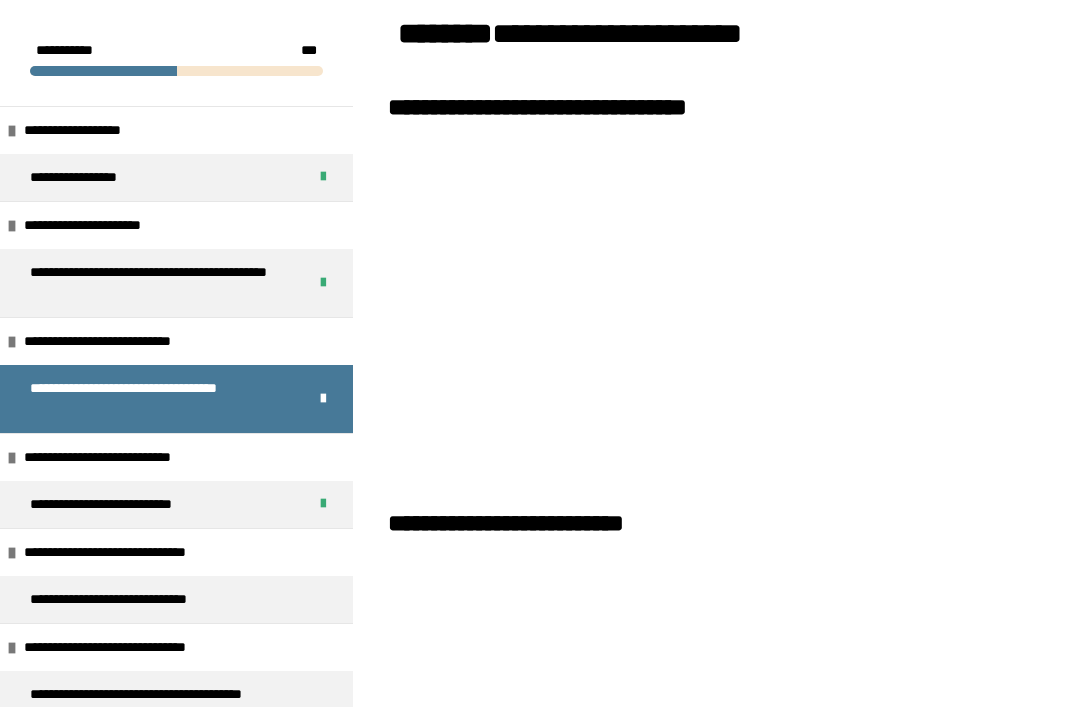 click on "**********" at bounding box center [160, 399] 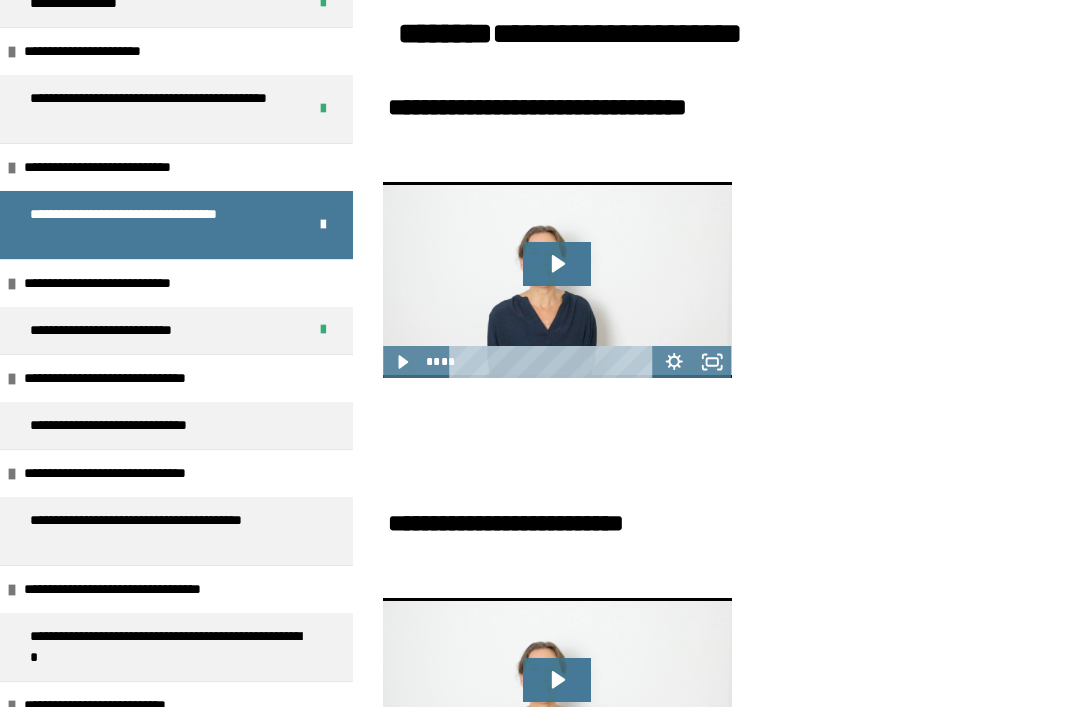 scroll, scrollTop: 174, scrollLeft: 0, axis: vertical 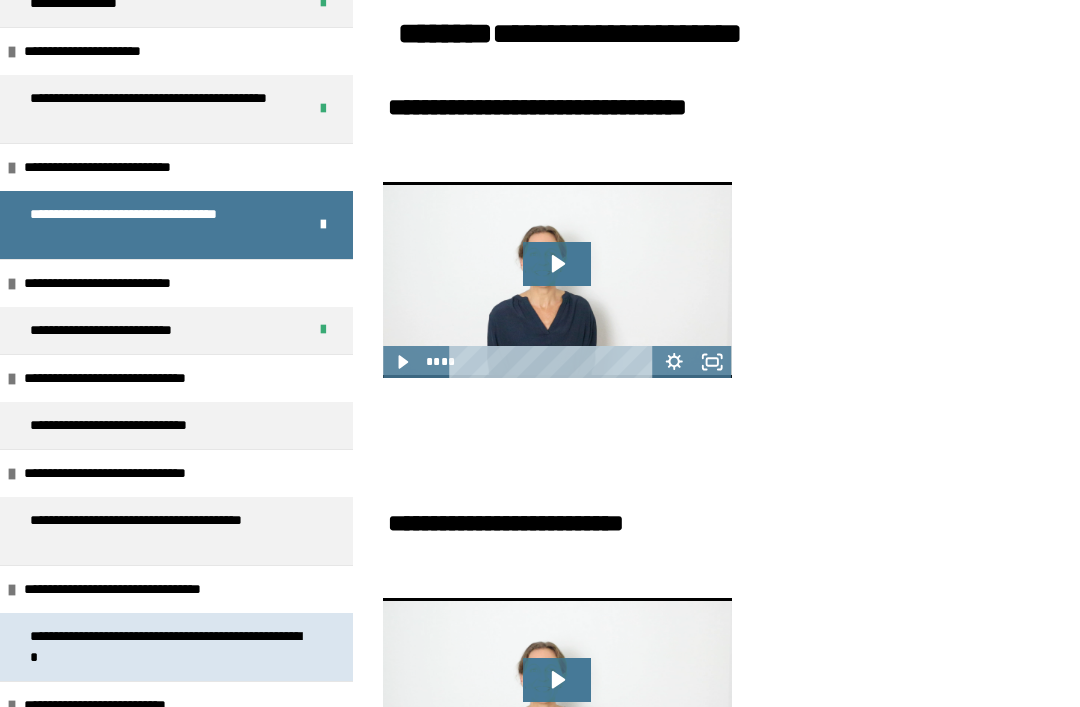 click on "**********" at bounding box center [168, 647] 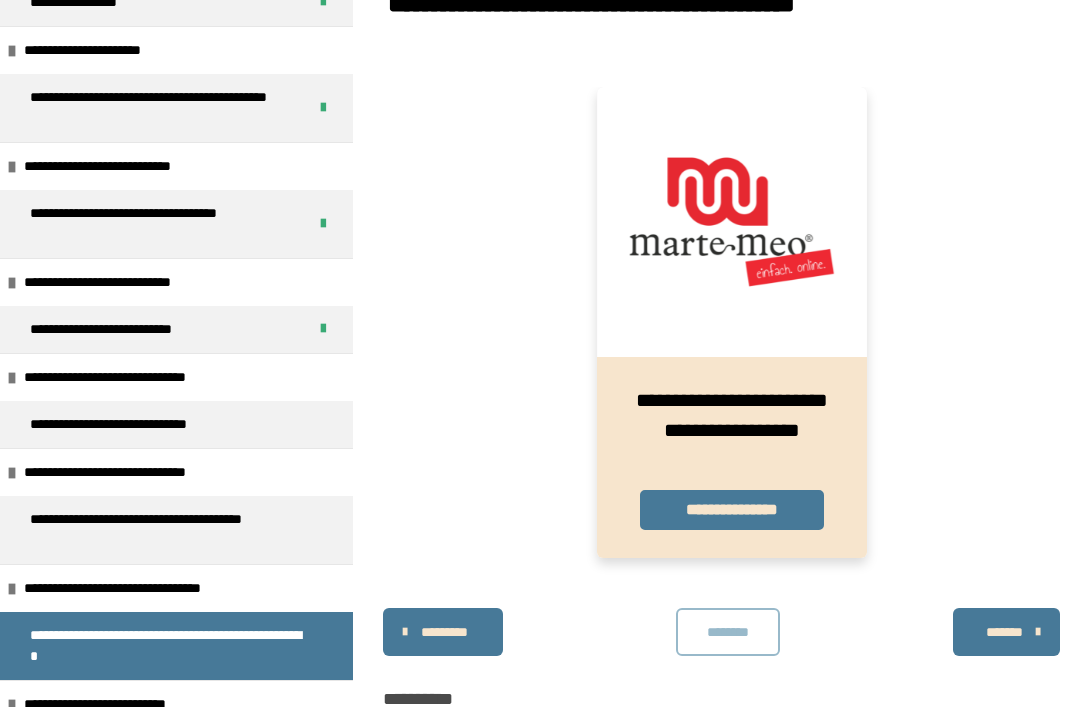 scroll, scrollTop: 701, scrollLeft: 0, axis: vertical 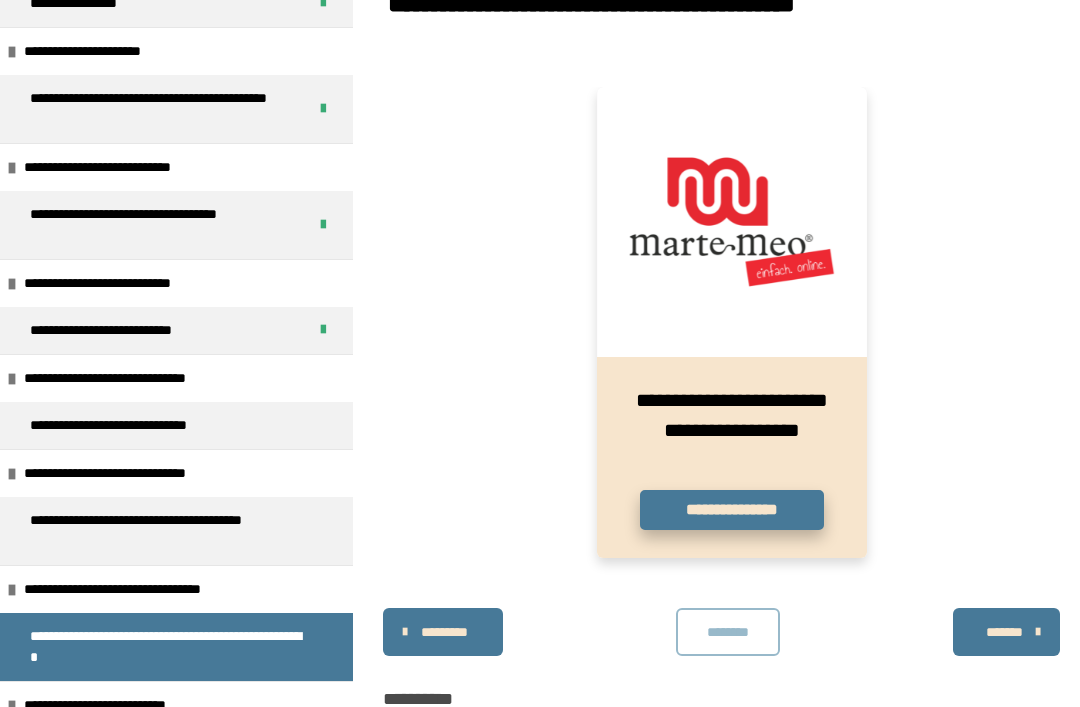 click on "**********" at bounding box center [732, 510] 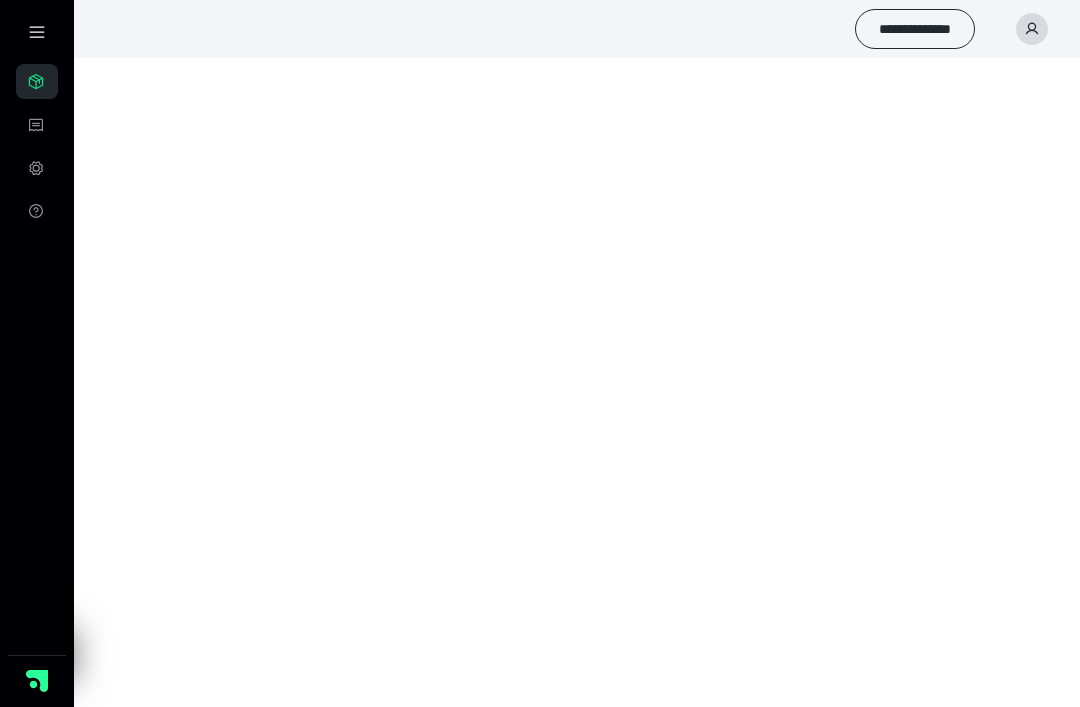 scroll, scrollTop: 120, scrollLeft: 0, axis: vertical 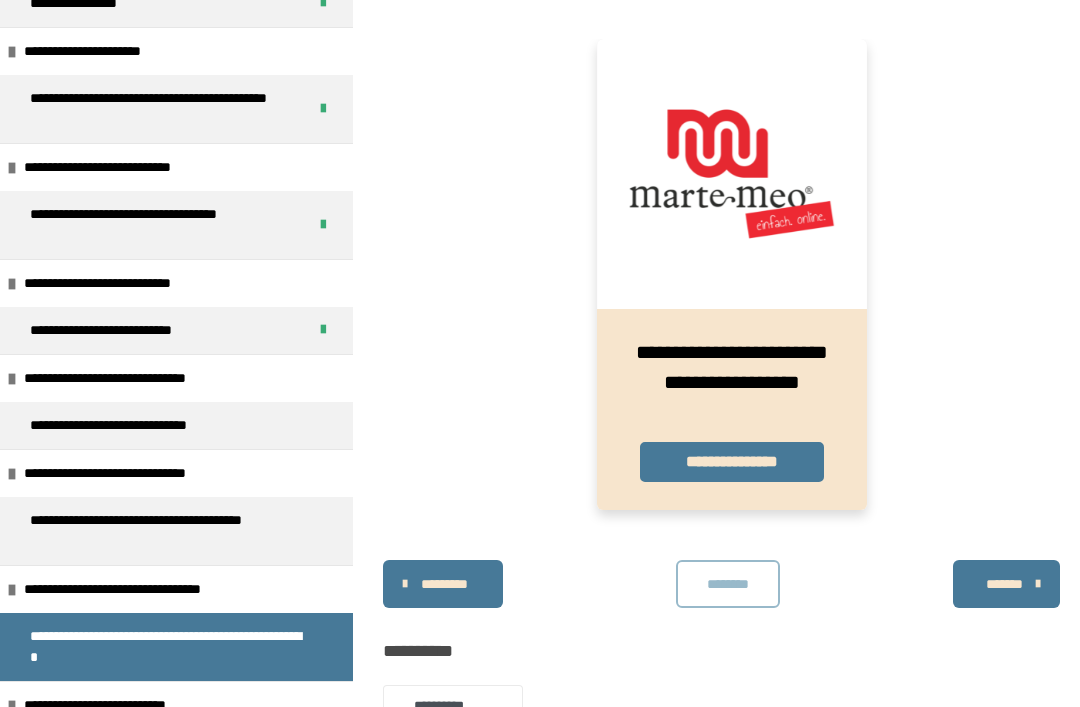click on "**********" at bounding box center [136, 378] 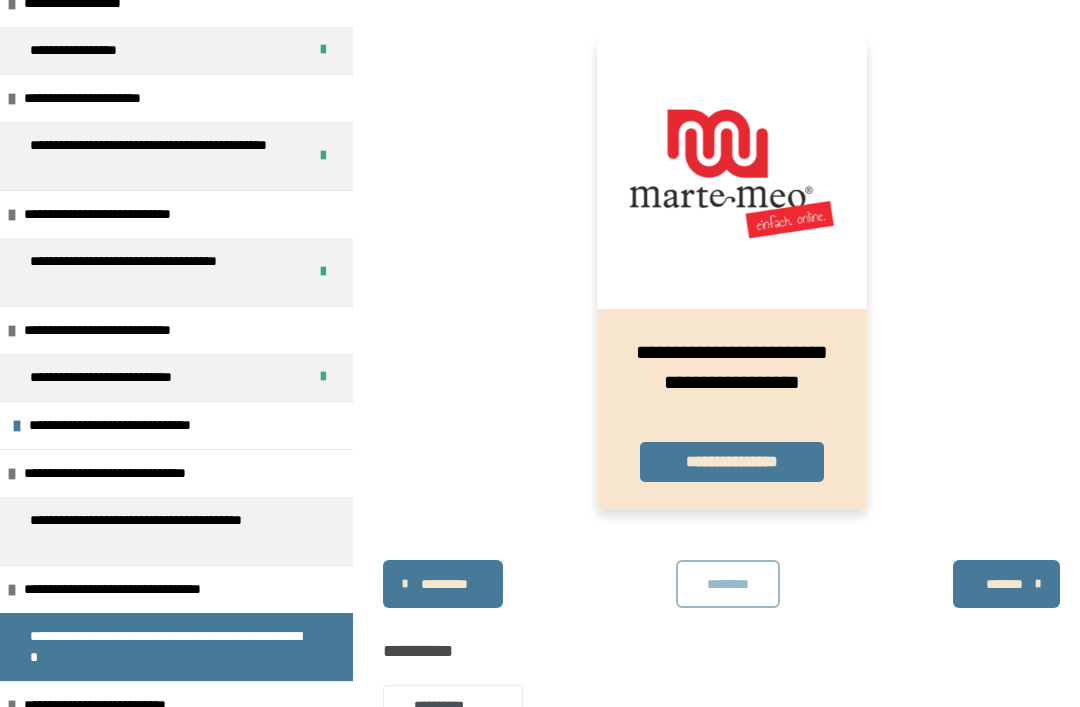 scroll, scrollTop: 127, scrollLeft: 0, axis: vertical 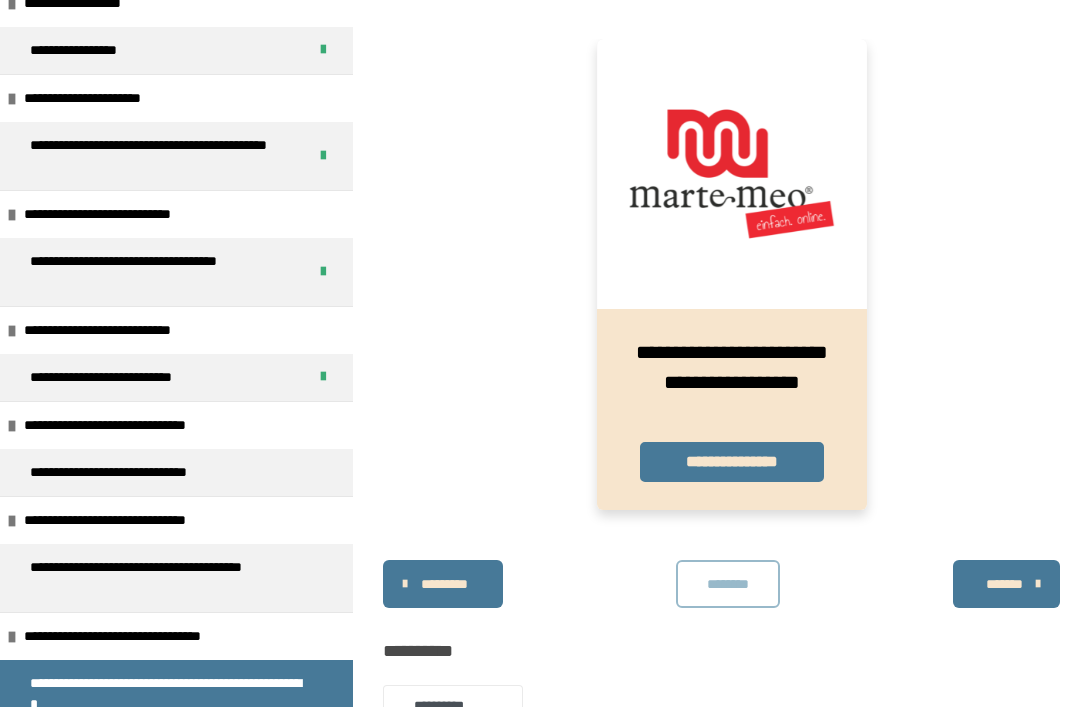 click on "**********" at bounding box center [139, 472] 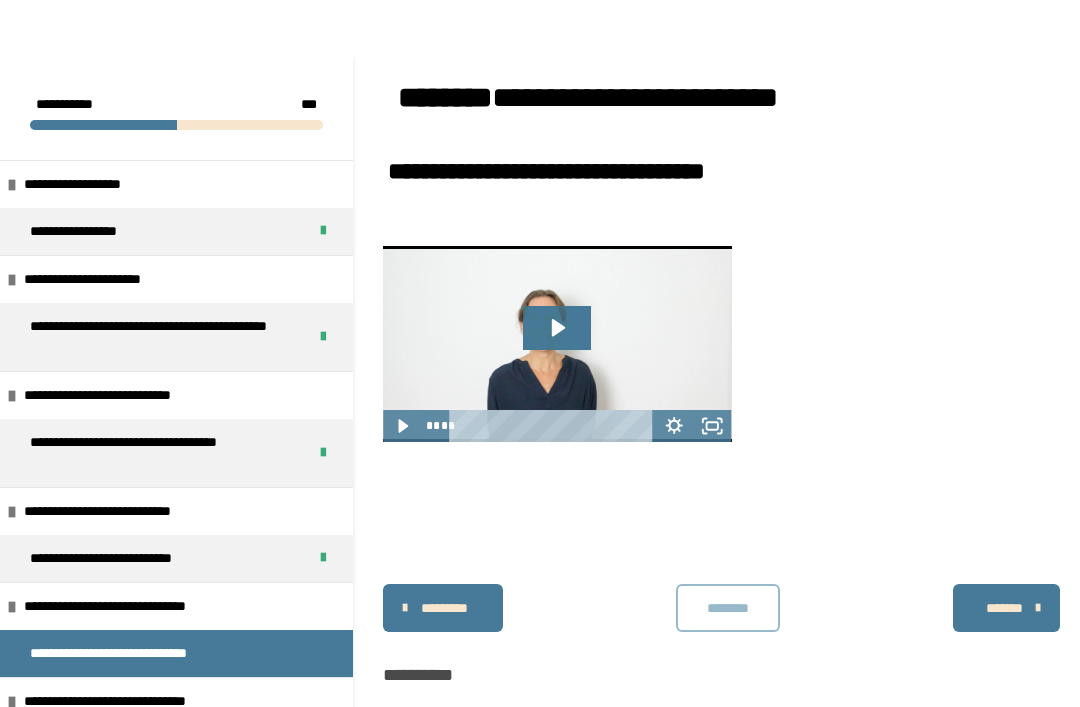 scroll, scrollTop: 0, scrollLeft: 0, axis: both 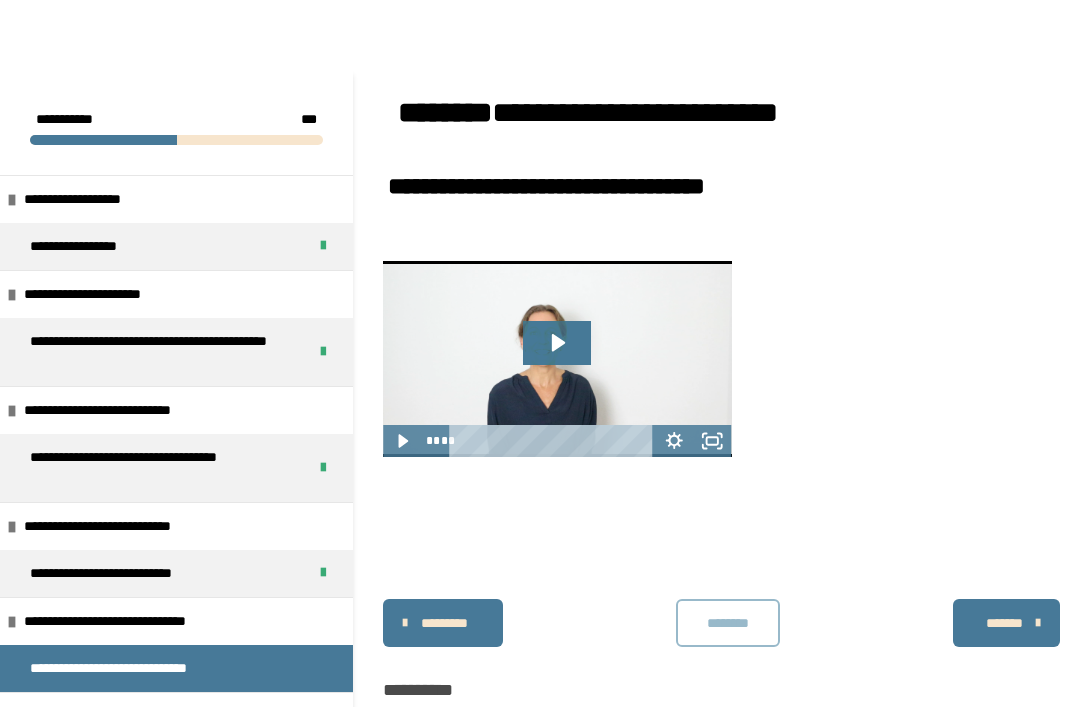 click 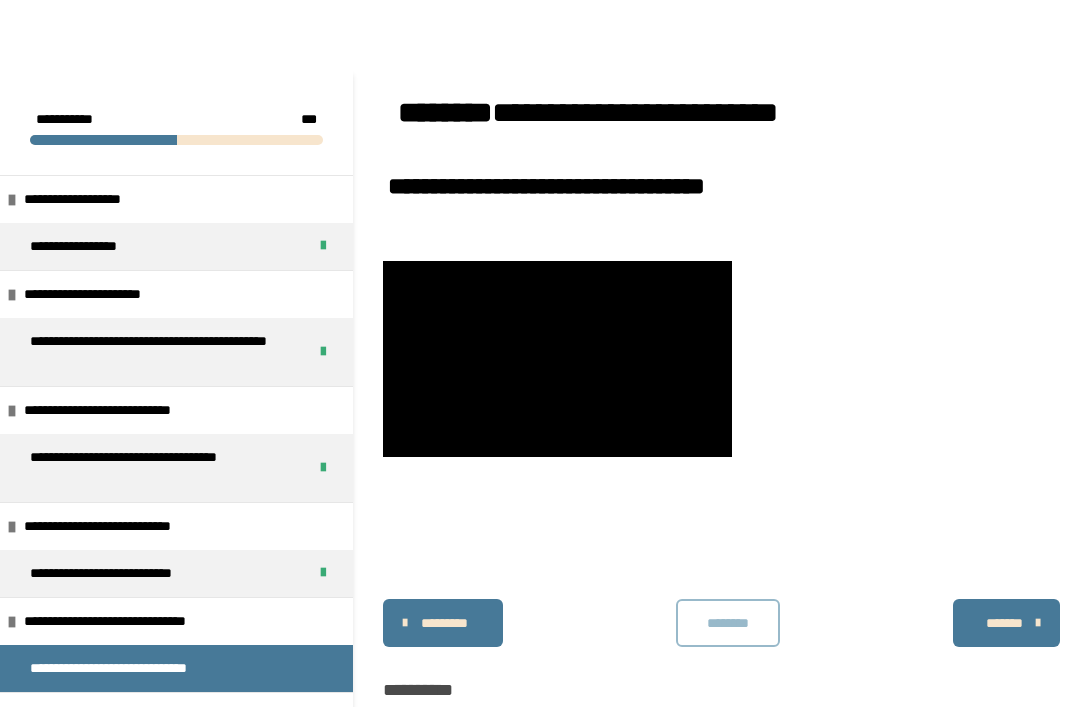 click 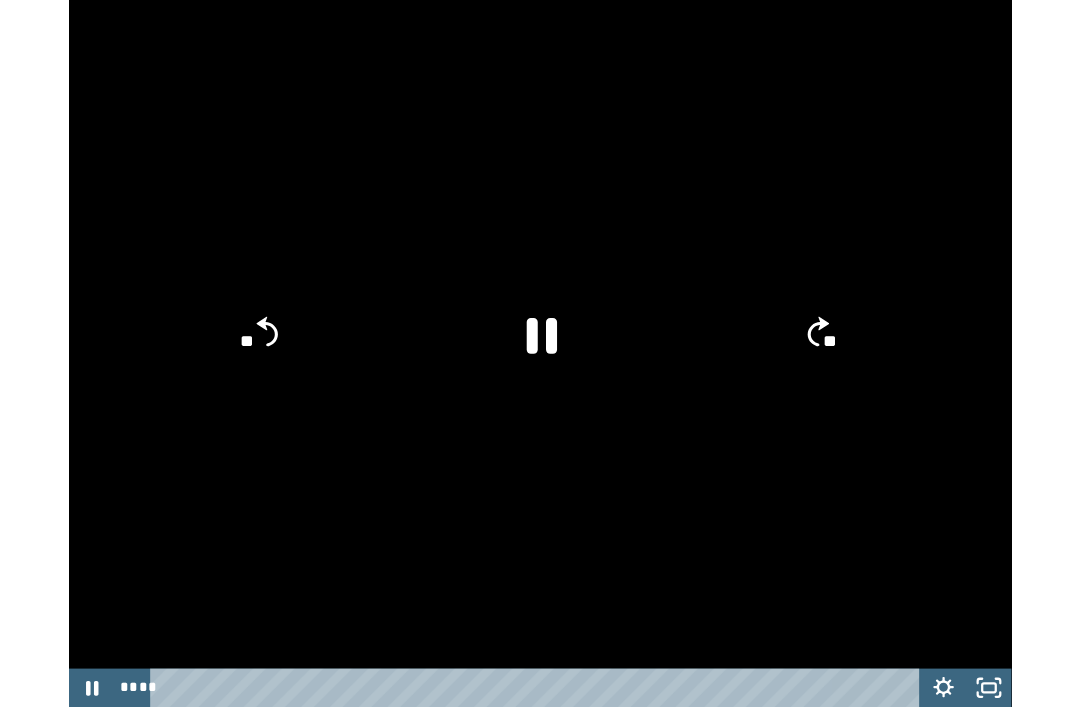 scroll, scrollTop: 0, scrollLeft: 0, axis: both 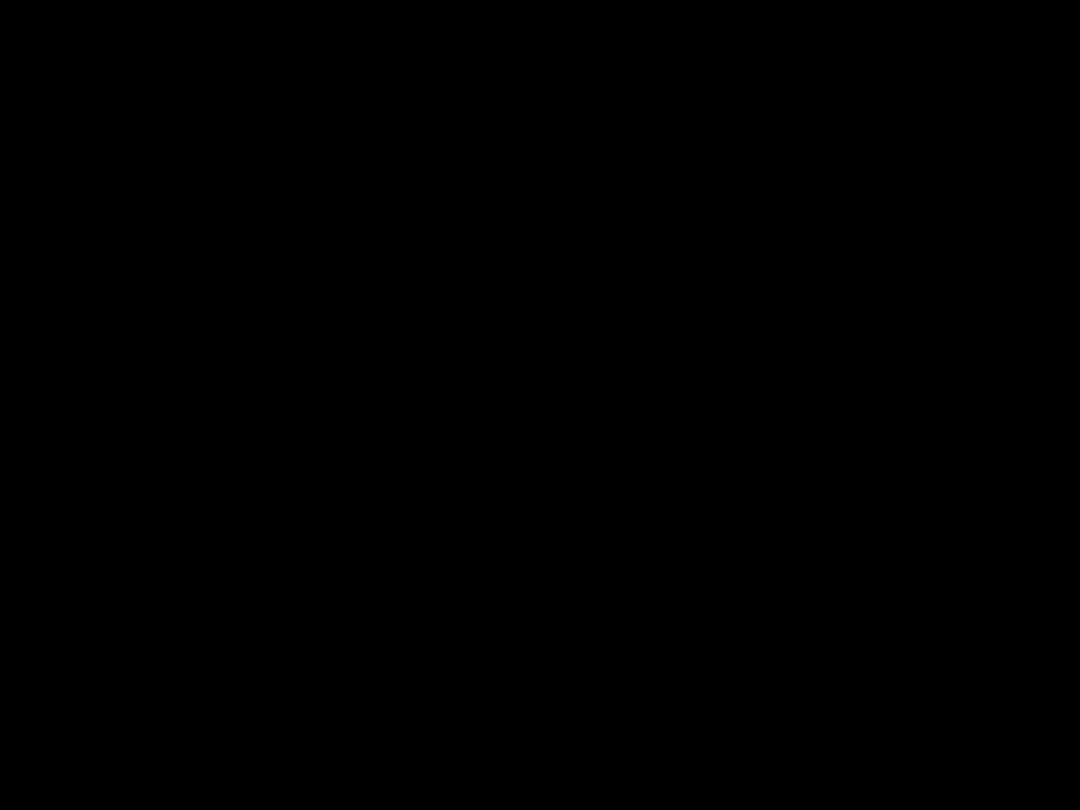 click at bounding box center (540, 405) 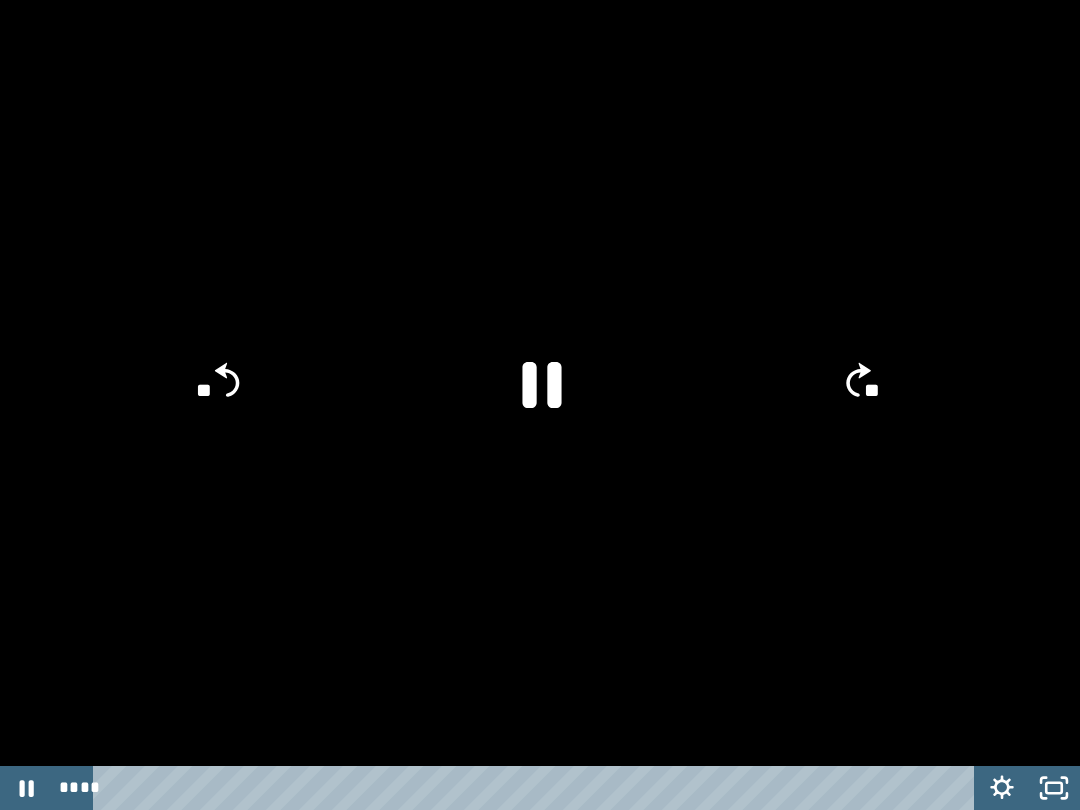 click 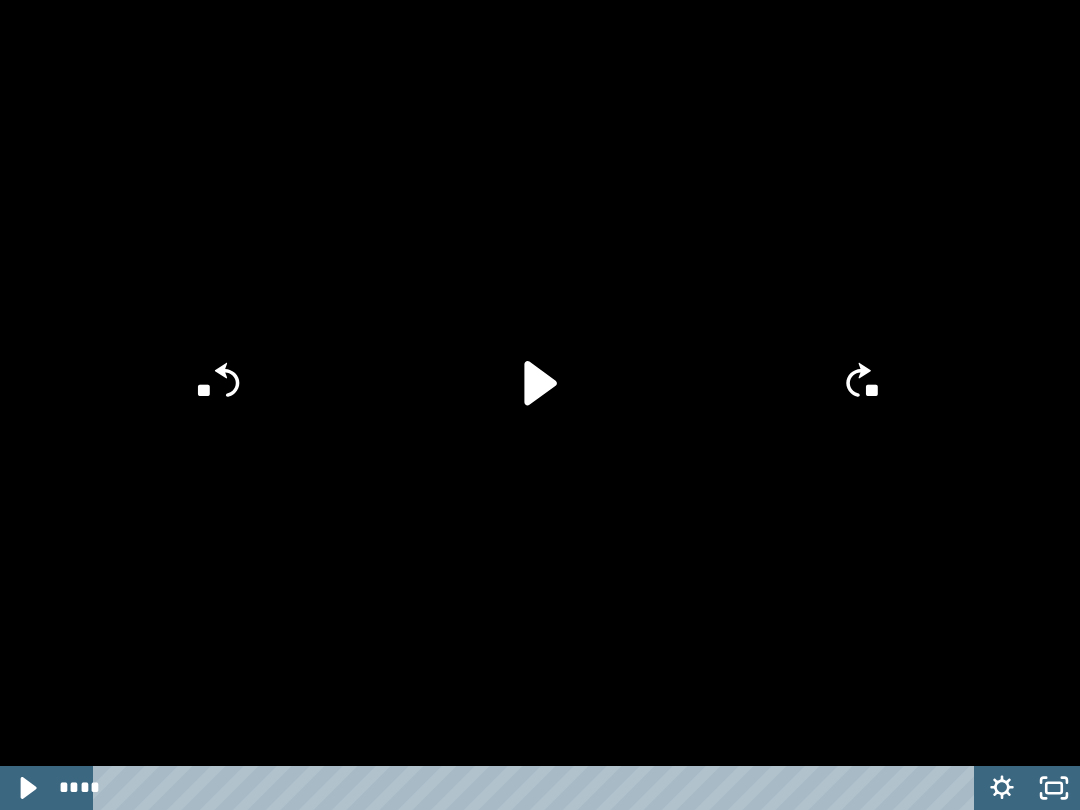 click 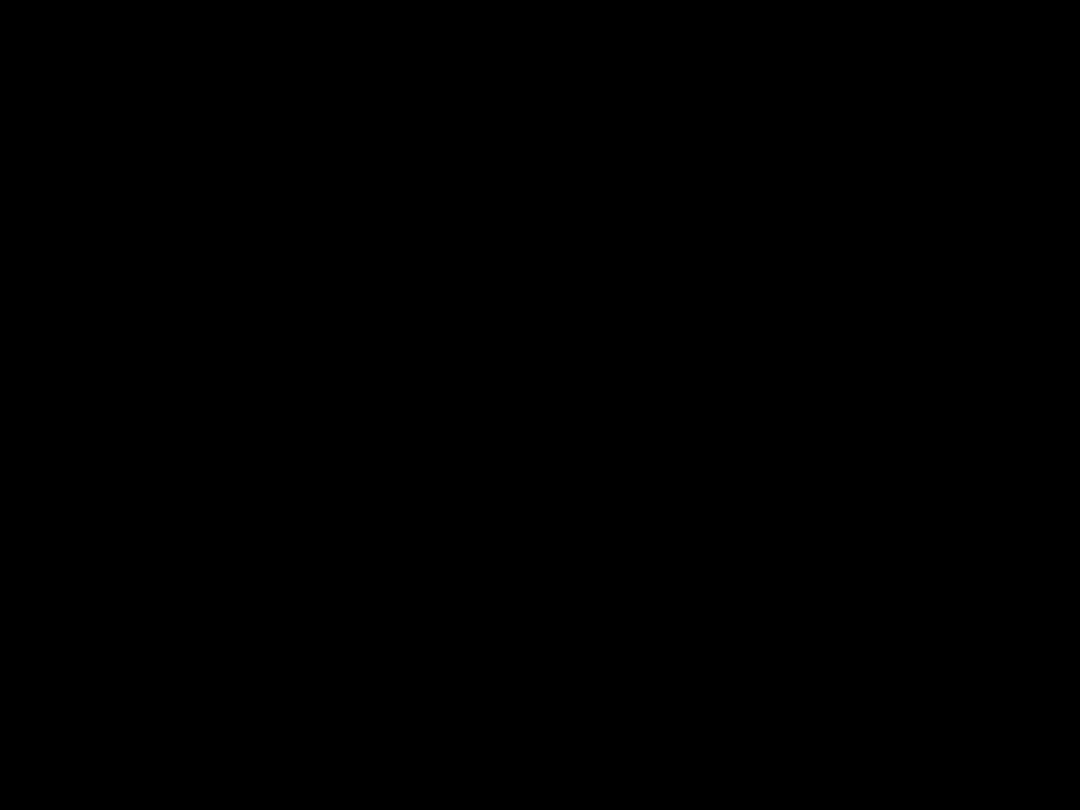 click at bounding box center [540, 405] 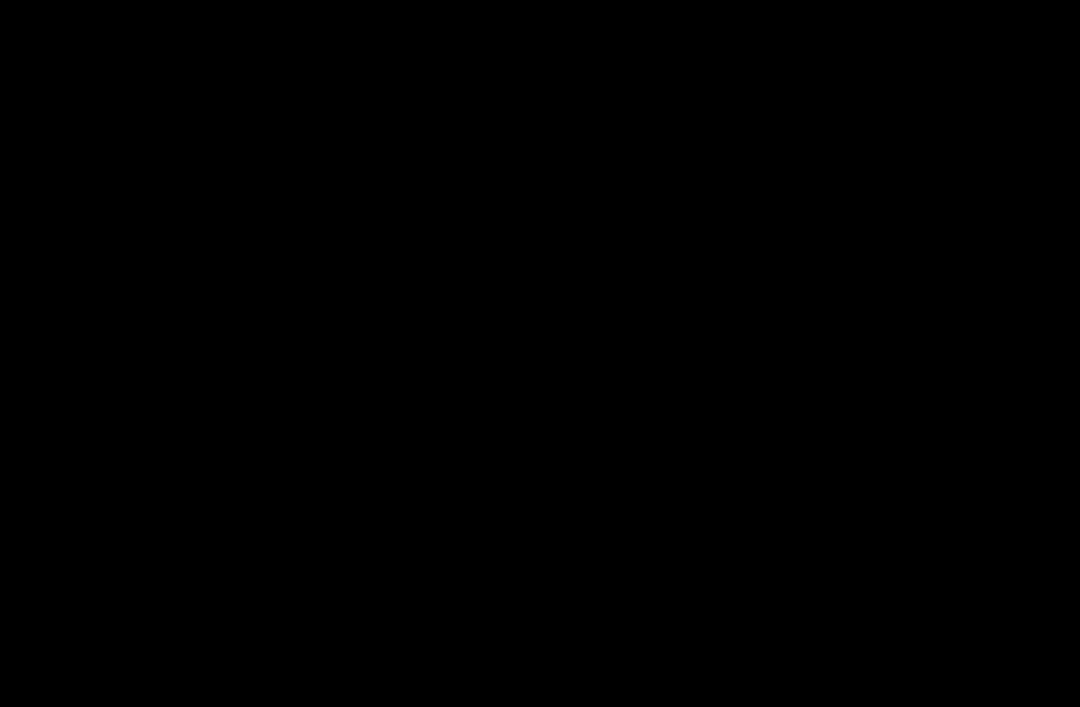scroll, scrollTop: 148, scrollLeft: 0, axis: vertical 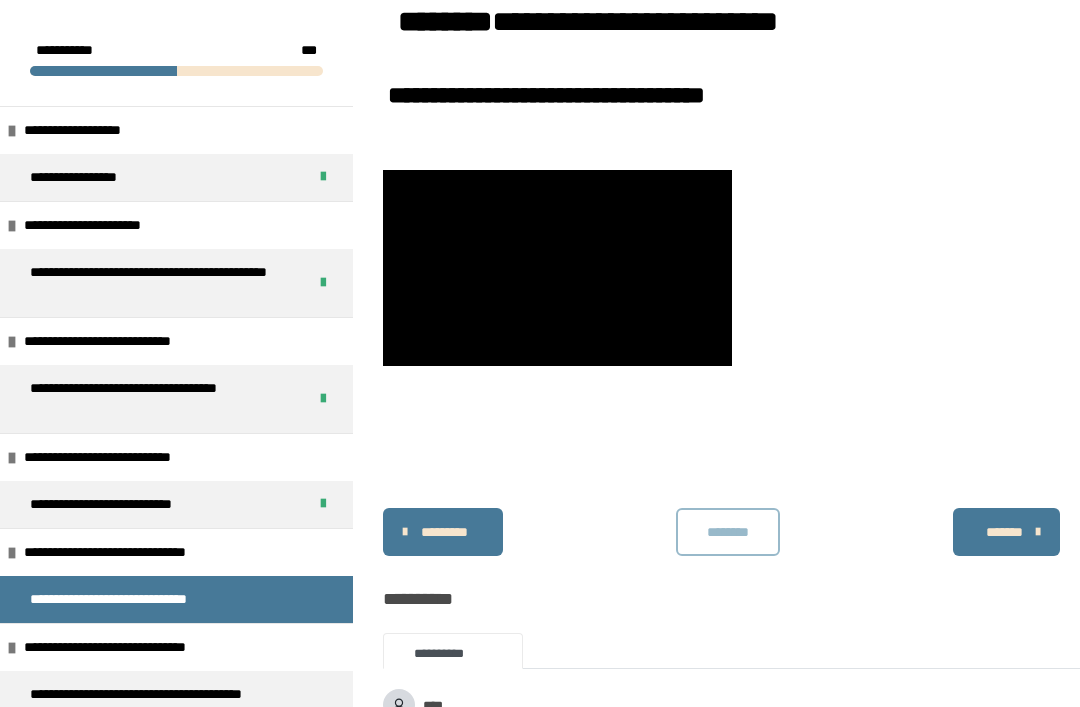 click on "********" at bounding box center [728, 532] 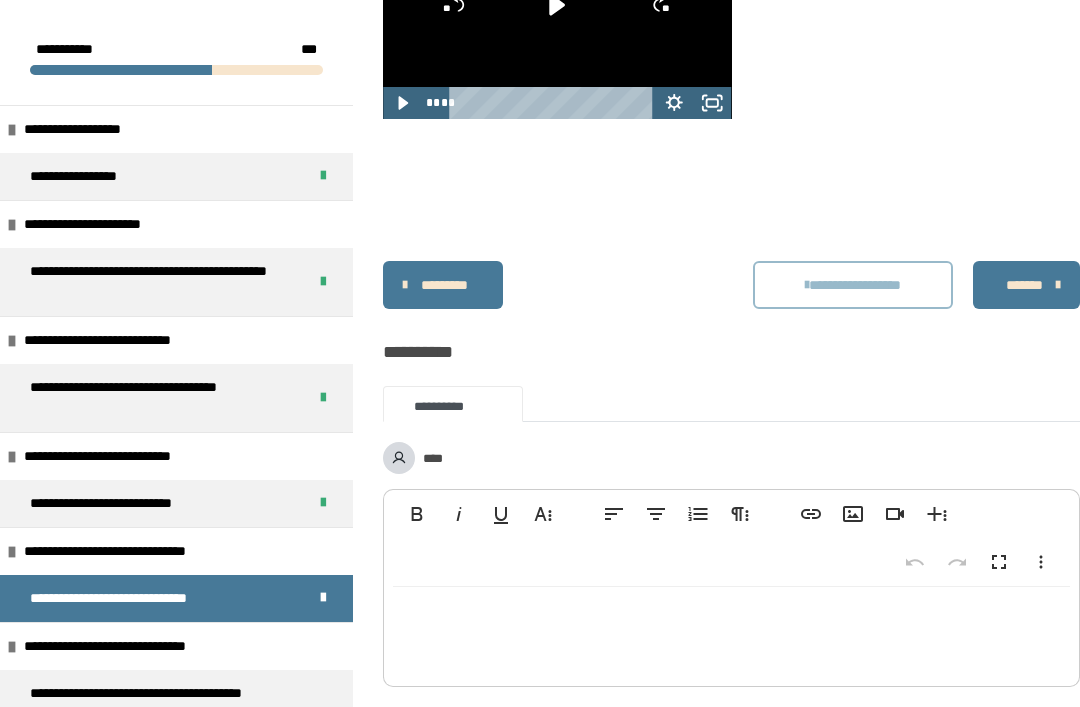 scroll, scrollTop: 387, scrollLeft: 0, axis: vertical 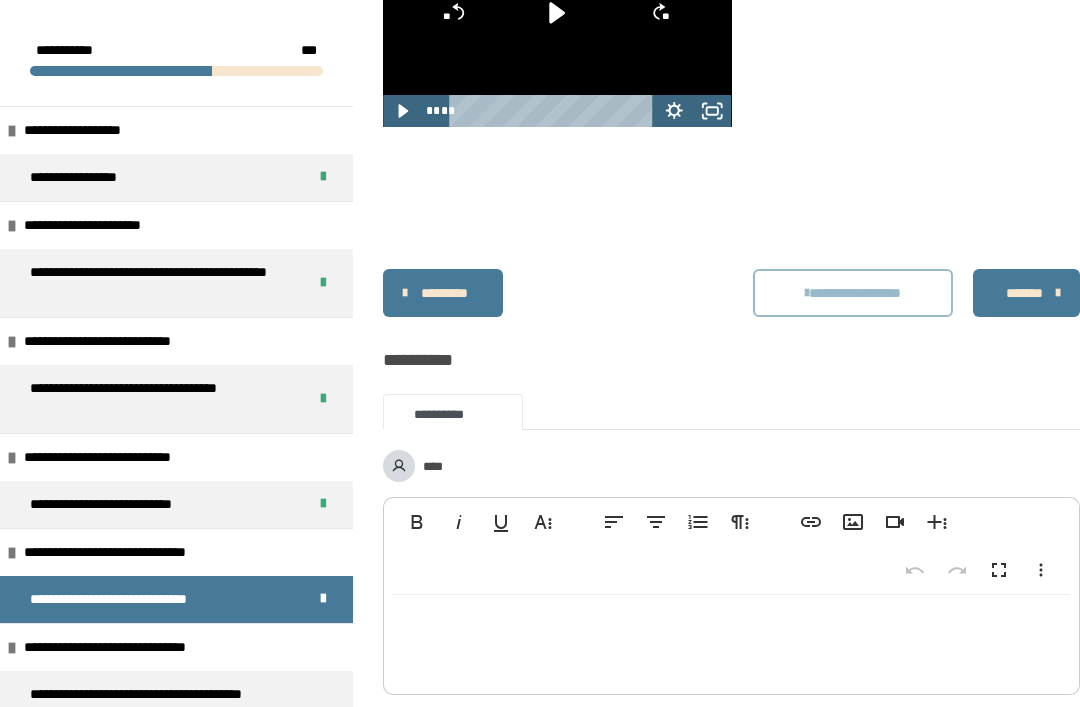click on "*******" at bounding box center (1024, 293) 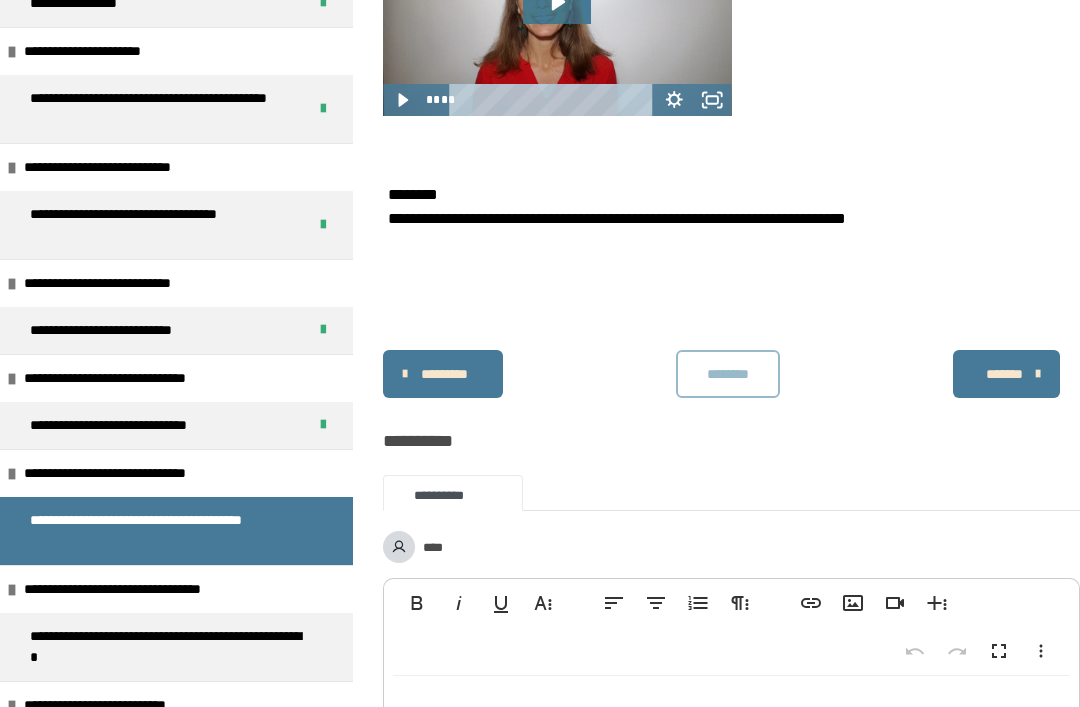 scroll, scrollTop: 174, scrollLeft: 0, axis: vertical 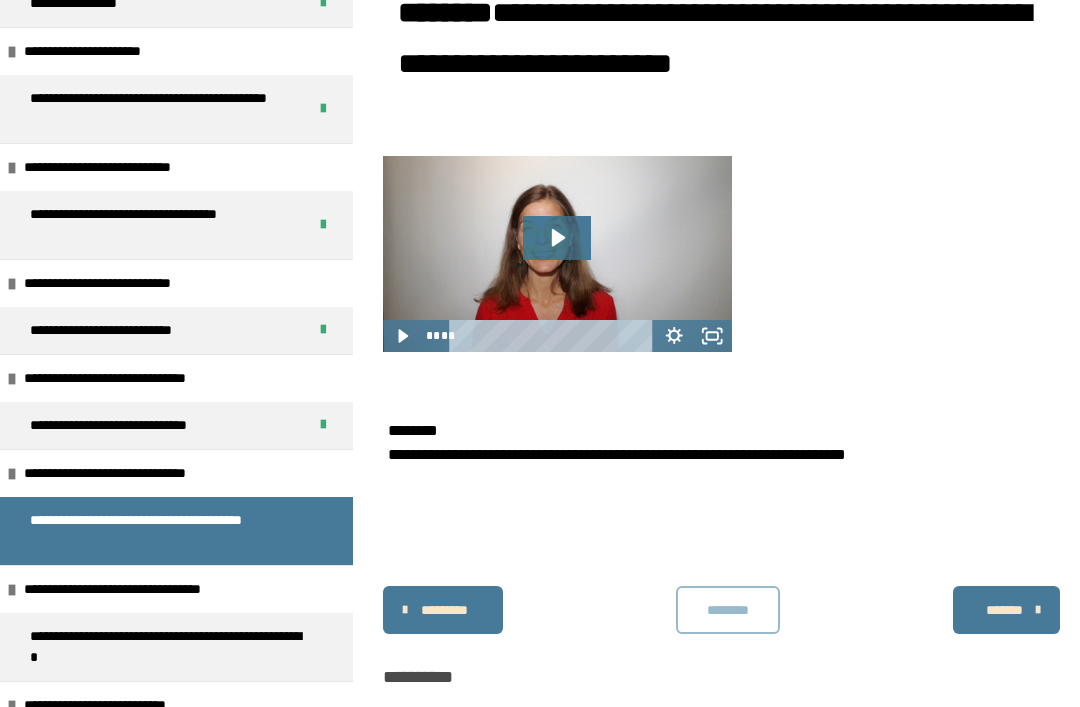 click at bounding box center (557, 254) 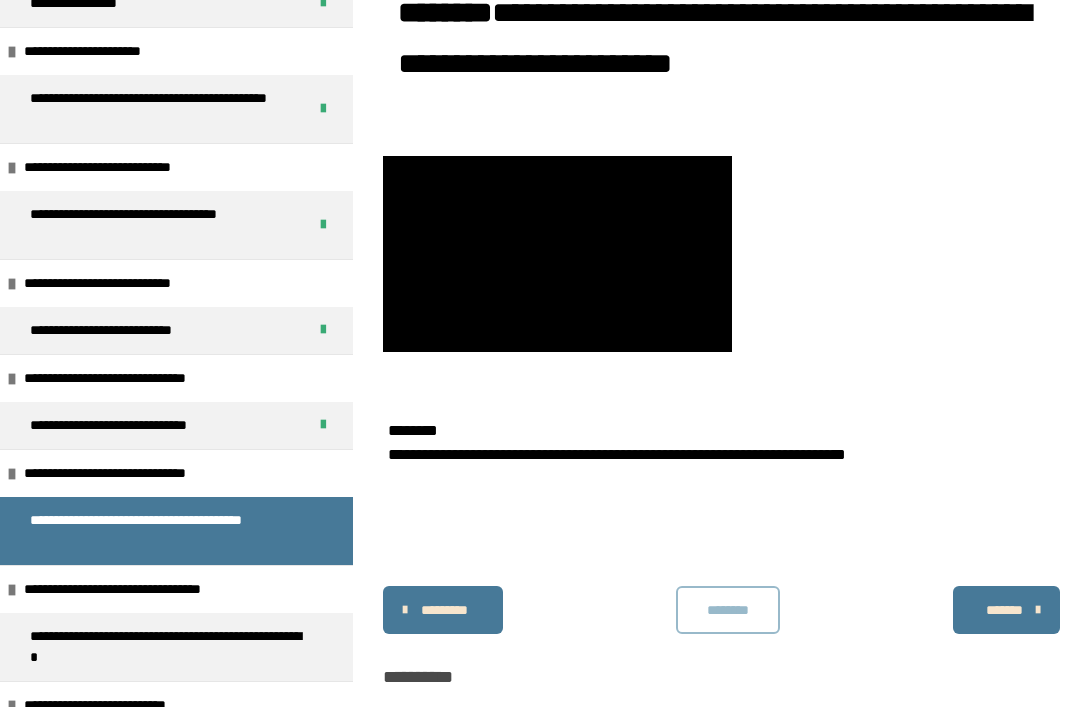 click at bounding box center [557, 254] 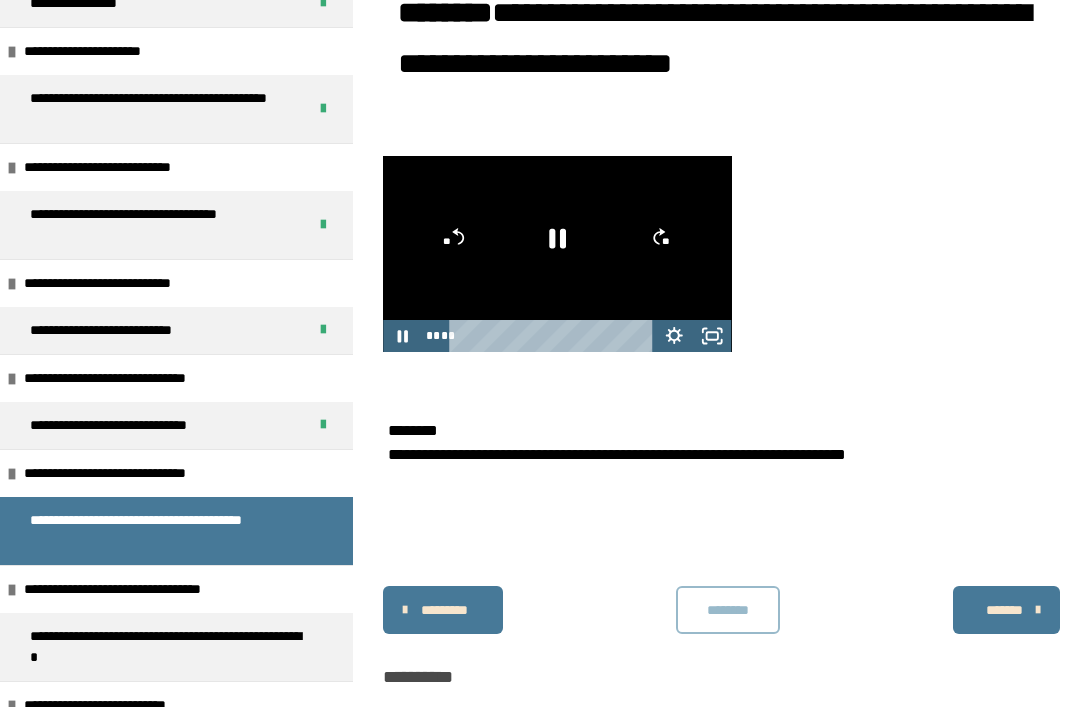 click 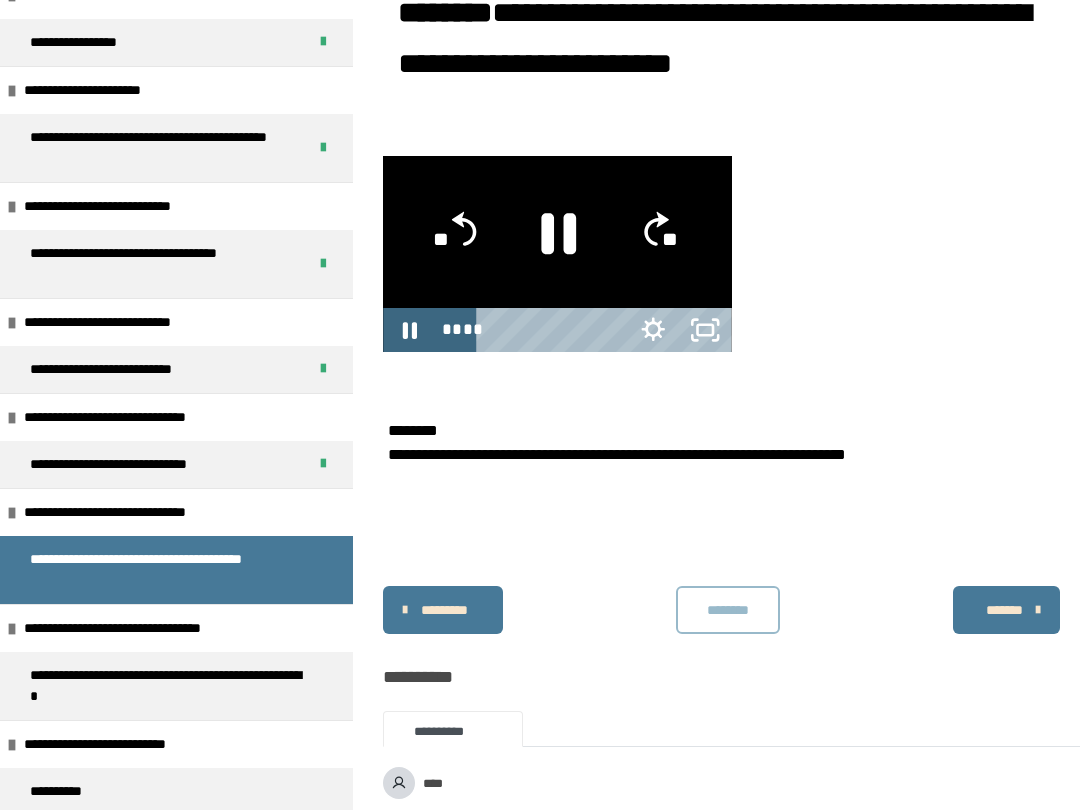 scroll, scrollTop: 135, scrollLeft: 0, axis: vertical 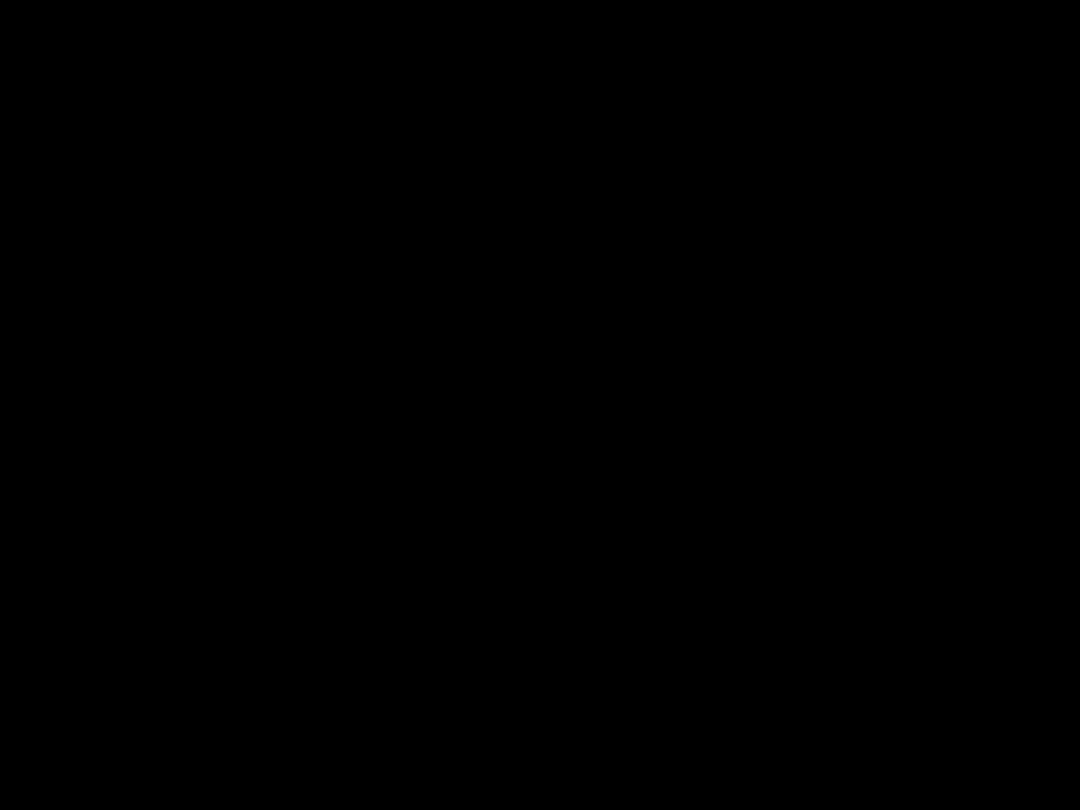 click at bounding box center [540, 405] 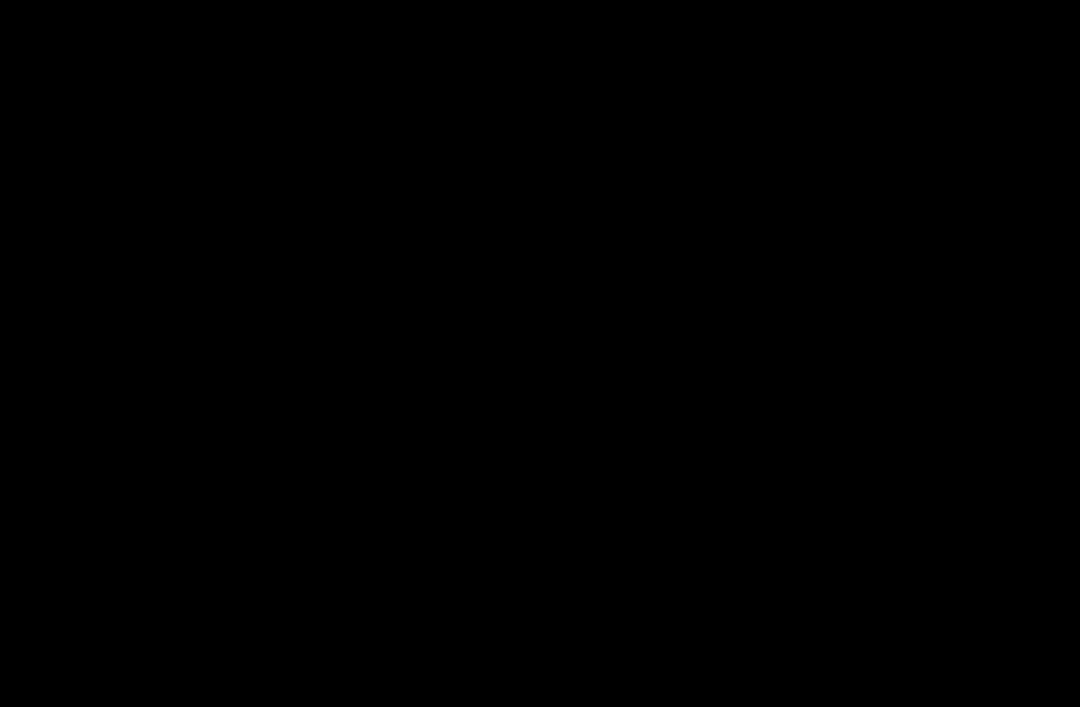 scroll, scrollTop: 222, scrollLeft: 0, axis: vertical 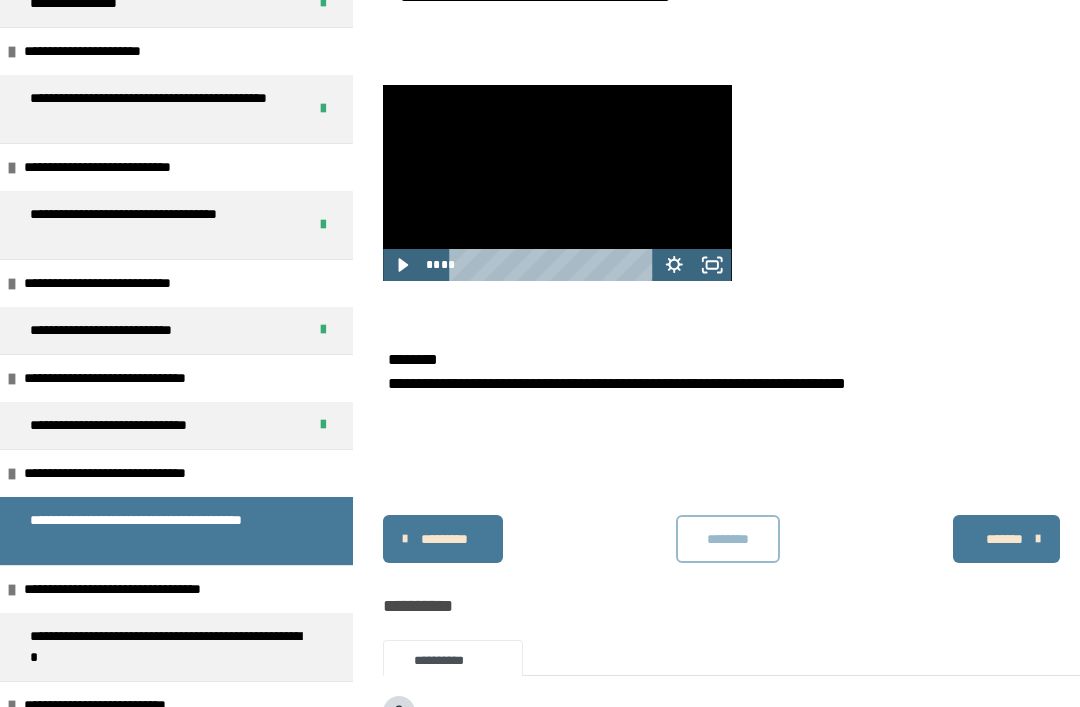 click on "********" at bounding box center (728, 539) 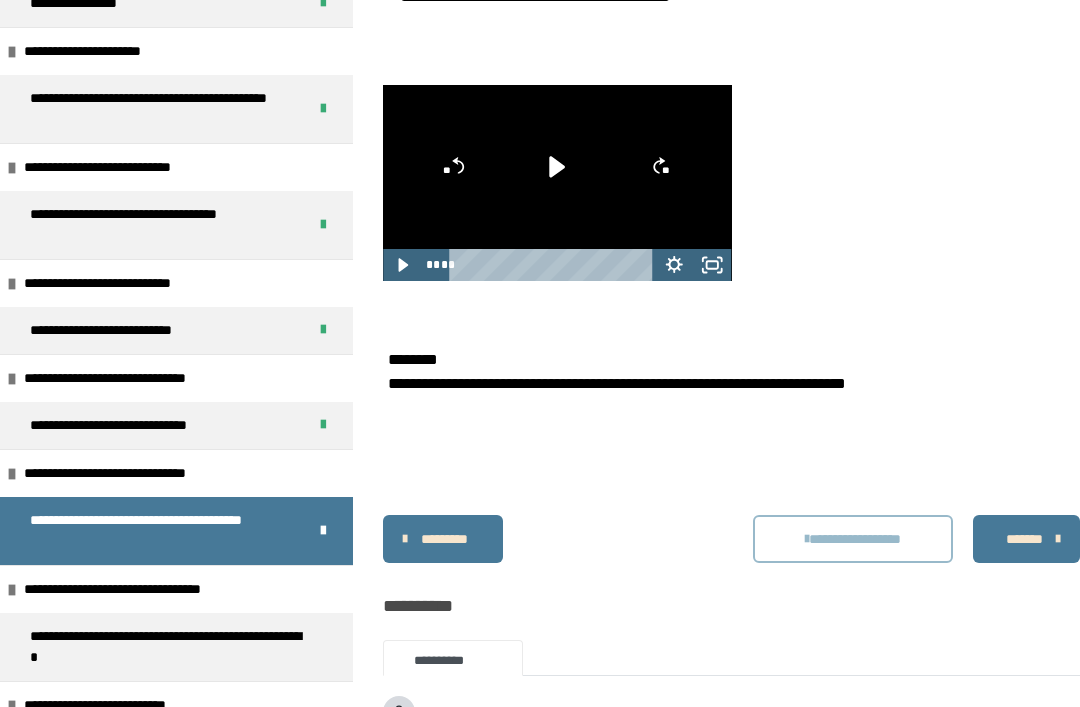 scroll, scrollTop: 174, scrollLeft: 0, axis: vertical 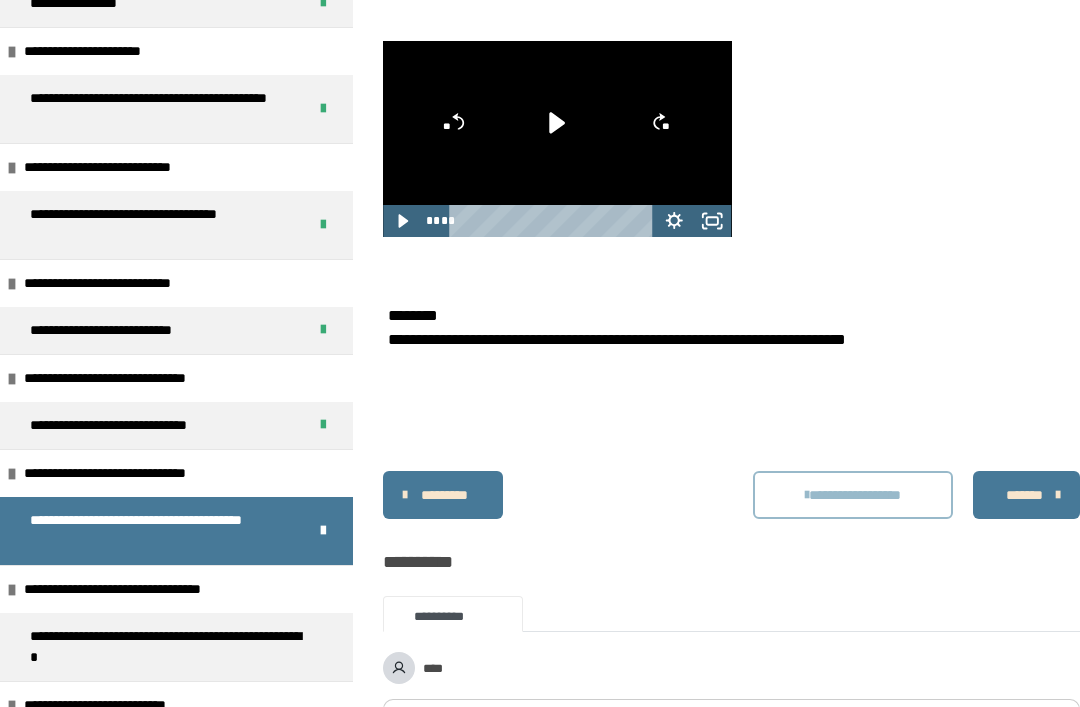click on "**********" at bounding box center (168, 647) 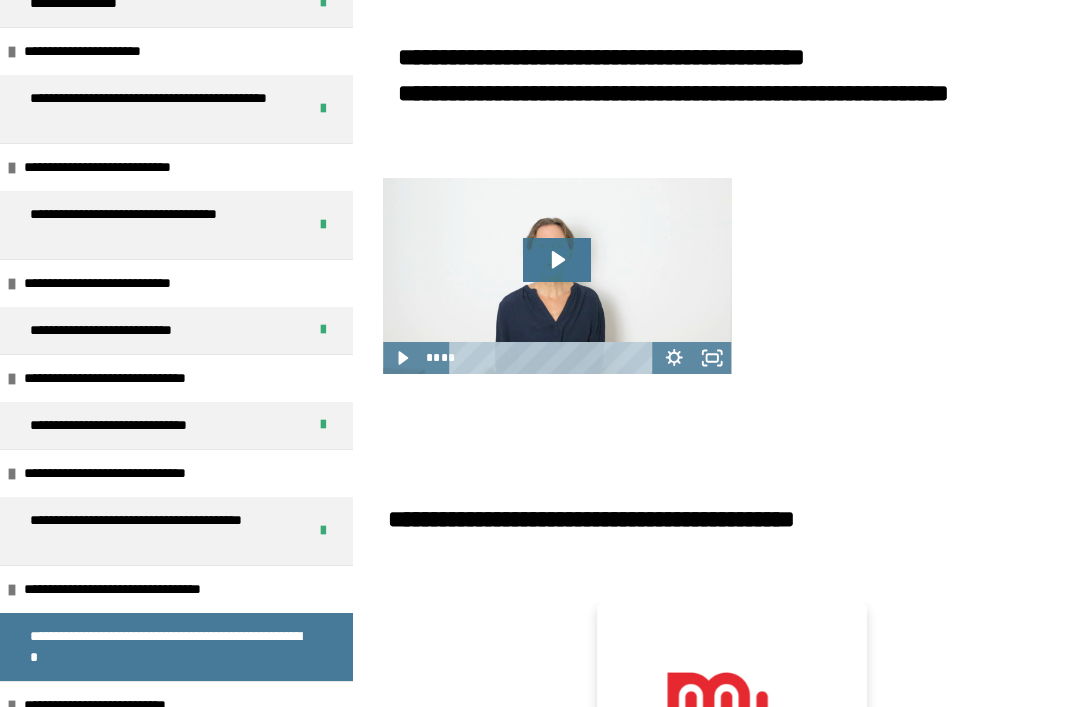 scroll, scrollTop: 100, scrollLeft: 0, axis: vertical 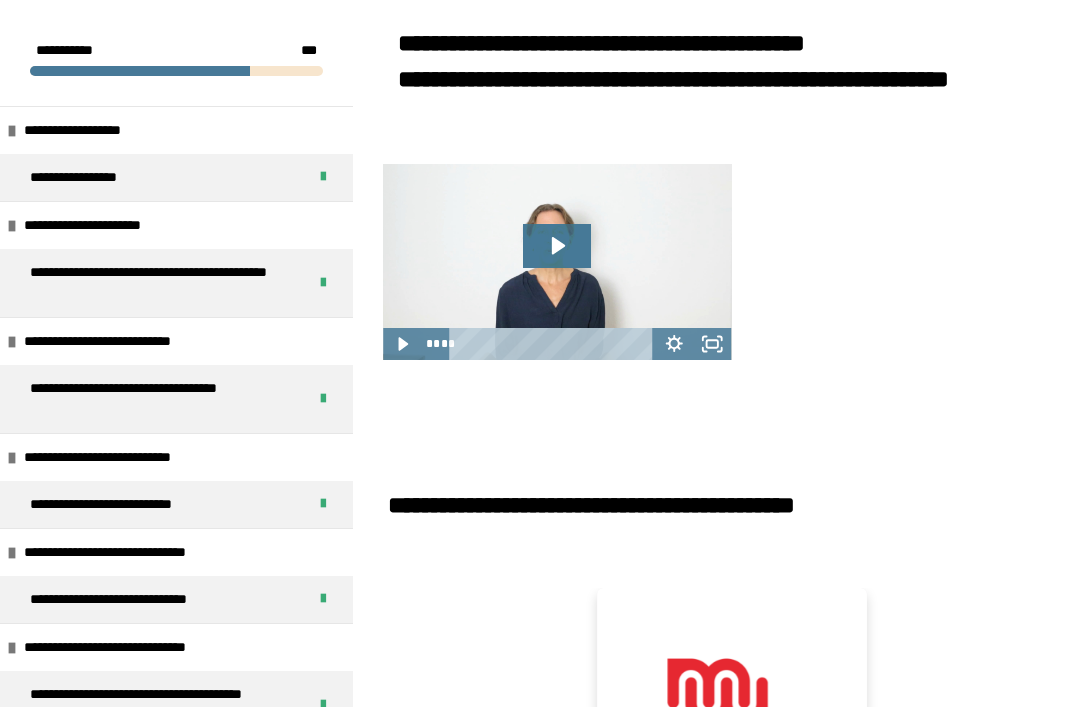 click 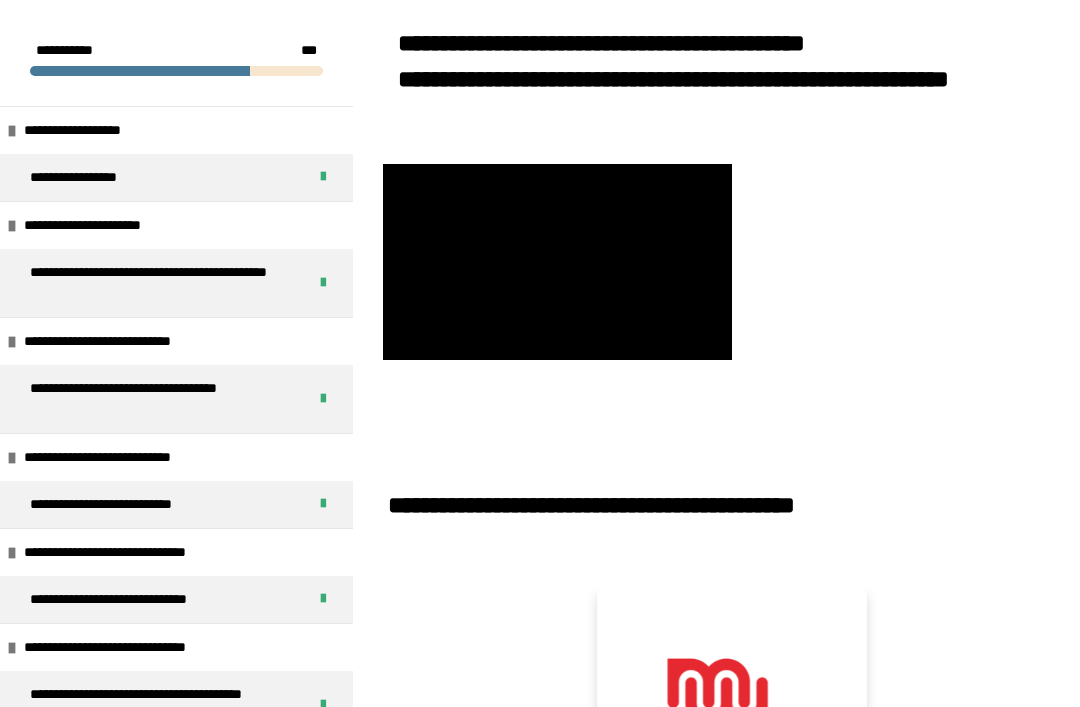 click at bounding box center [557, 262] 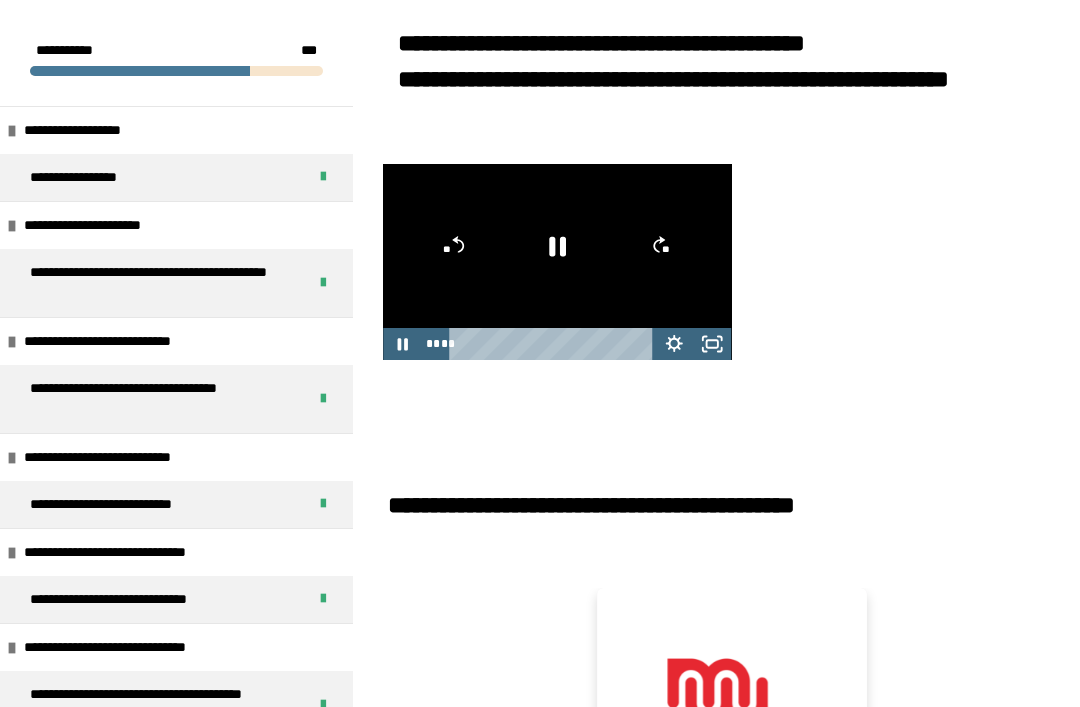 click 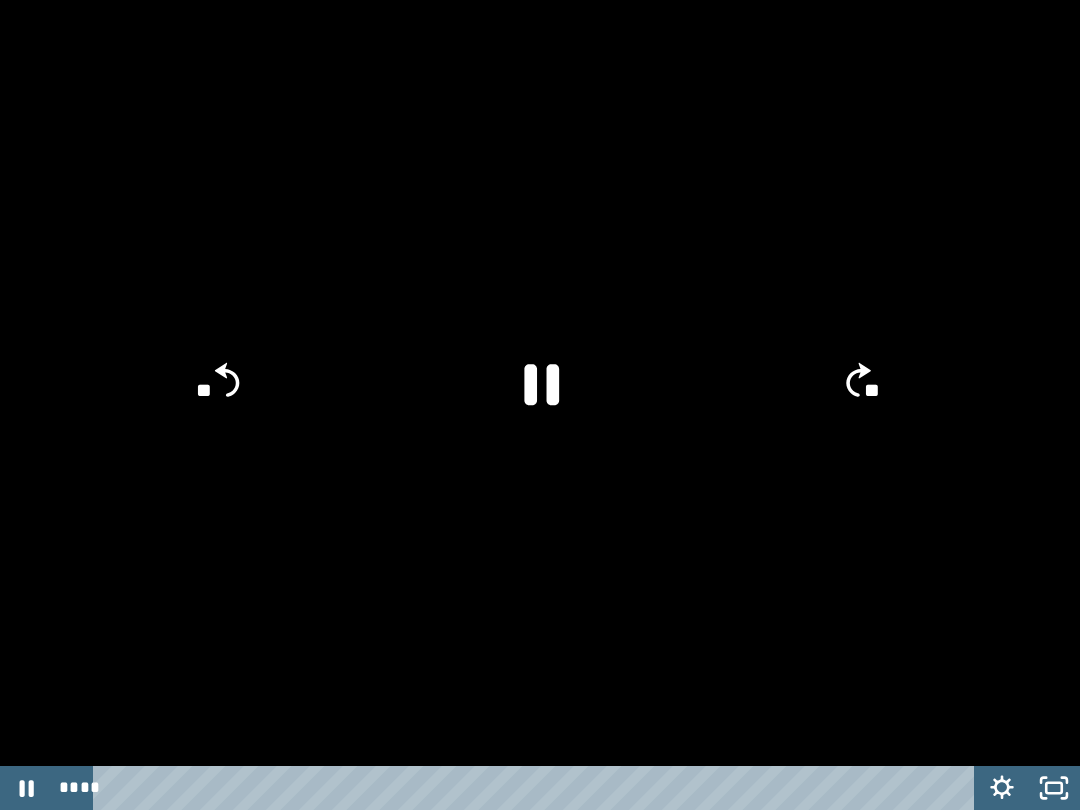 scroll, scrollTop: 0, scrollLeft: 0, axis: both 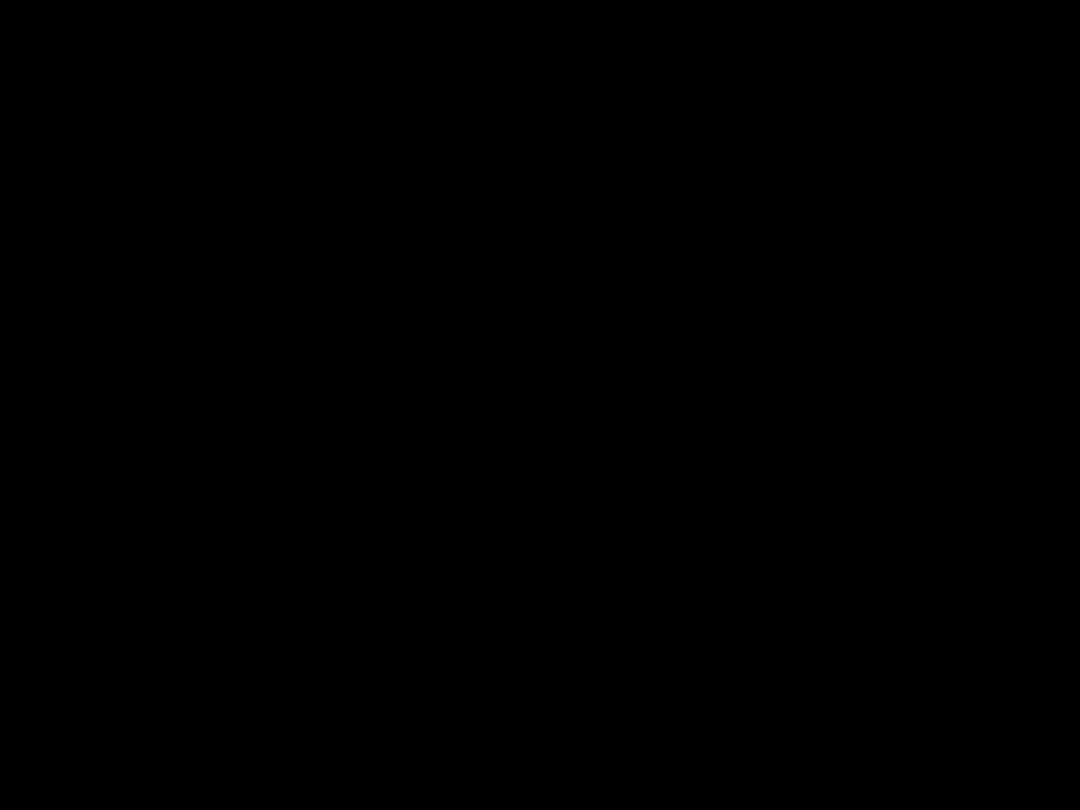 click at bounding box center (540, 405) 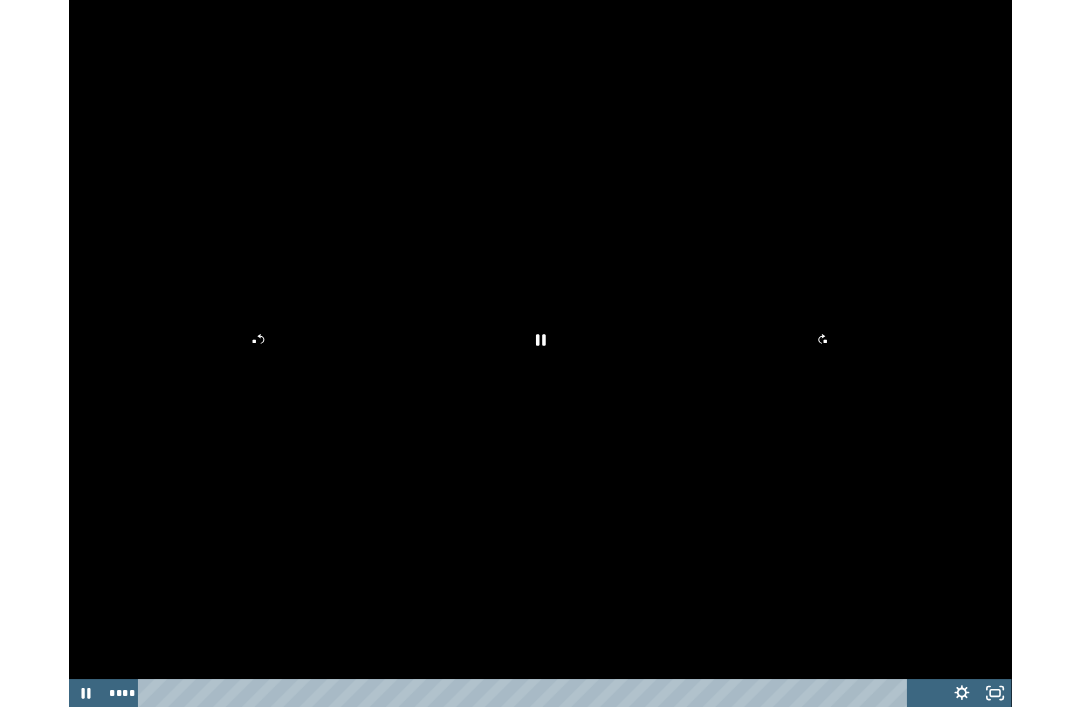 scroll, scrollTop: 200, scrollLeft: 0, axis: vertical 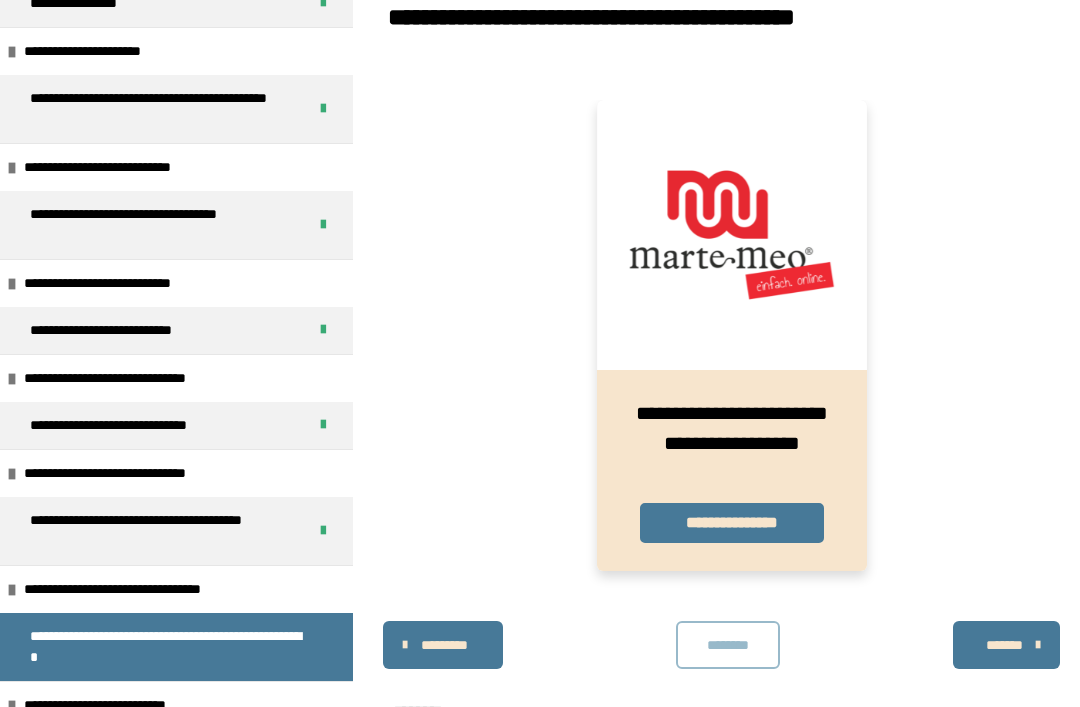 click on "********" at bounding box center (728, 645) 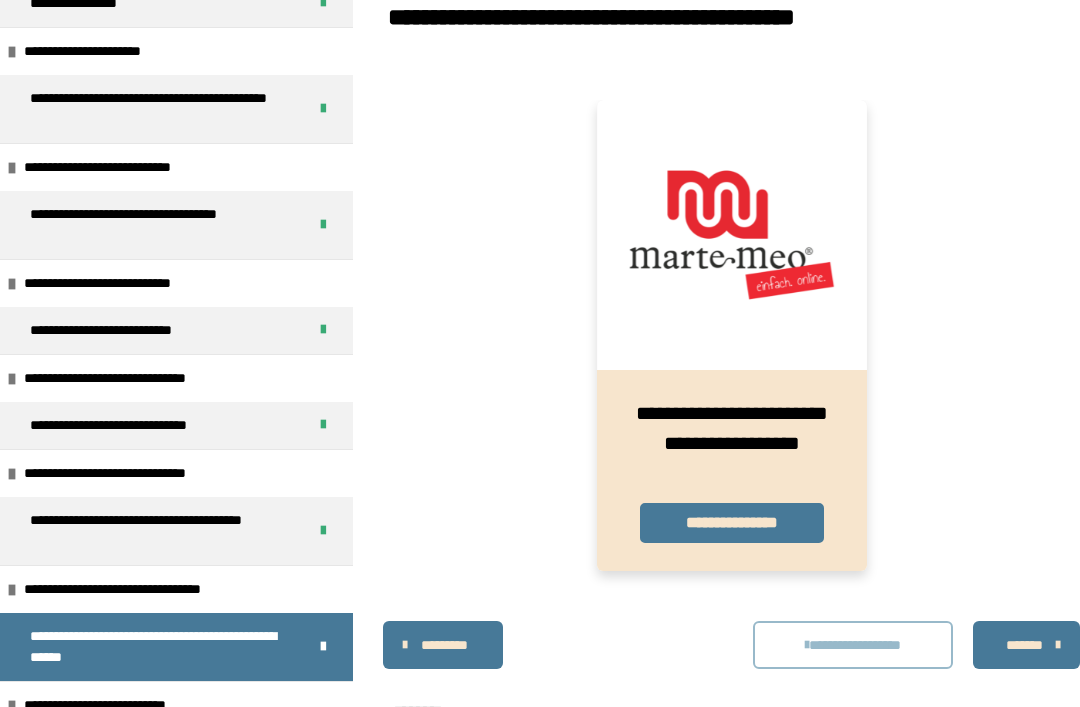 scroll, scrollTop: 174, scrollLeft: 0, axis: vertical 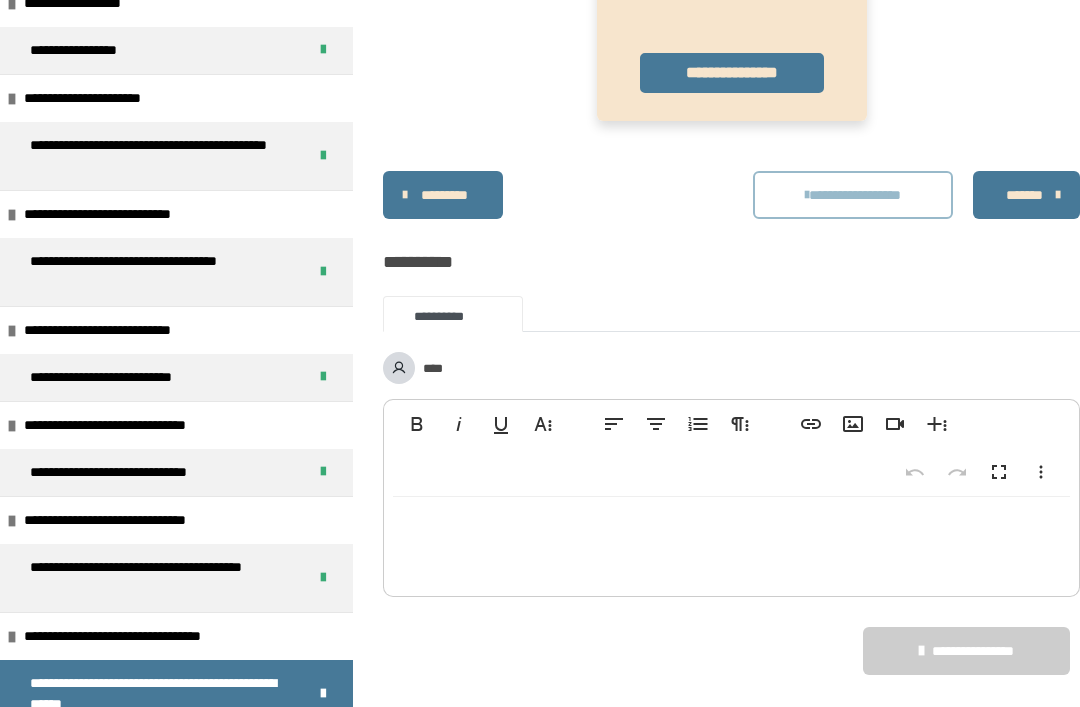 click on "**********" at bounding box center [160, 694] 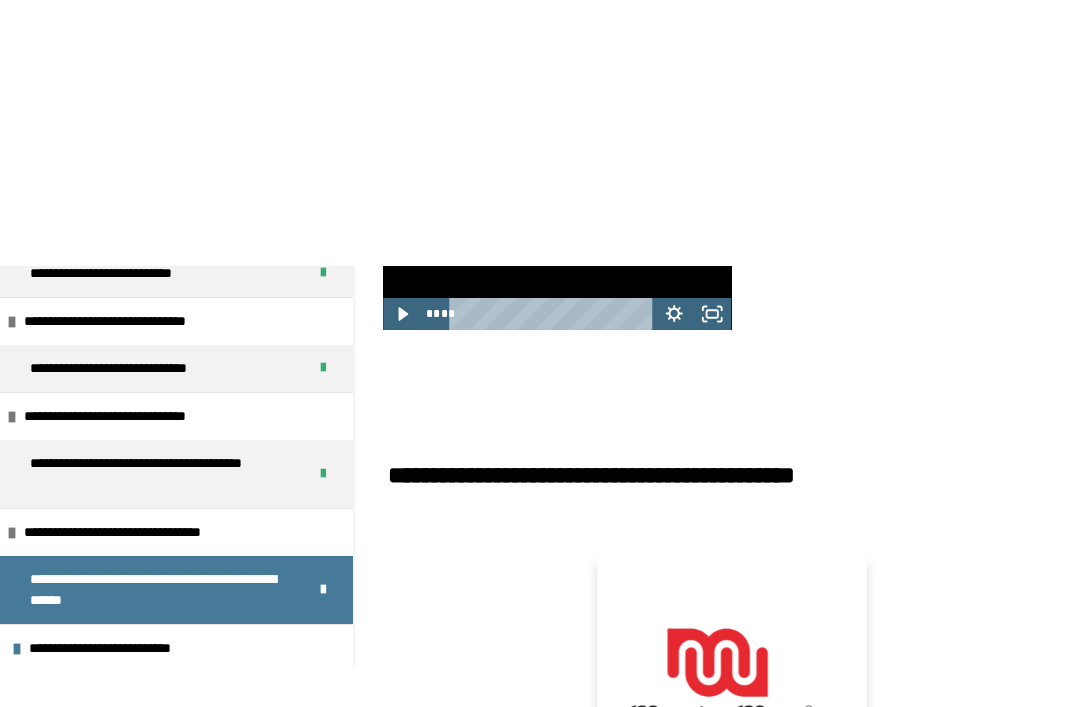 scroll, scrollTop: 0, scrollLeft: 0, axis: both 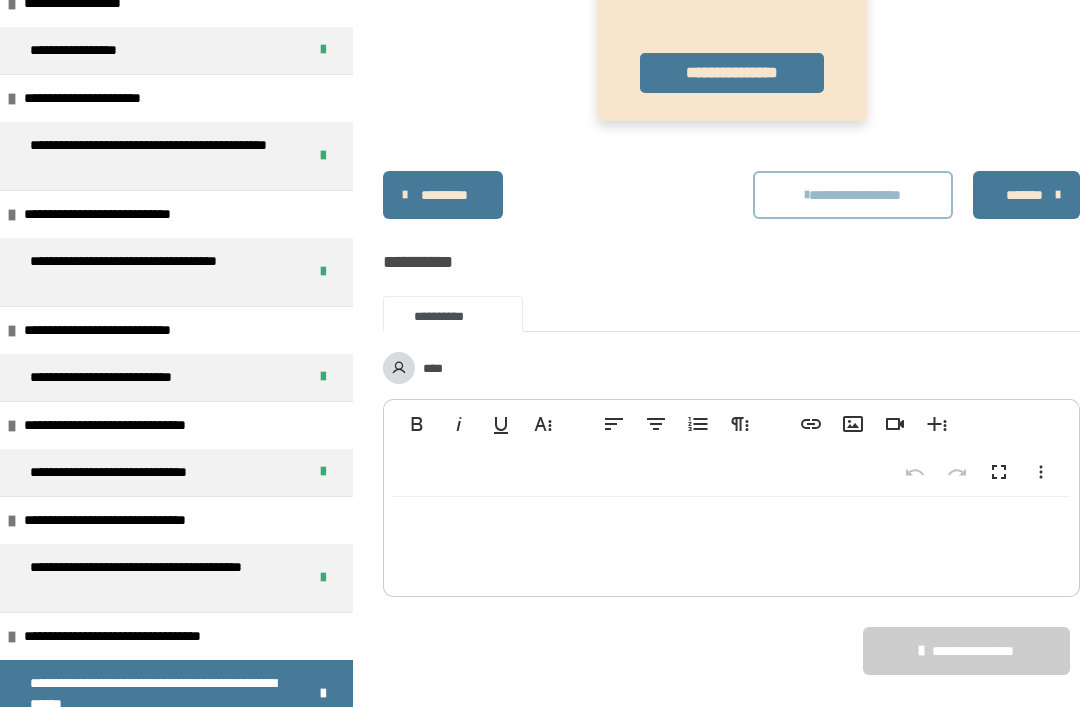 click on "**********" at bounding box center (129, 752) 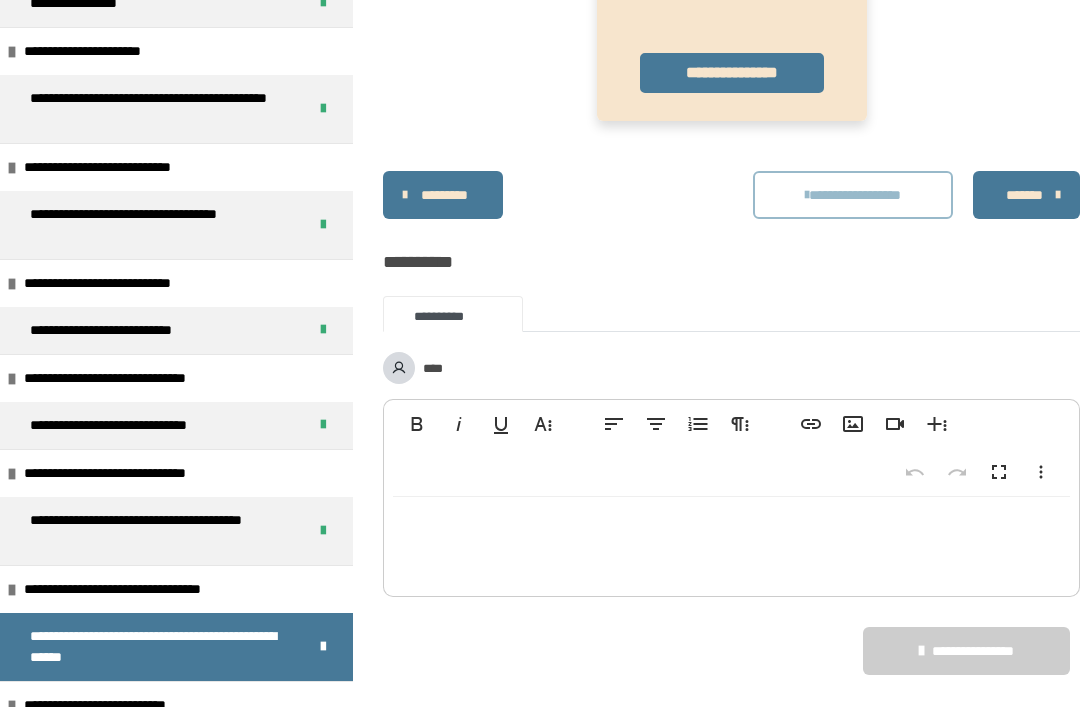 scroll, scrollTop: 174, scrollLeft: 0, axis: vertical 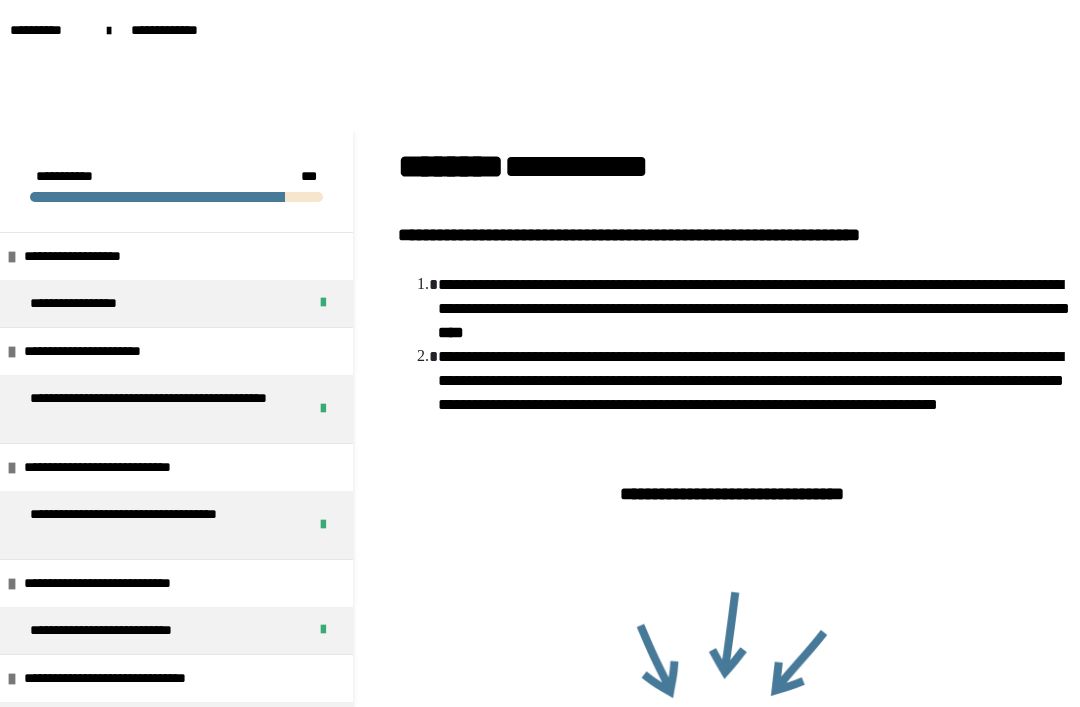 click on "**********" at bounding box center (176, 256) 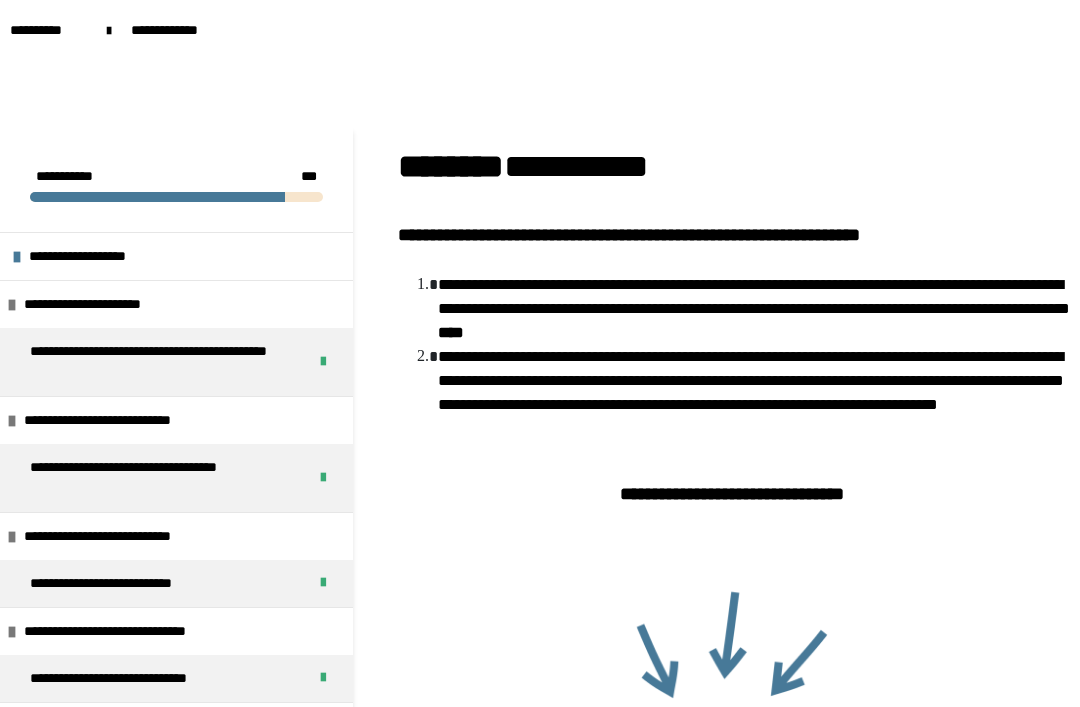 click on "**********" at bounding box center [176, 256] 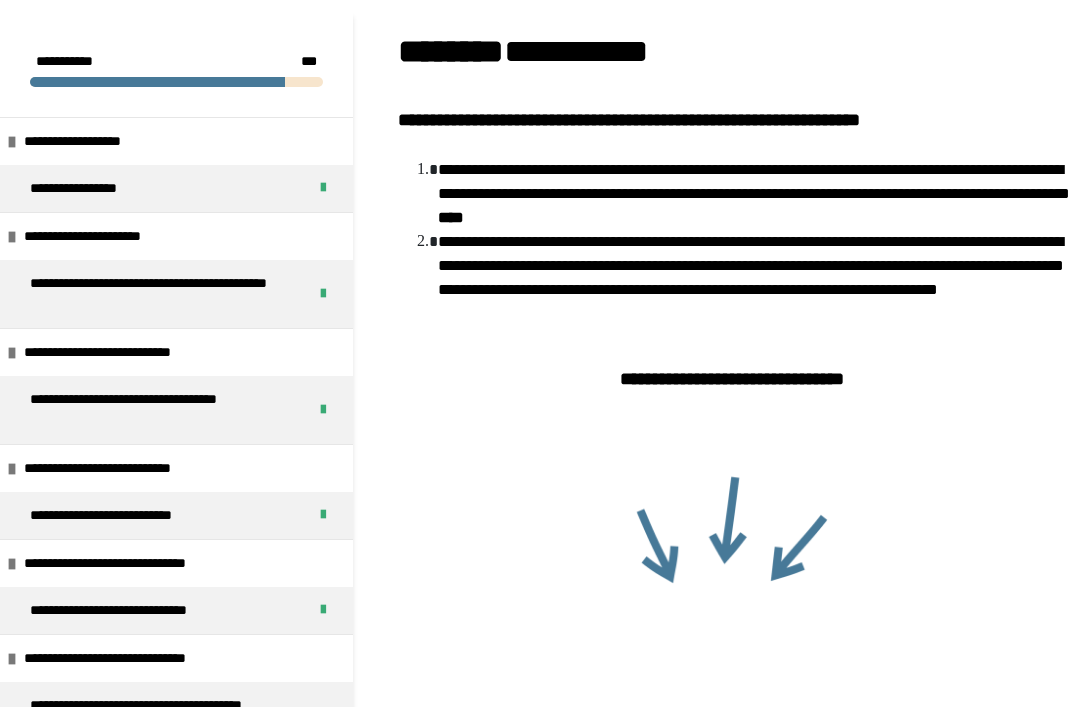 scroll, scrollTop: 155, scrollLeft: 0, axis: vertical 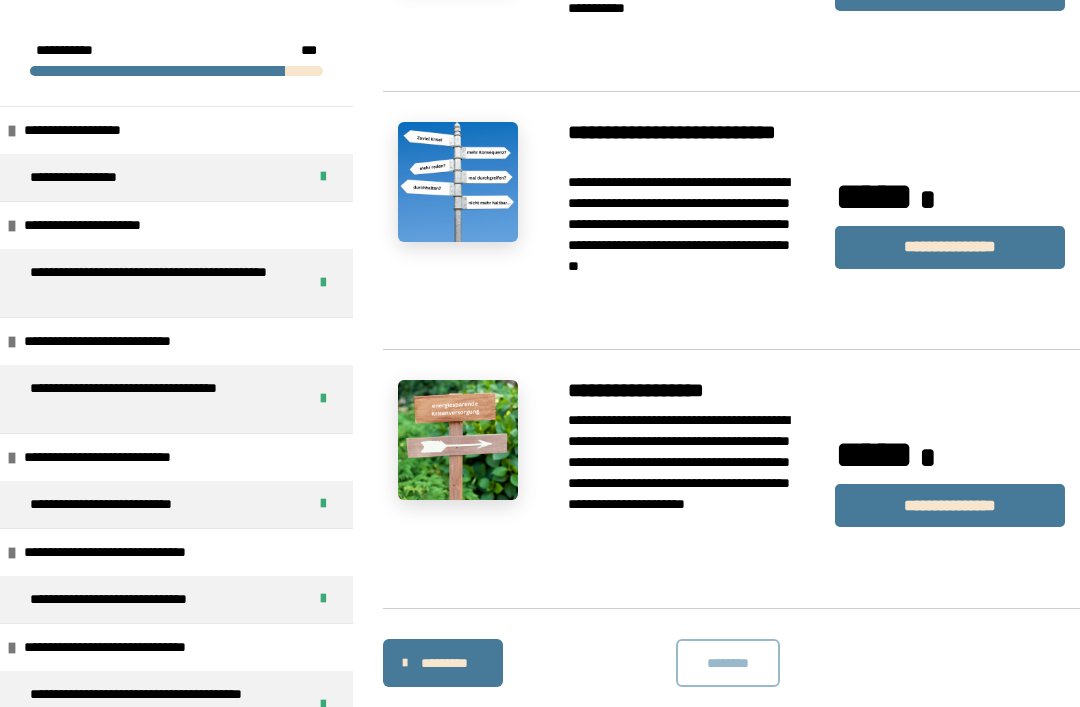 click on "********" at bounding box center (728, 663) 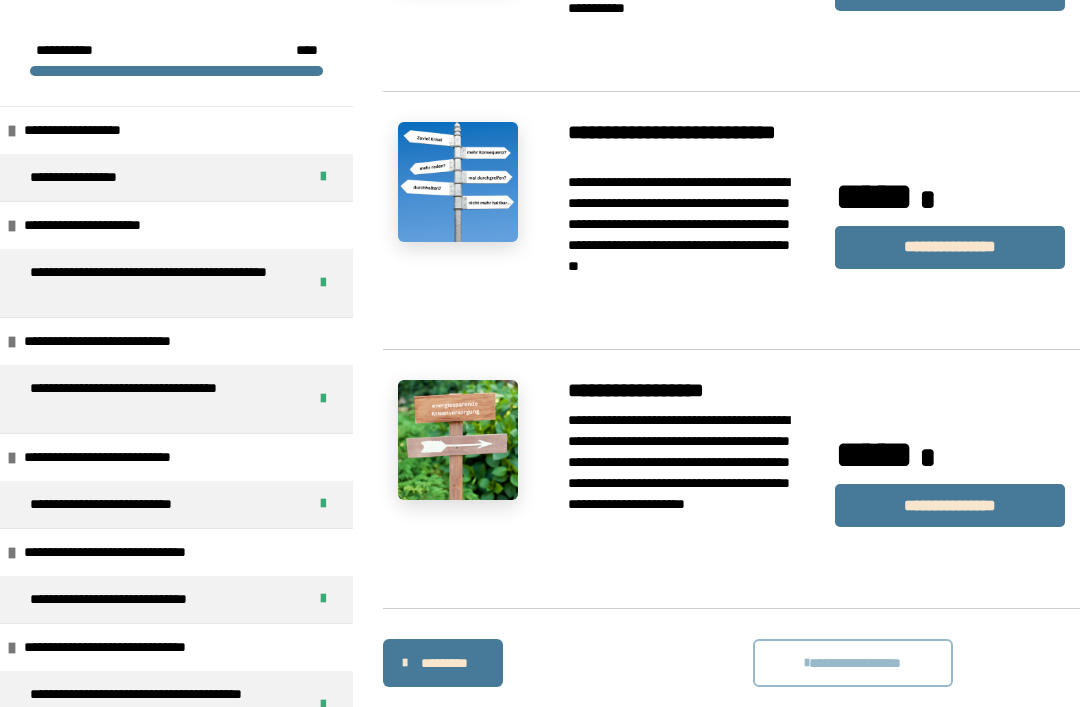 click on "**********" at bounding box center (731, 663) 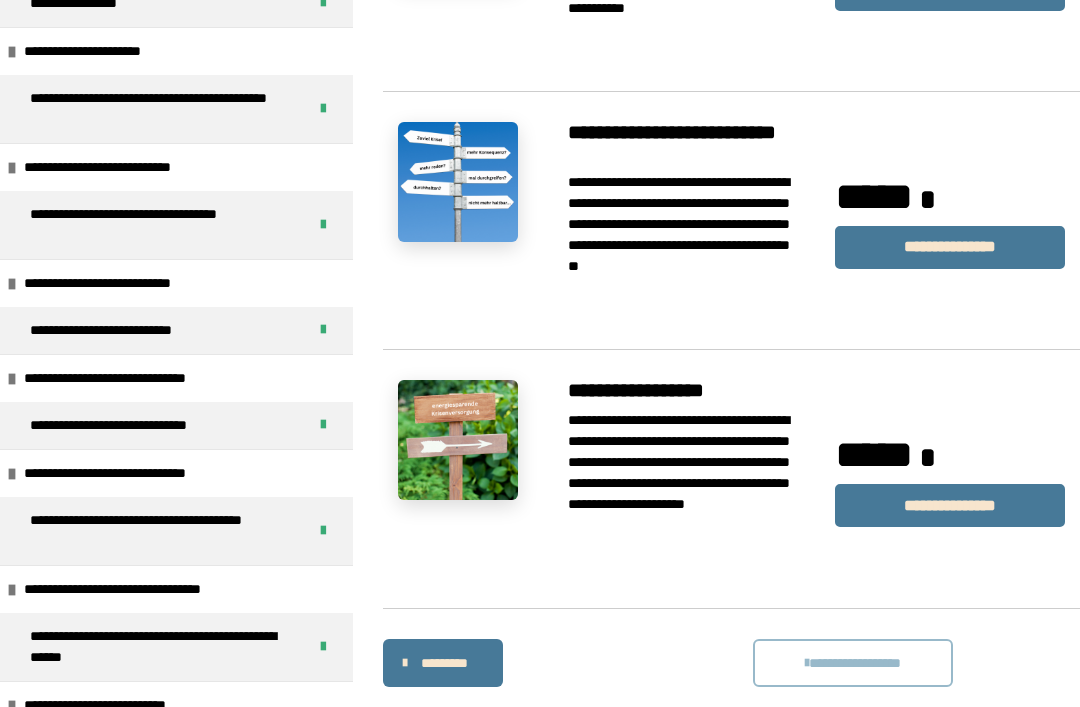 scroll, scrollTop: 174, scrollLeft: 0, axis: vertical 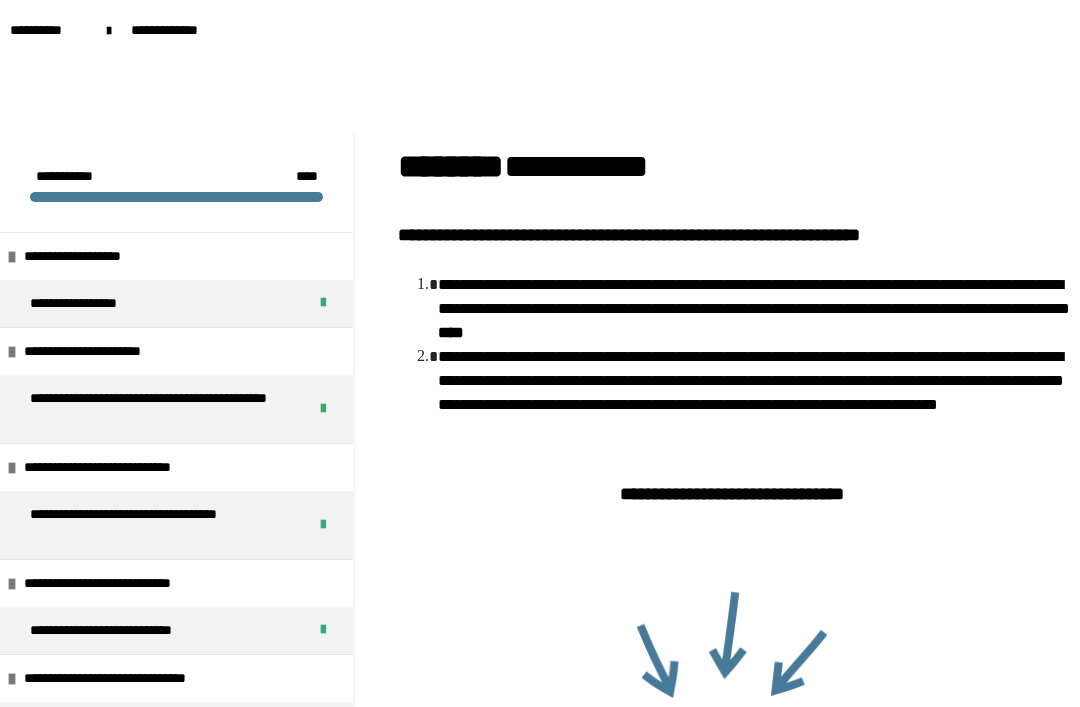 click on "**********" at bounding box center (48, 30) 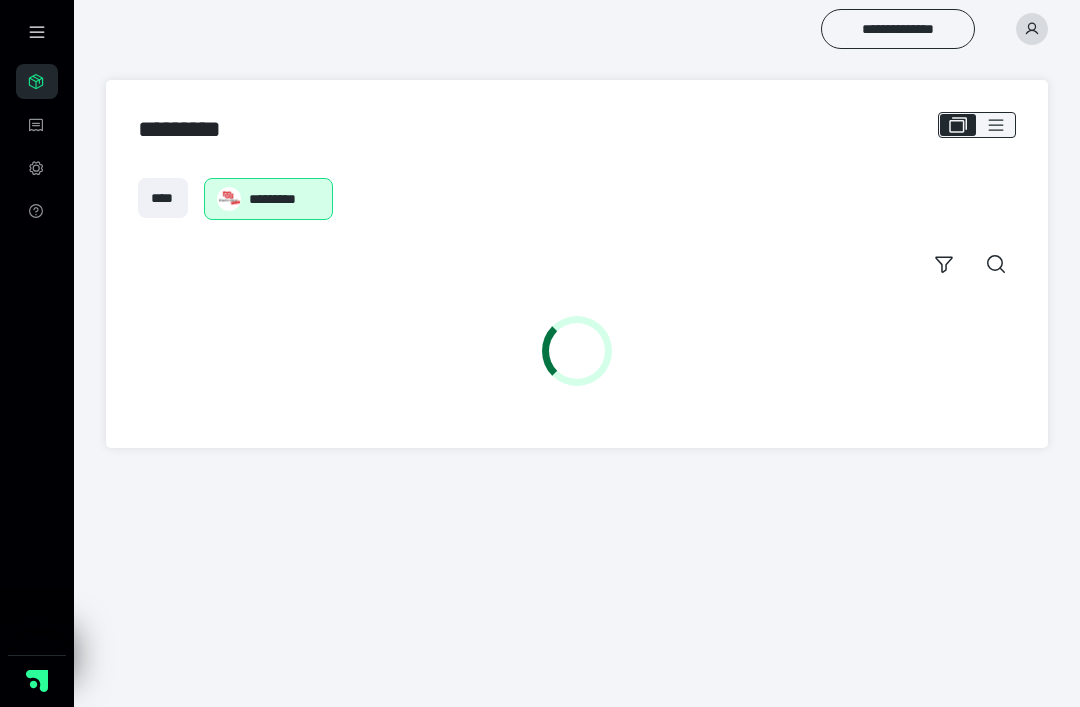 scroll, scrollTop: 0, scrollLeft: 0, axis: both 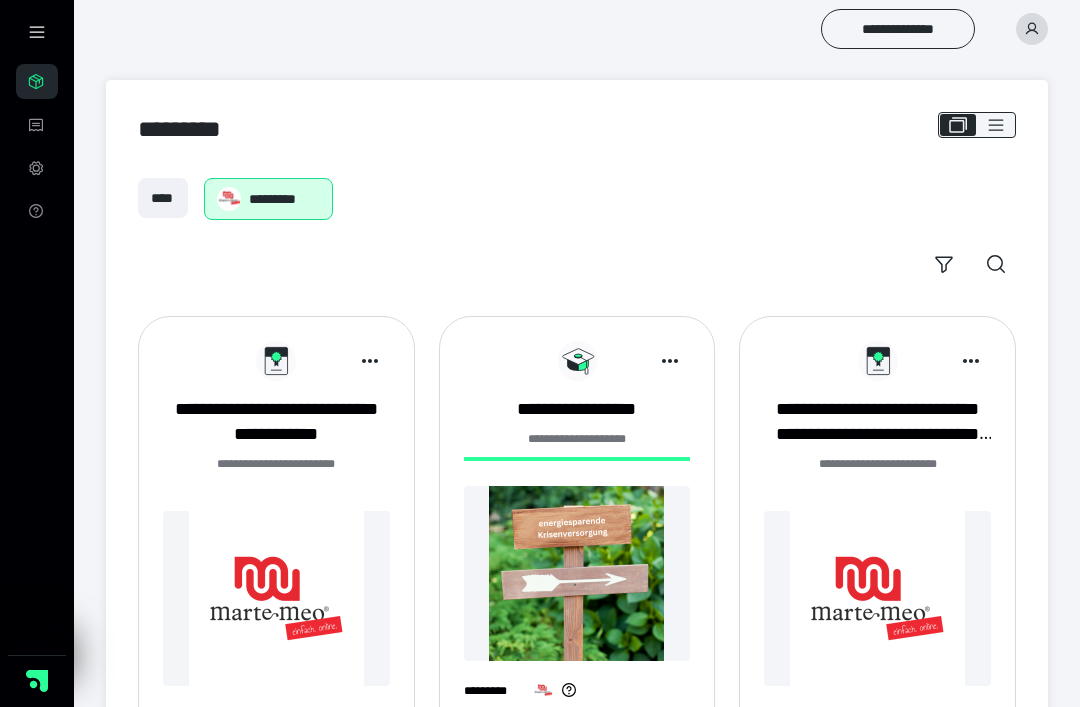click at bounding box center (1032, 29) 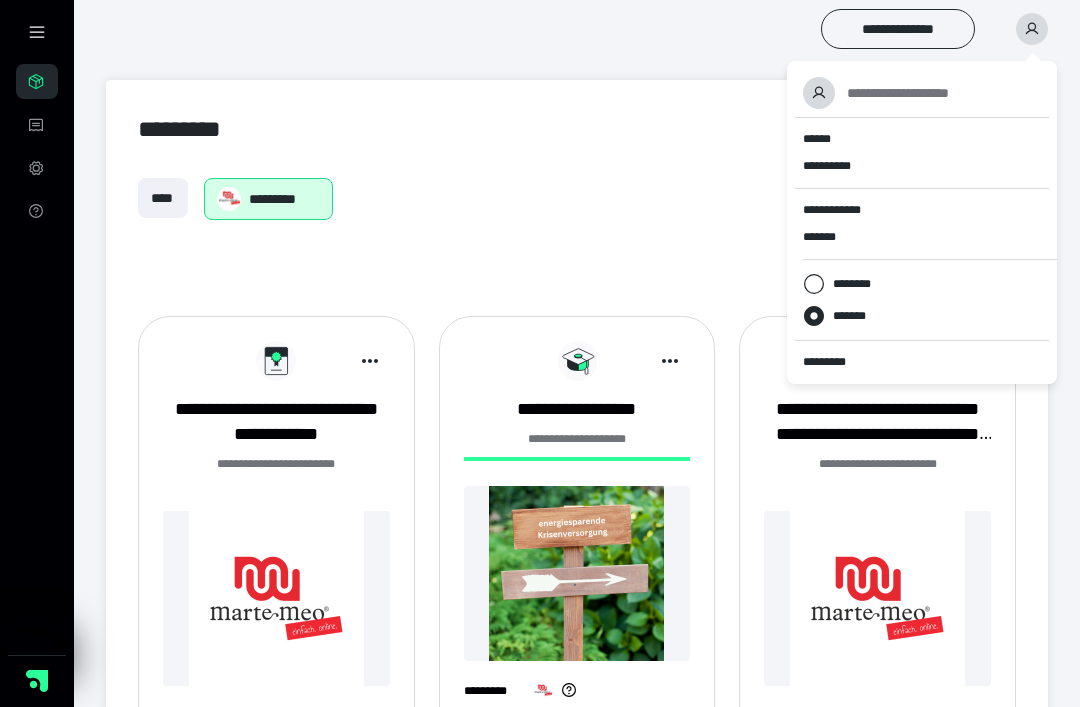 click on "*********" at bounding box center (833, 362) 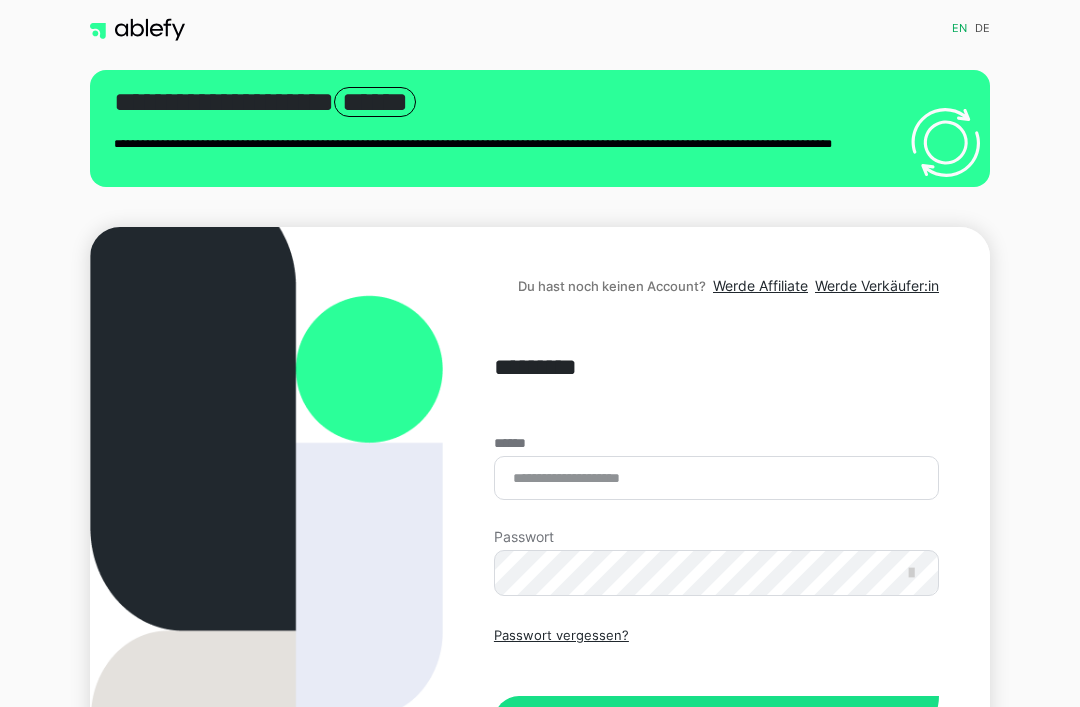scroll, scrollTop: 0, scrollLeft: 0, axis: both 